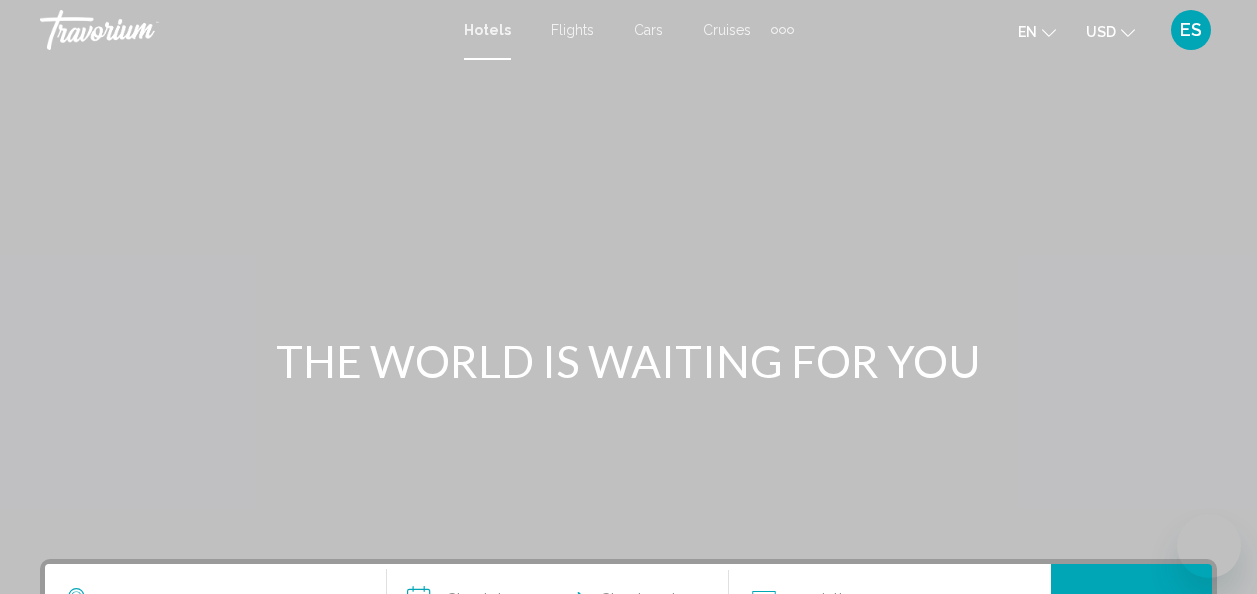 scroll, scrollTop: 0, scrollLeft: 0, axis: both 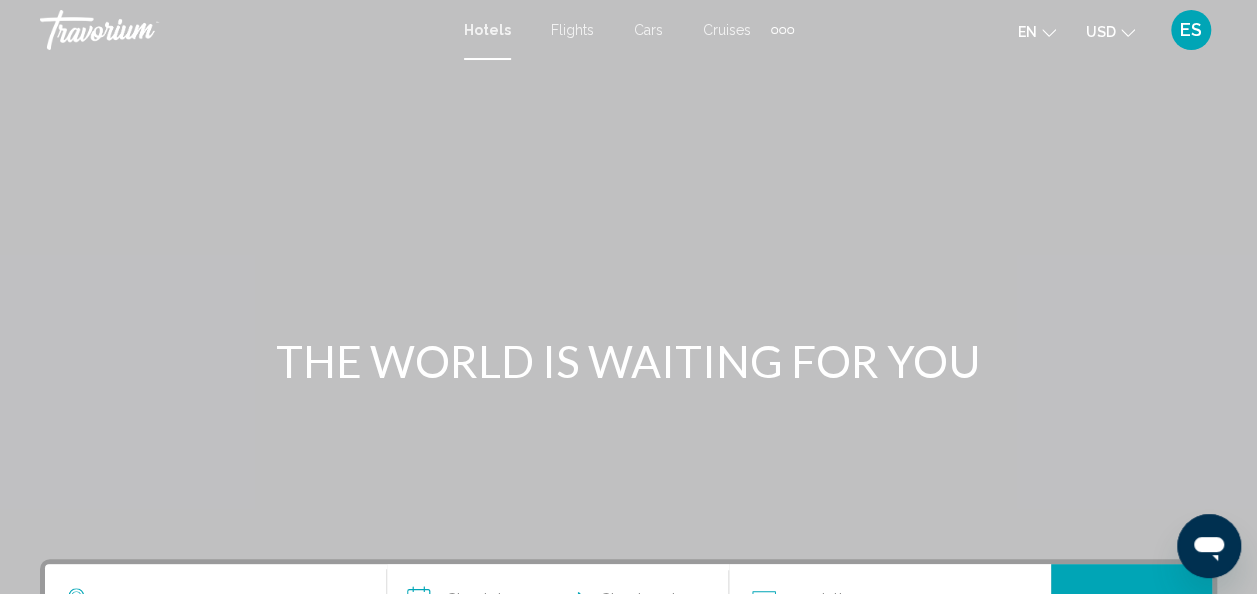 click on "Flights" at bounding box center (572, 30) 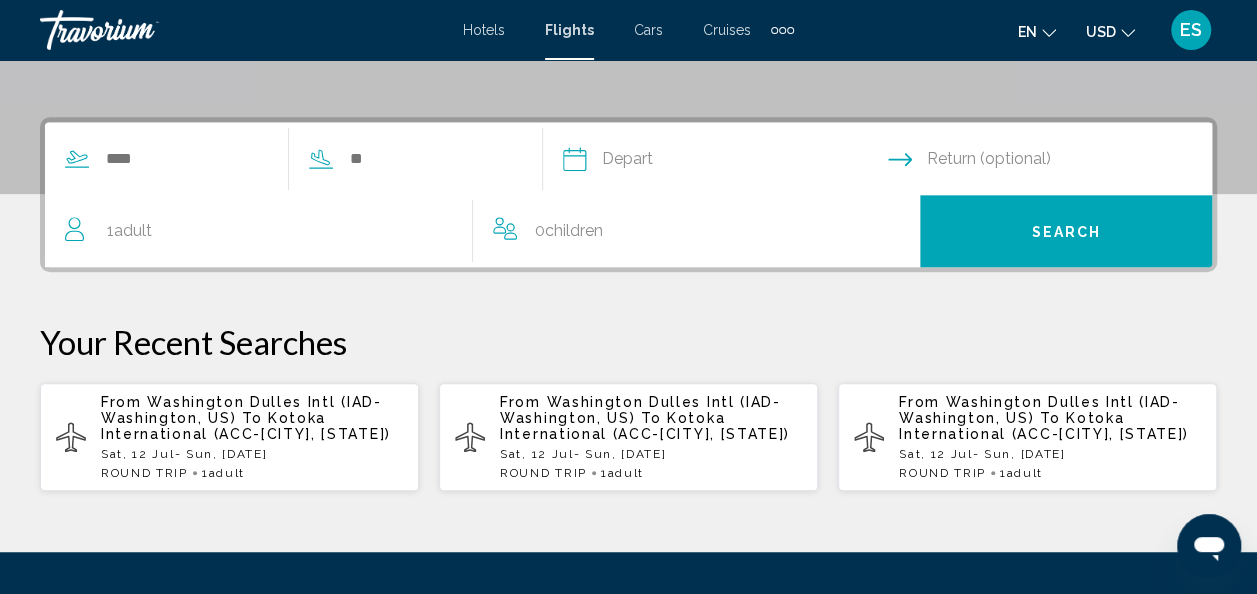scroll, scrollTop: 411, scrollLeft: 0, axis: vertical 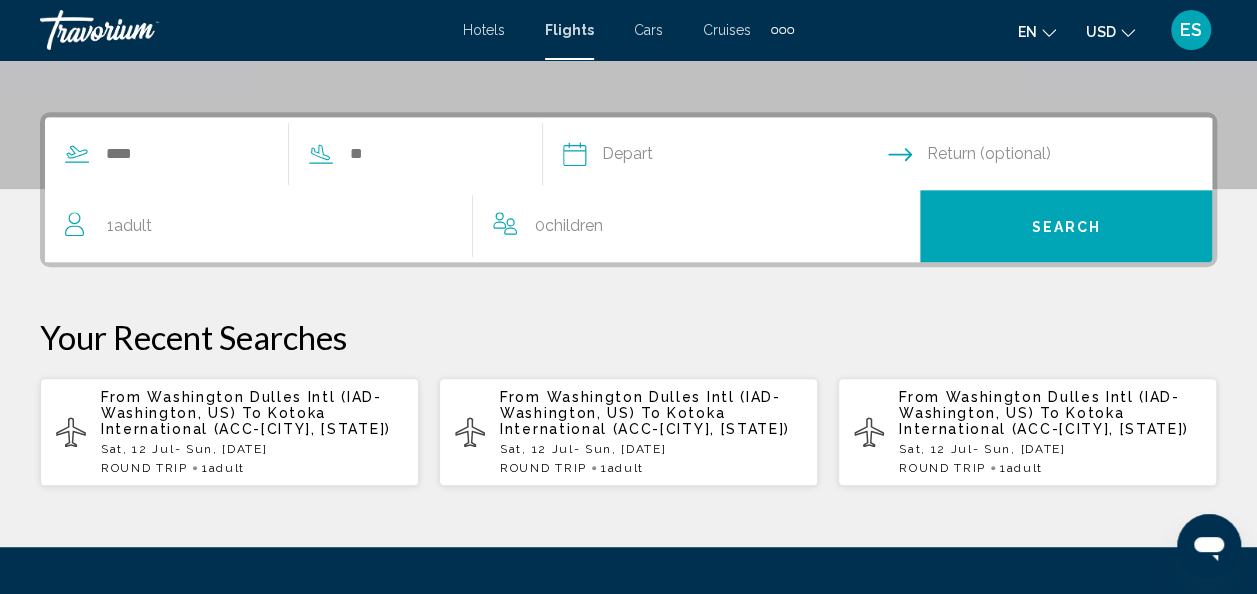 click on "Sat, [DATE]  - Sun, [DATE]" at bounding box center (651, 449) 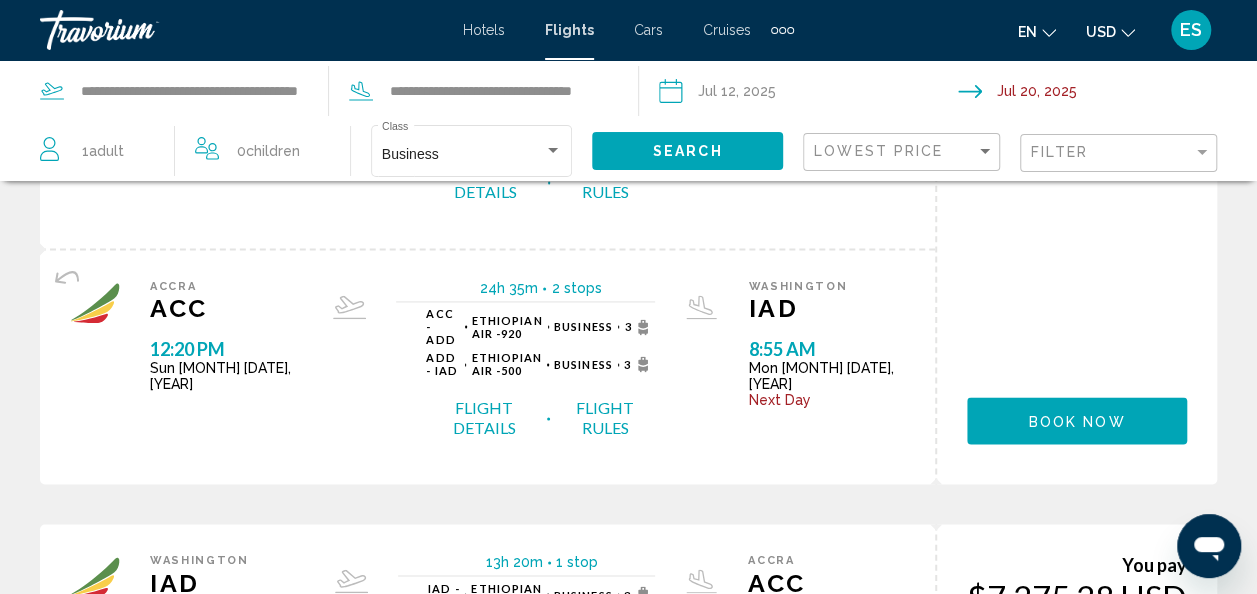 scroll, scrollTop: 1303, scrollLeft: 0, axis: vertical 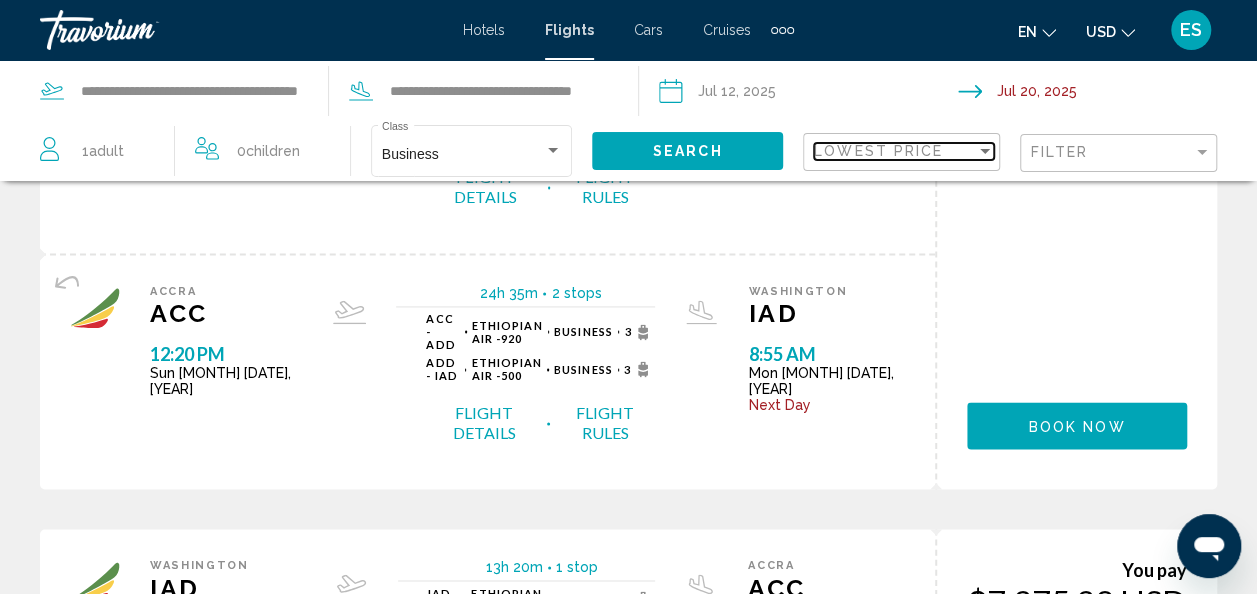 click at bounding box center (985, 151) 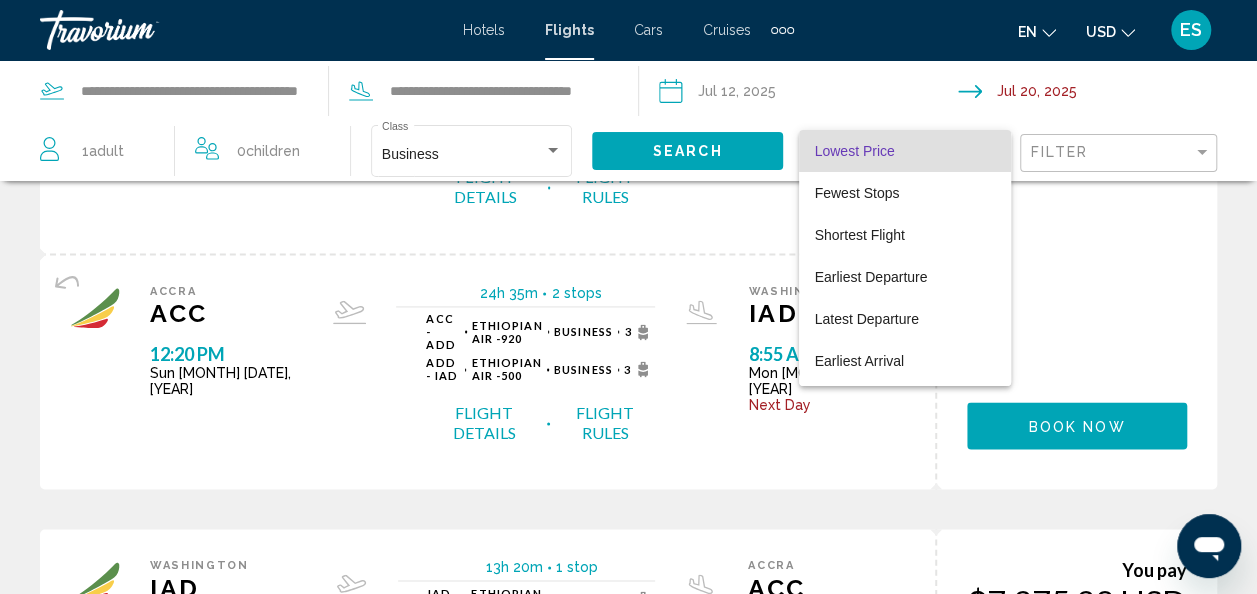click at bounding box center [628, 297] 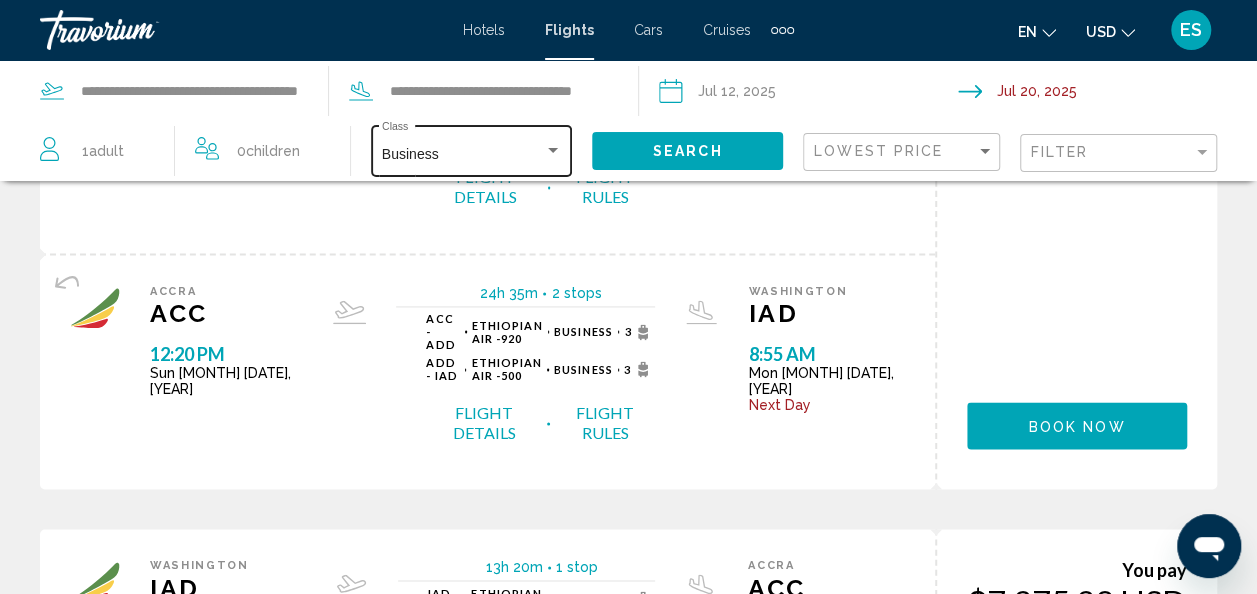 click at bounding box center [553, 150] 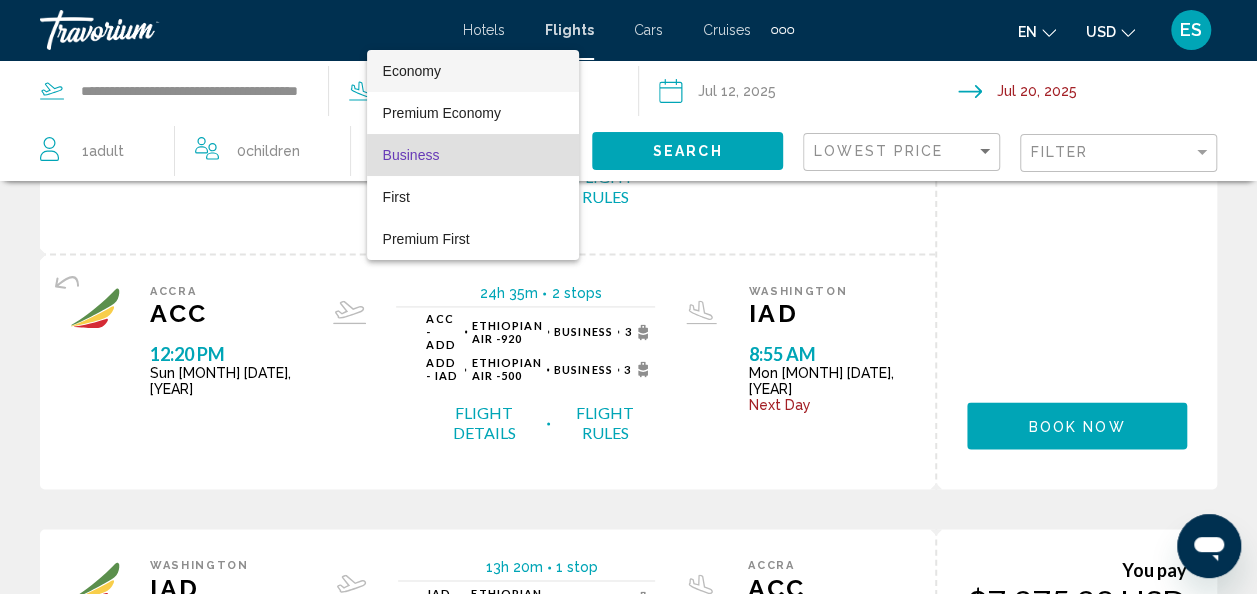 click on "Economy" at bounding box center [473, 71] 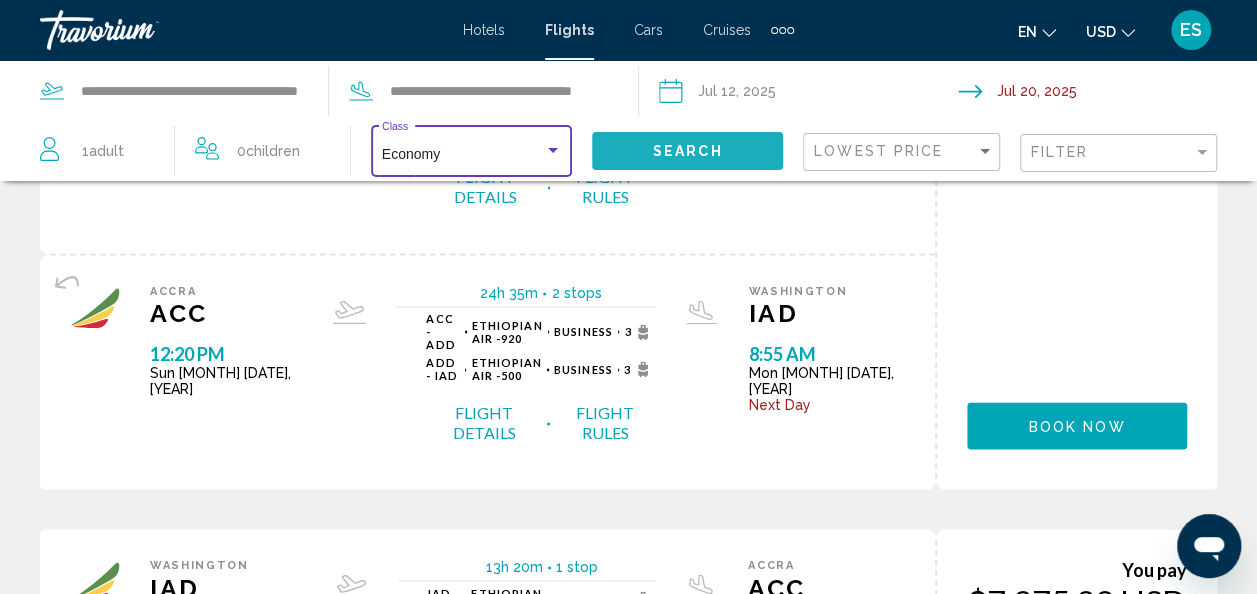 click on "Search" 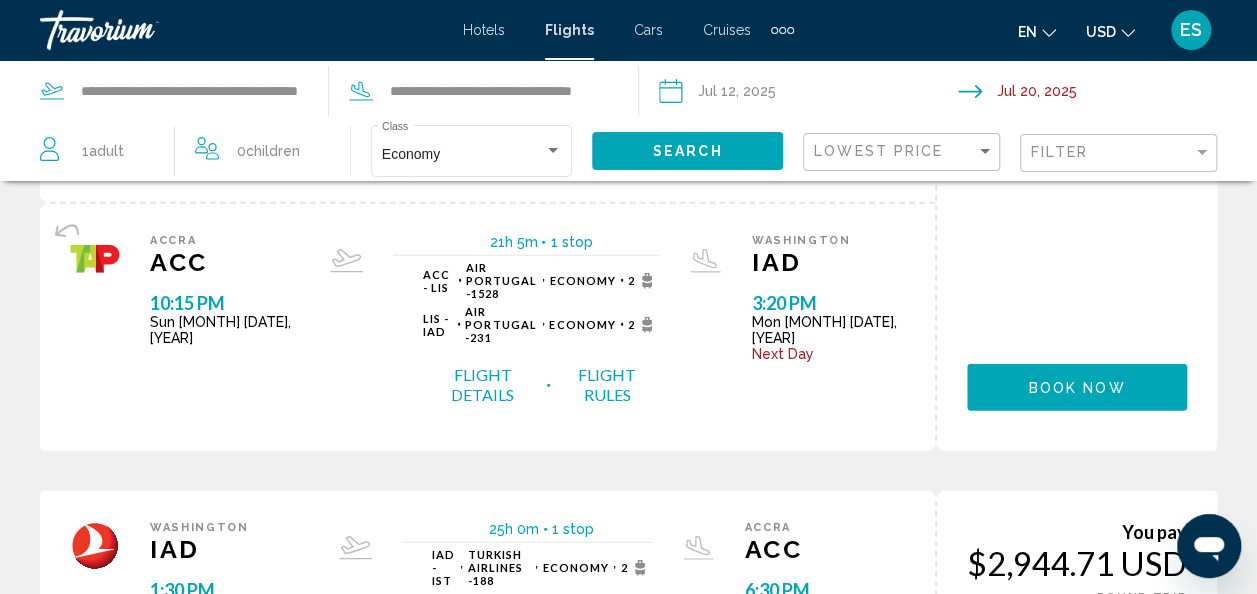 scroll, scrollTop: 2349, scrollLeft: 0, axis: vertical 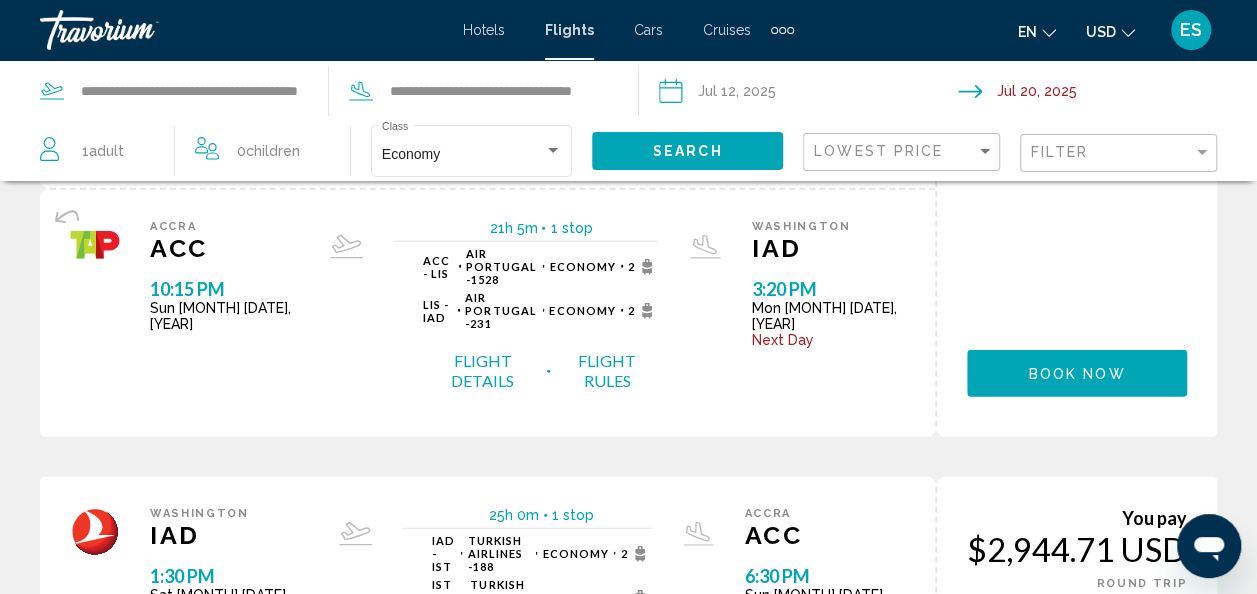 click on "page  2" at bounding box center (524, 1033) 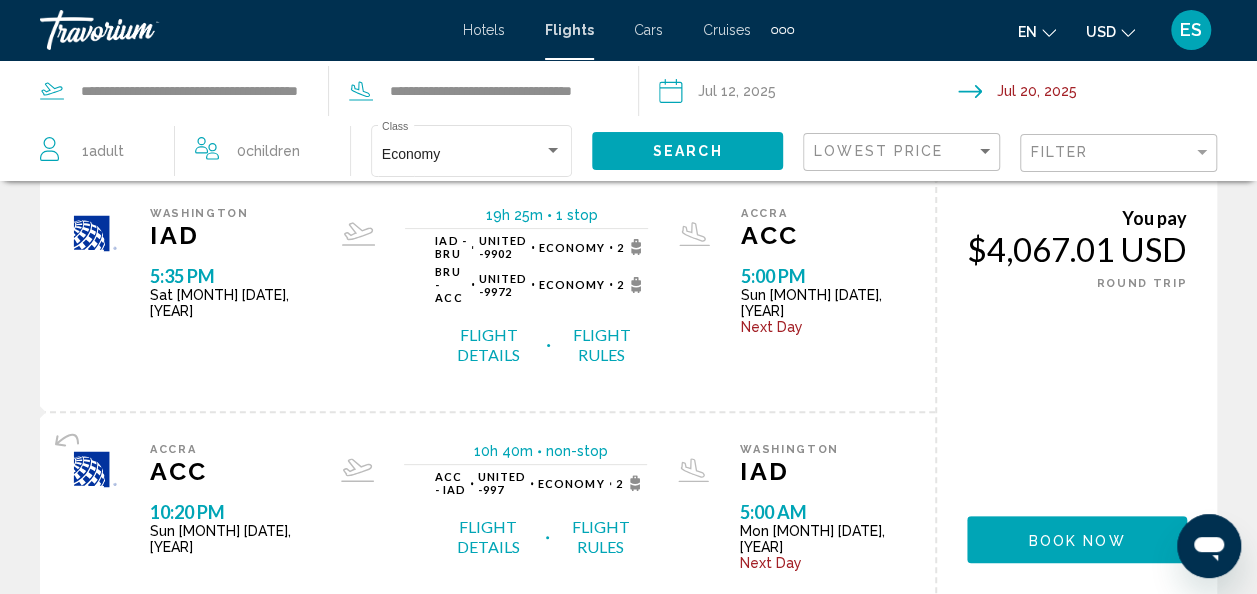 scroll, scrollTop: 0, scrollLeft: 0, axis: both 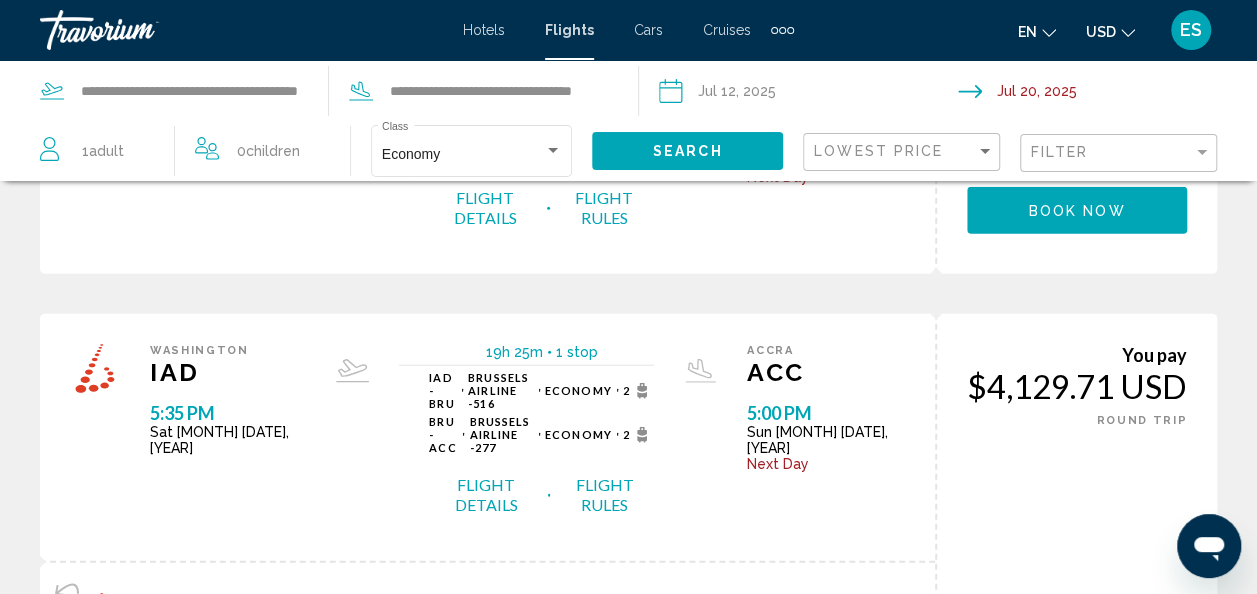 click on "1" at bounding box center [454, 870] 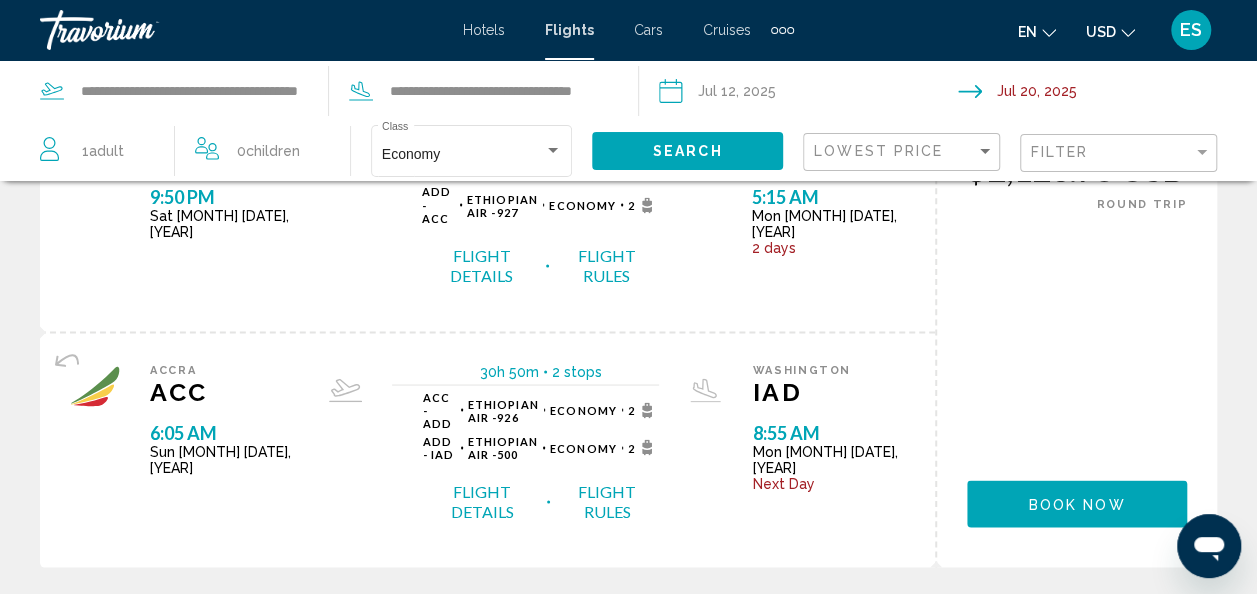 scroll, scrollTop: 1643, scrollLeft: 0, axis: vertical 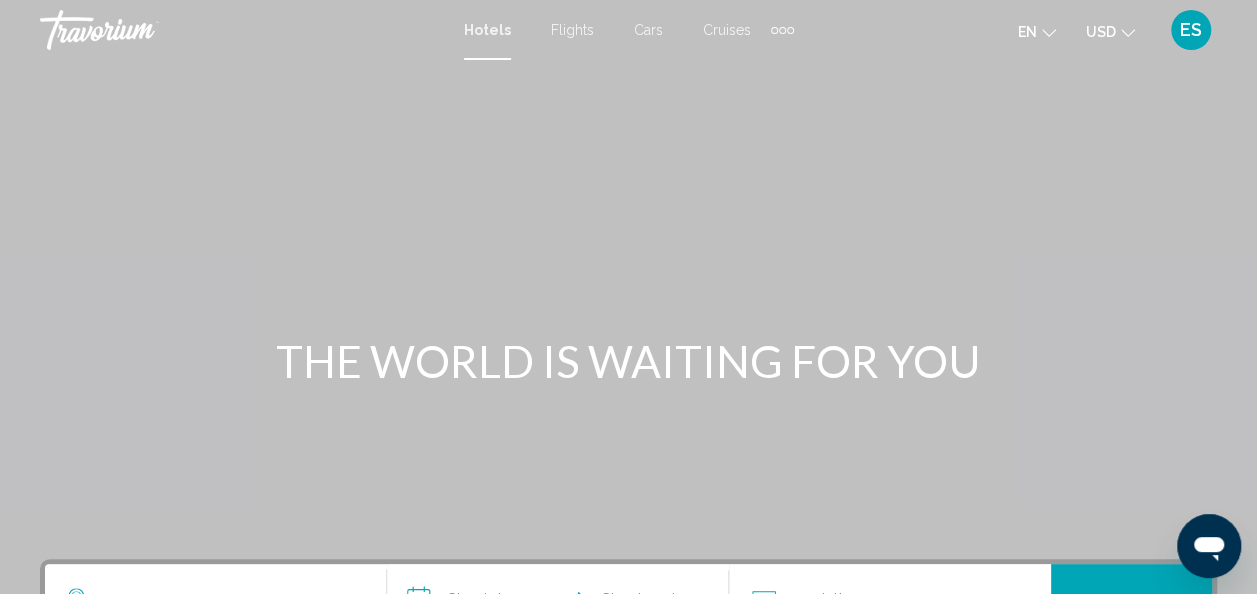 click on "Hotels" at bounding box center (487, 30) 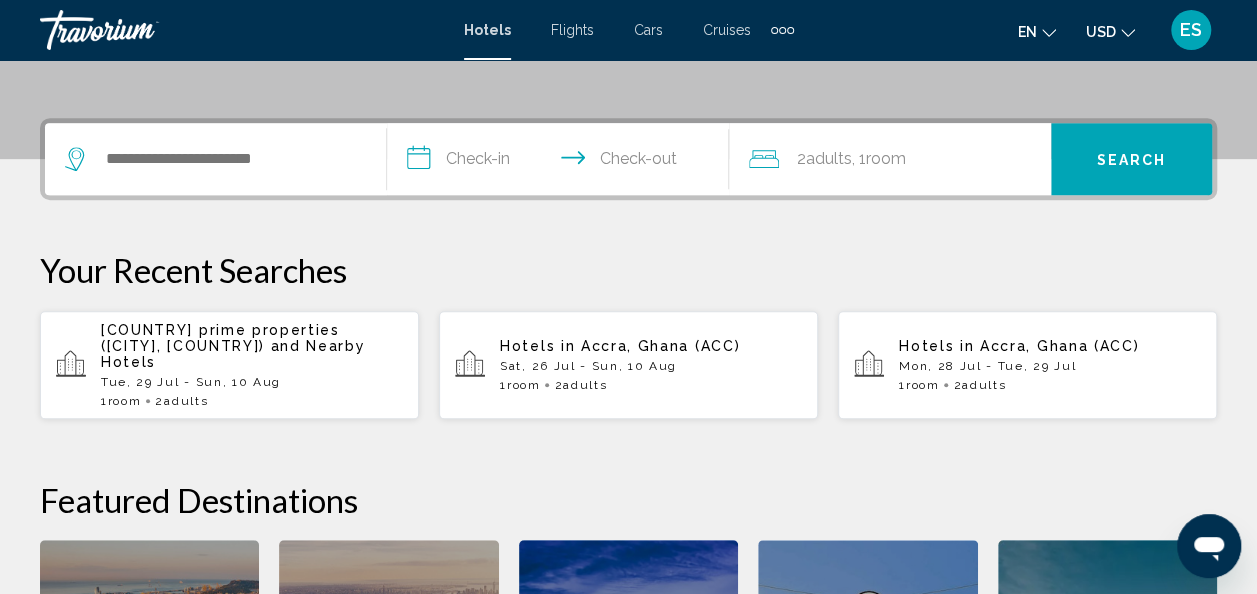 scroll, scrollTop: 445, scrollLeft: 0, axis: vertical 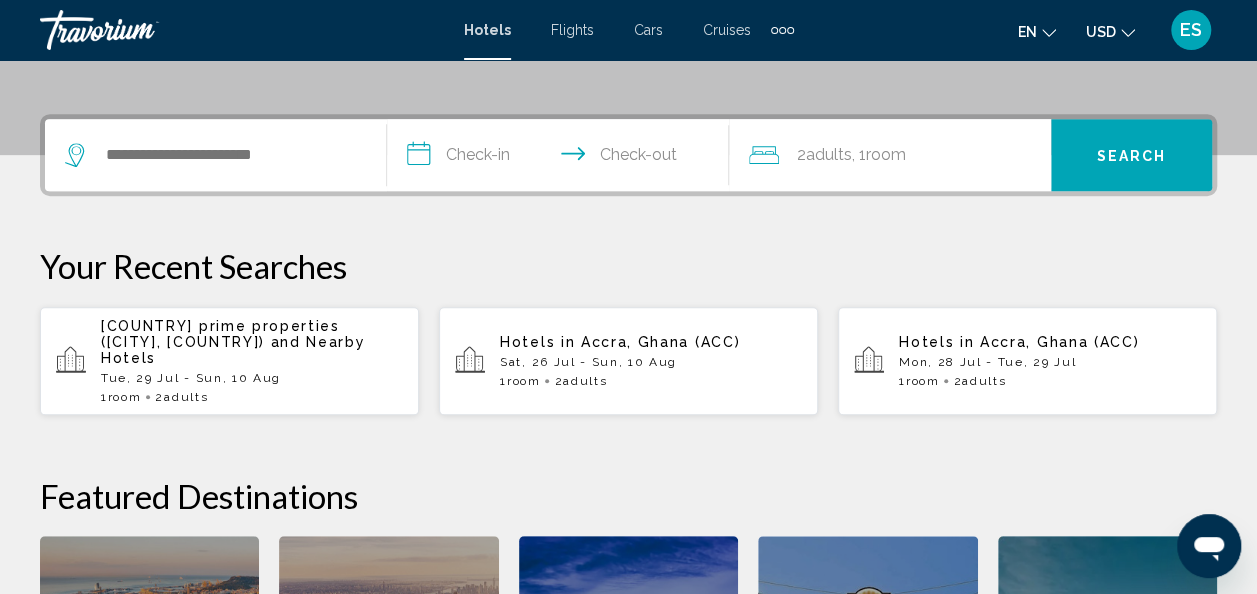 click on "[COUNTRY] prime properties ([CITY], [COUNTRY])" at bounding box center [220, 334] 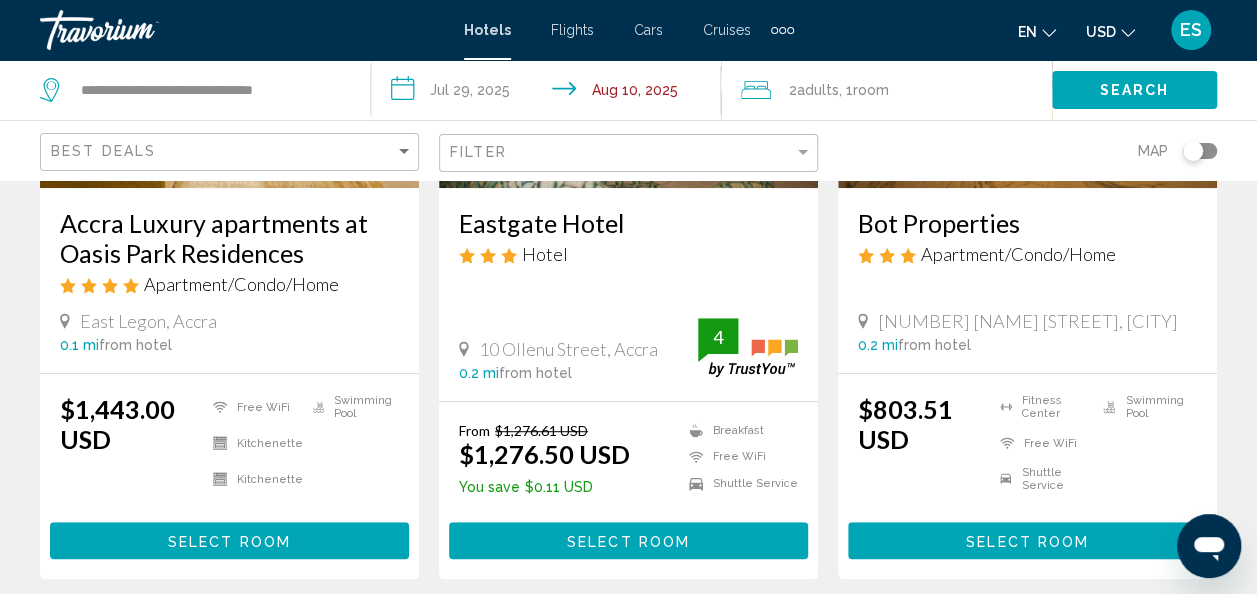 scroll, scrollTop: 382, scrollLeft: 0, axis: vertical 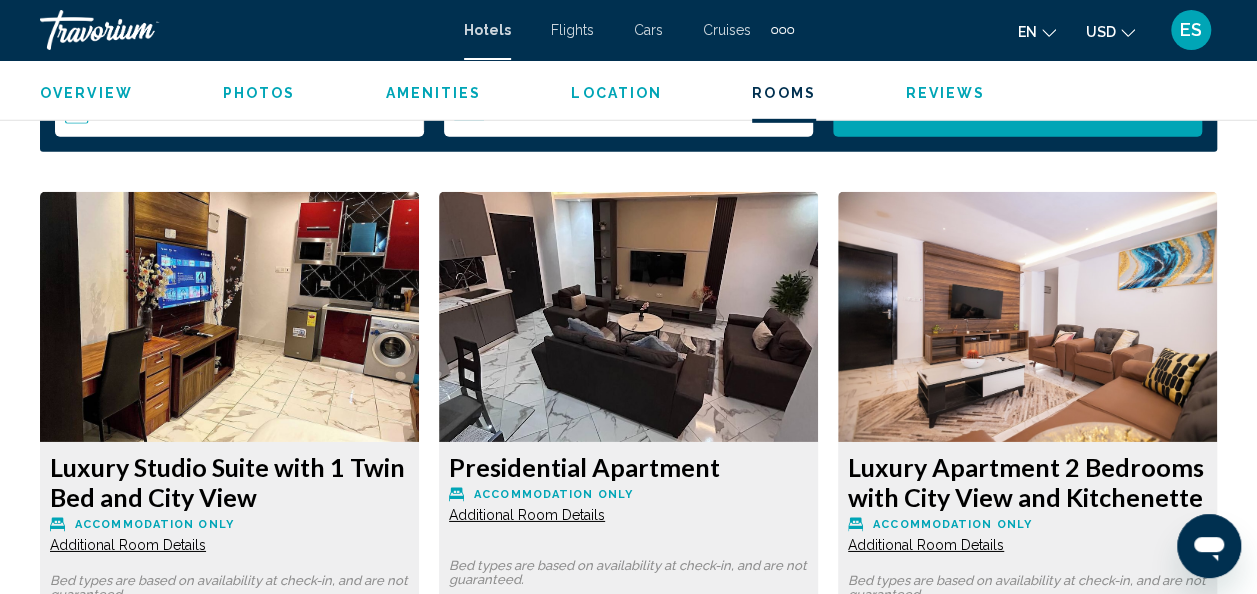 click on "Luxury Studio Suite with 1 Twin Bed and City View" at bounding box center (229, 482) 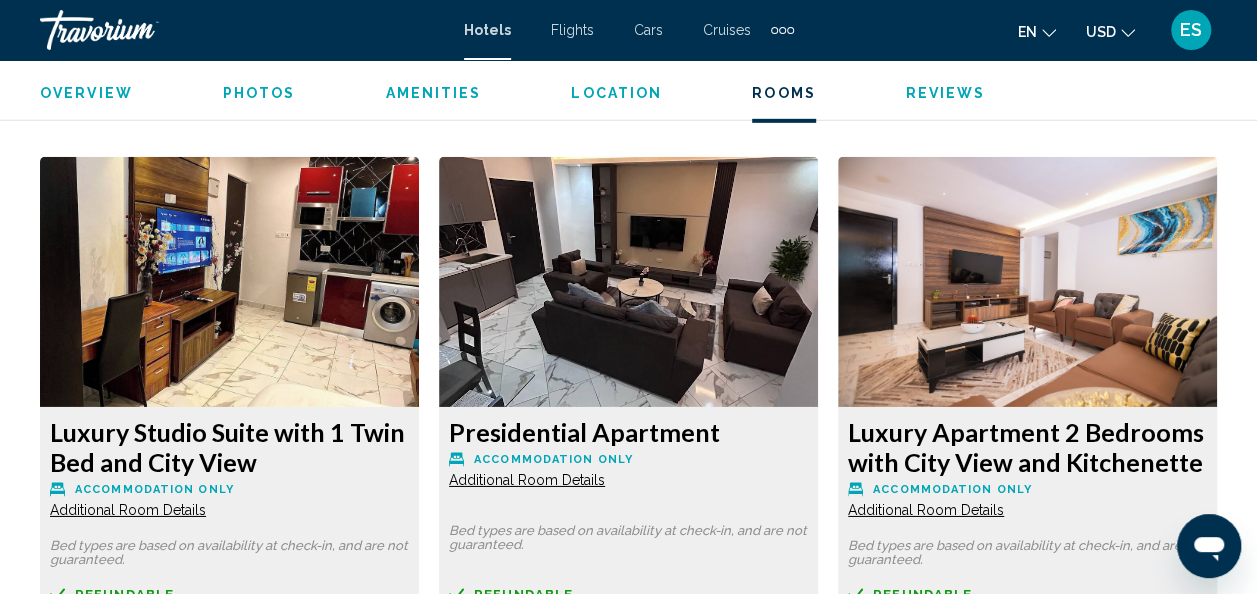 scroll, scrollTop: 3096, scrollLeft: 0, axis: vertical 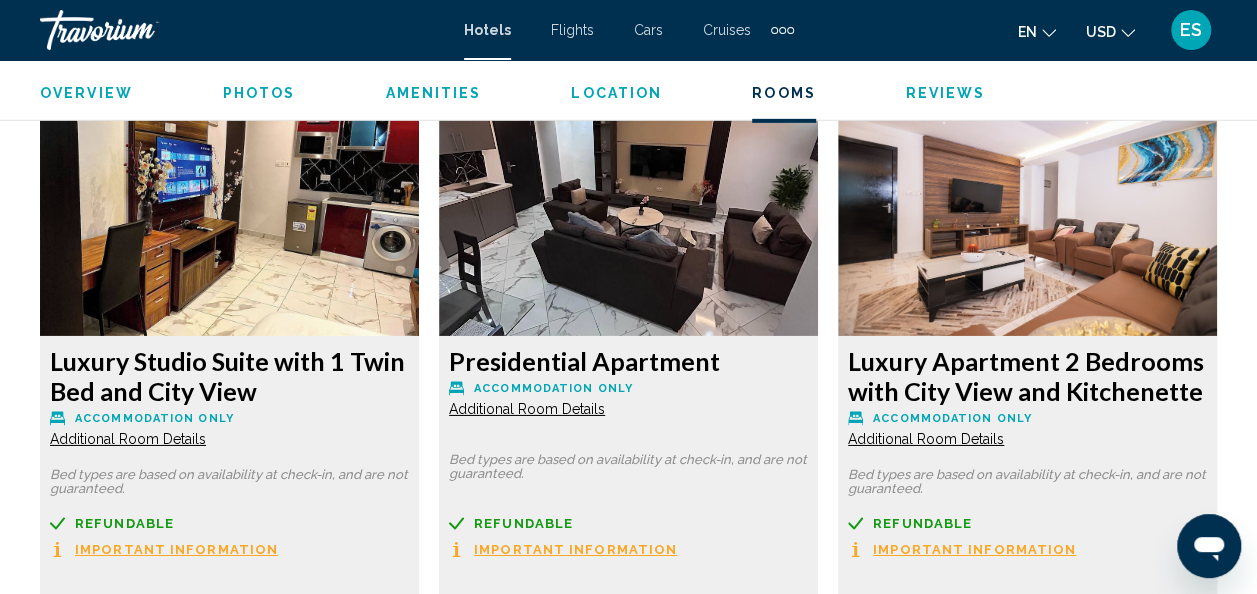 click on "Luxury Studio Suite with 1 Twin Bed and City View" at bounding box center (229, 376) 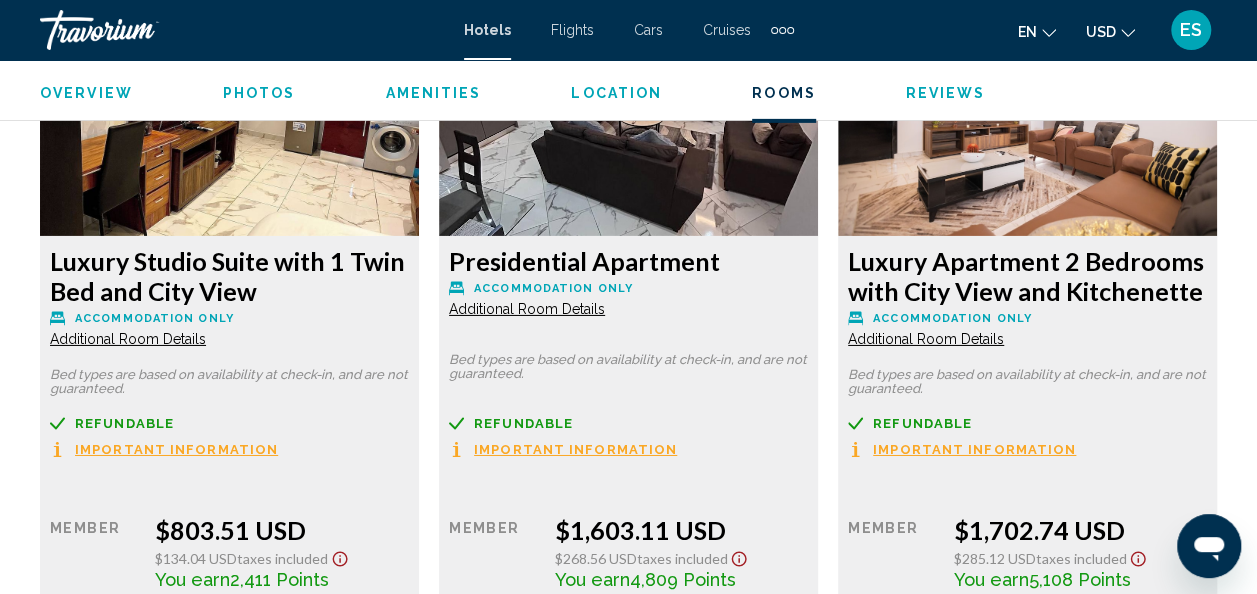 scroll, scrollTop: 3200, scrollLeft: 0, axis: vertical 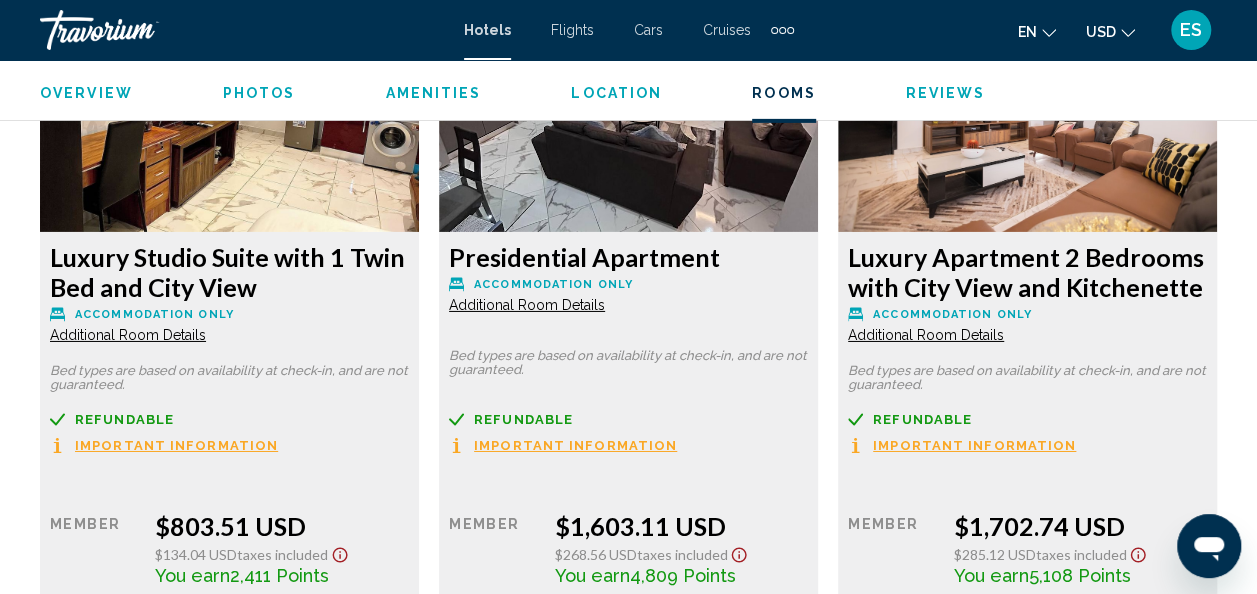 click on "Luxury Studio Suite with 1 Twin Bed and City View" at bounding box center [229, 272] 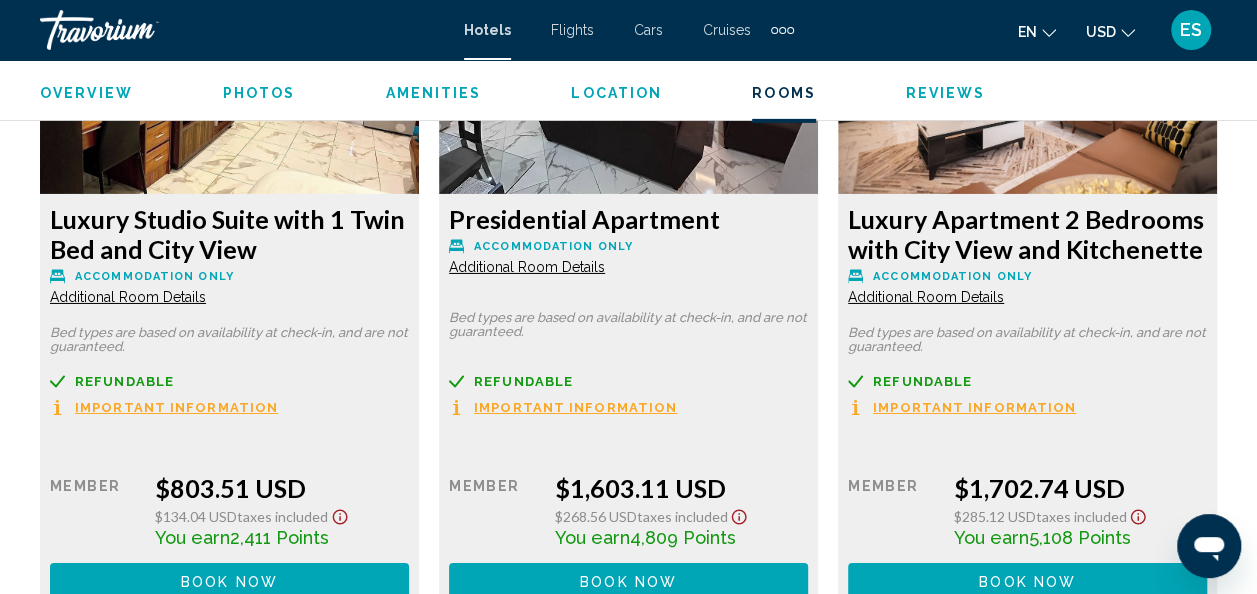 scroll, scrollTop: 3346, scrollLeft: 0, axis: vertical 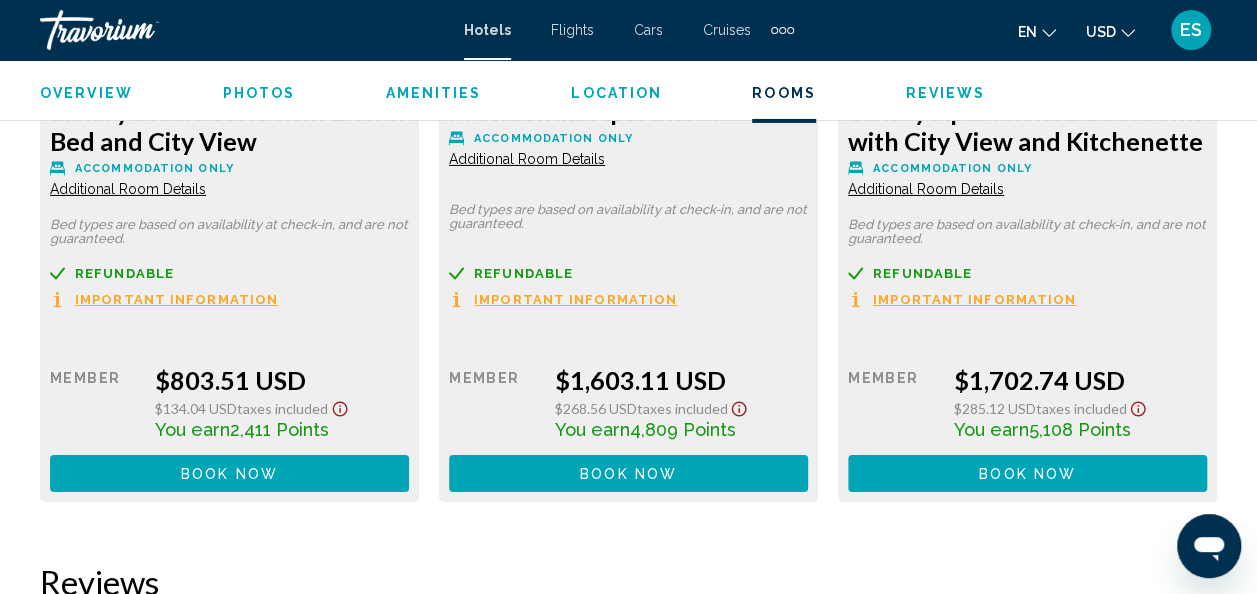 click on "Book now" at bounding box center (229, 474) 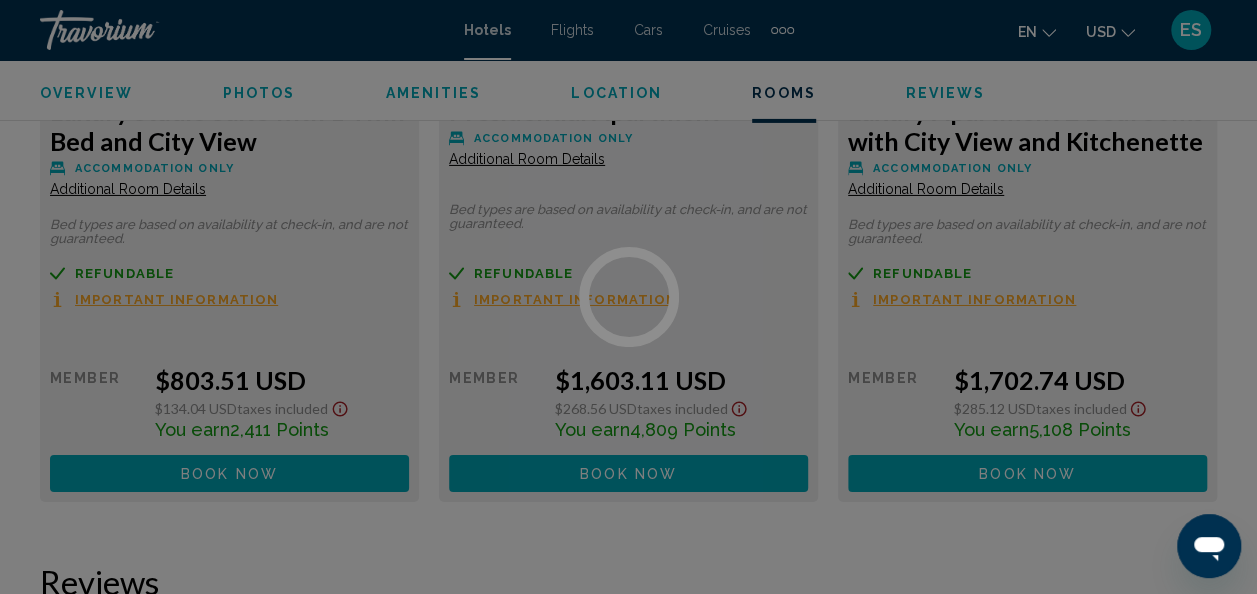 click at bounding box center [628, 297] 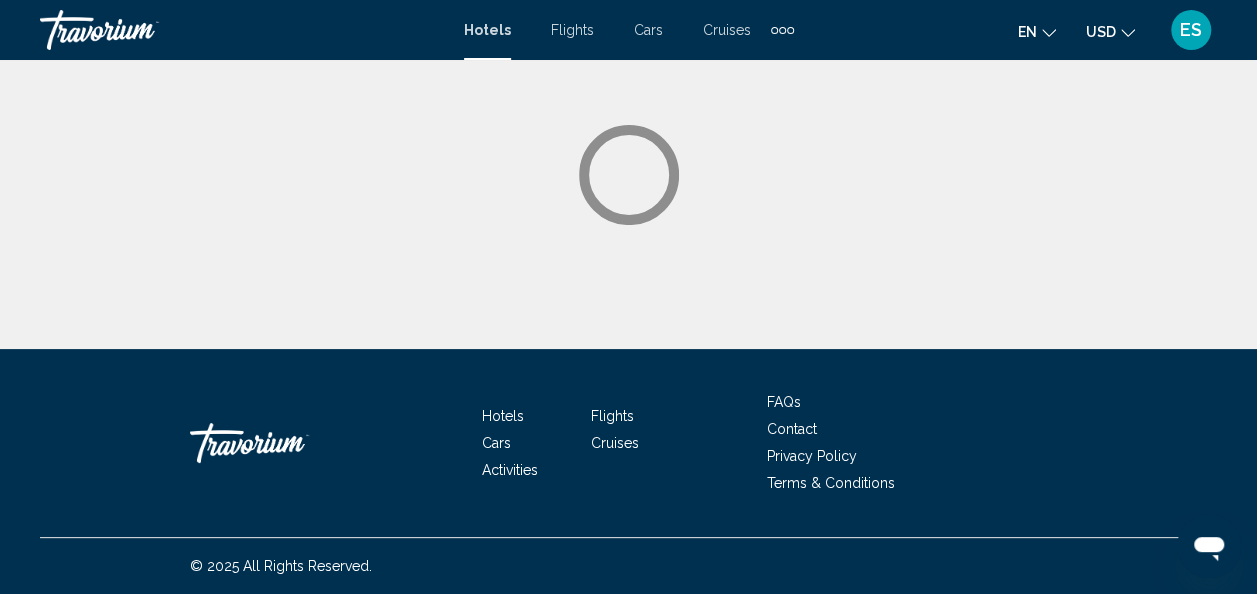 scroll, scrollTop: 0, scrollLeft: 0, axis: both 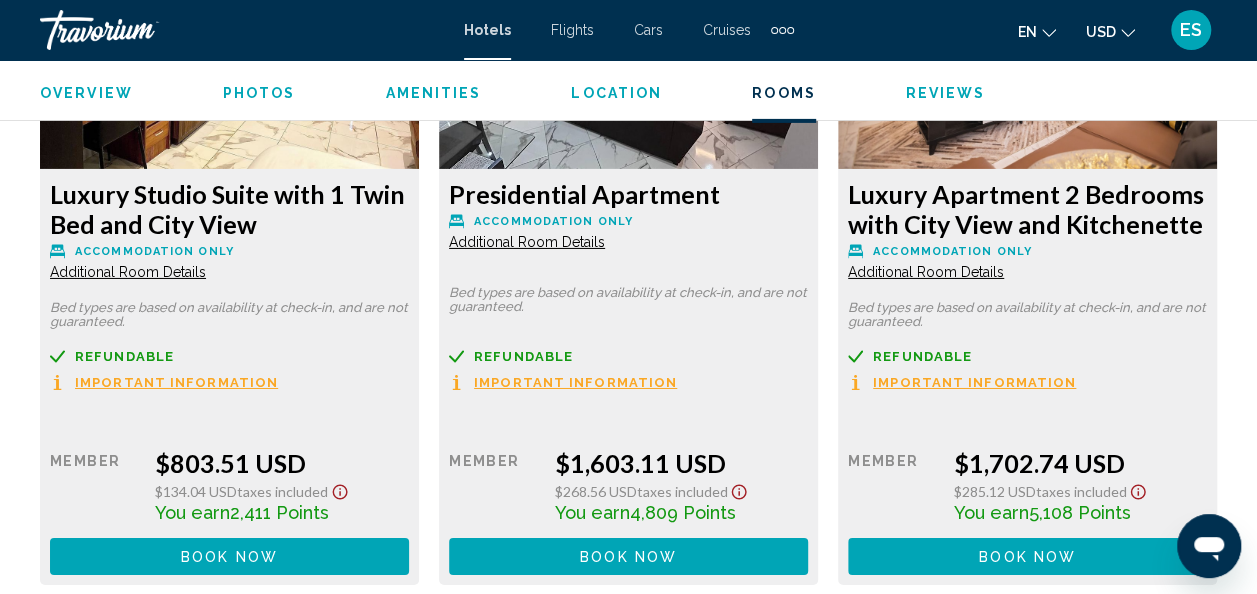 click on "Overview
Photos
Amenities
Location
Rooms
Reviews
Check Availability" 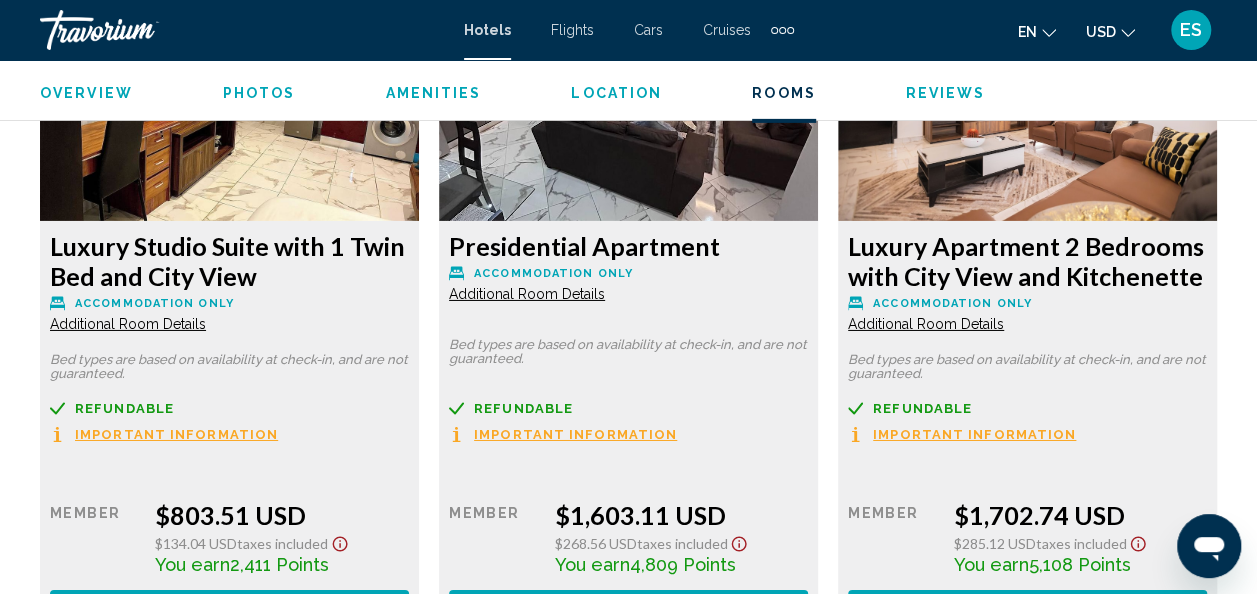 scroll, scrollTop: 3212, scrollLeft: 0, axis: vertical 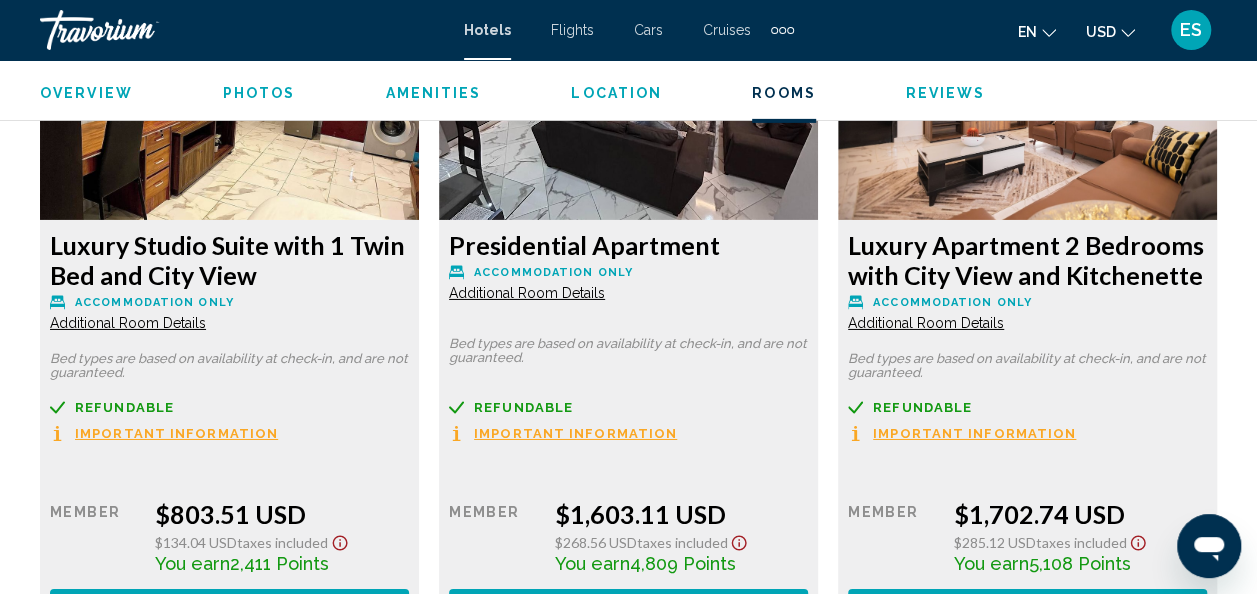 click on "Additional Room Details" at bounding box center (128, 323) 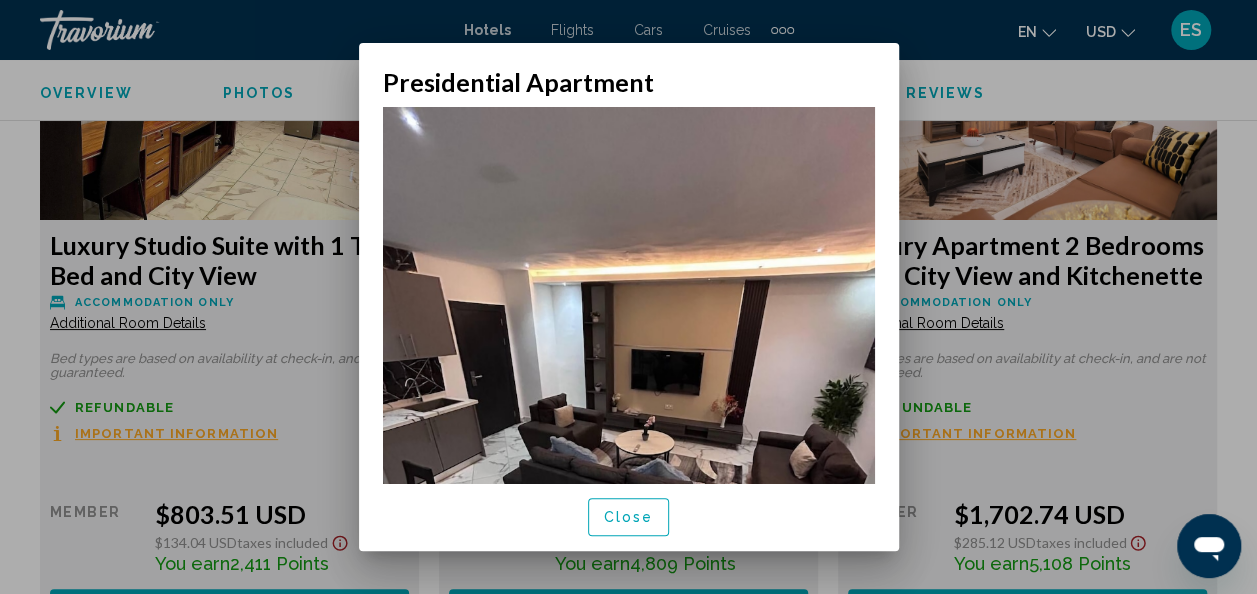 scroll, scrollTop: 0, scrollLeft: 0, axis: both 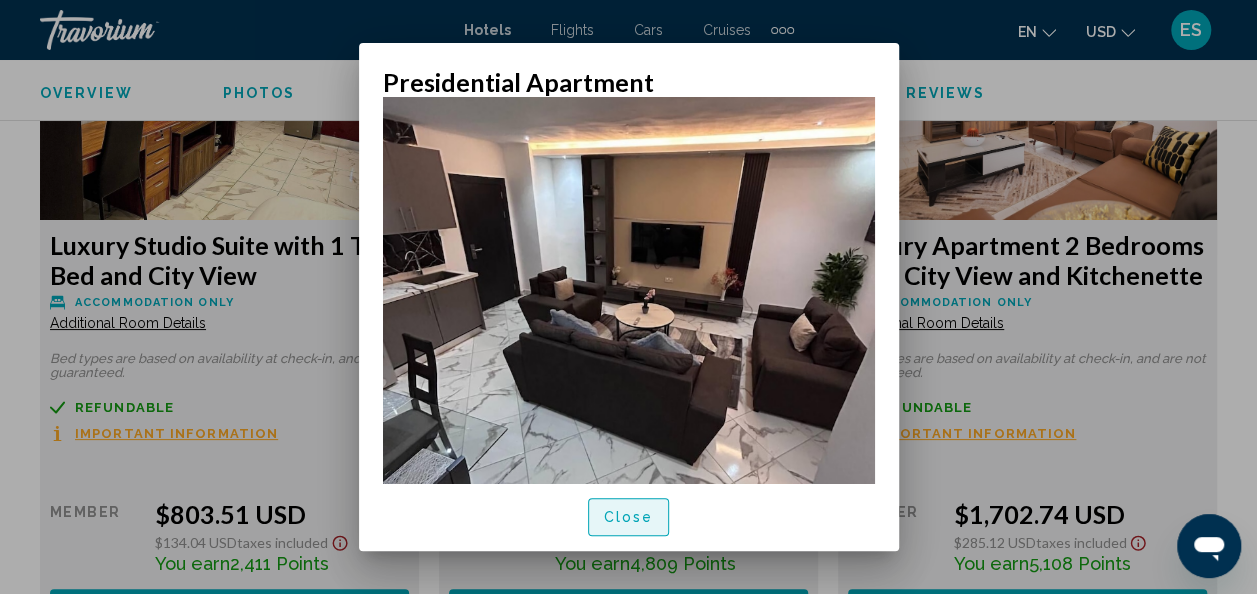 click on "Close" at bounding box center (629, 516) 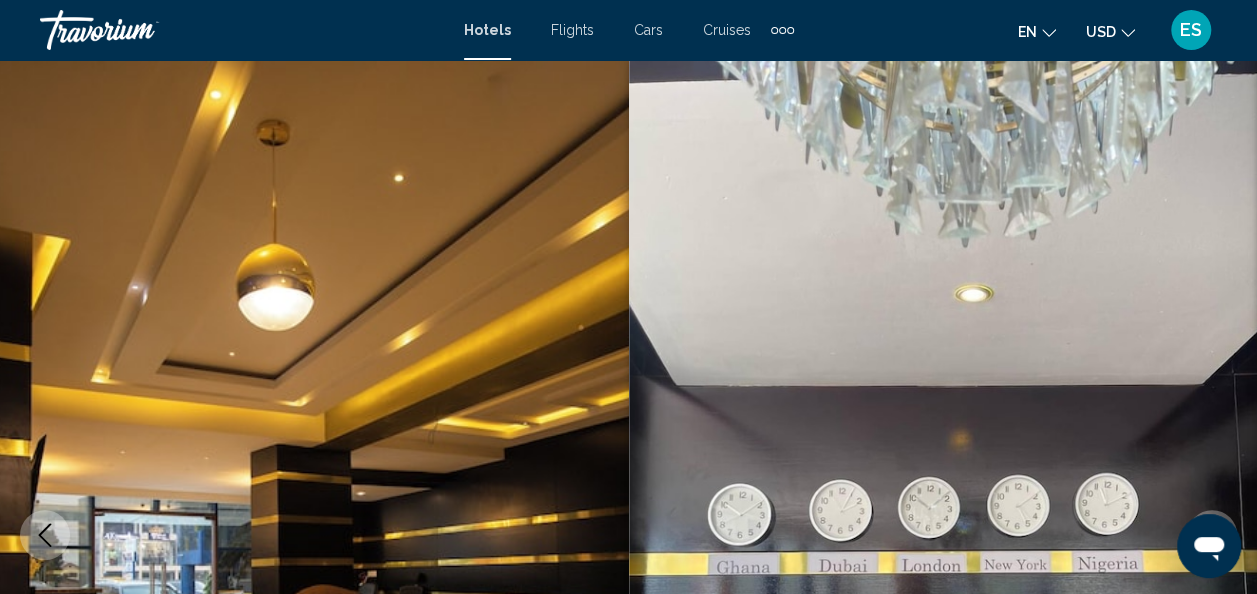 scroll, scrollTop: 3212, scrollLeft: 0, axis: vertical 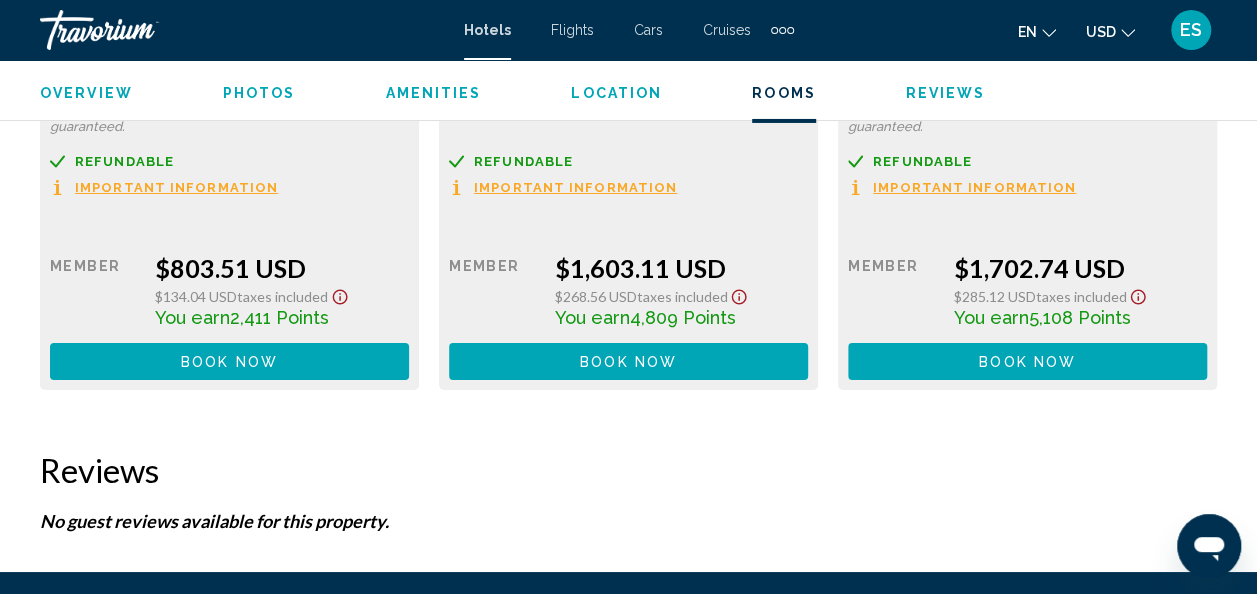 click on "You earn  5,108  Points" at bounding box center [282, 317] 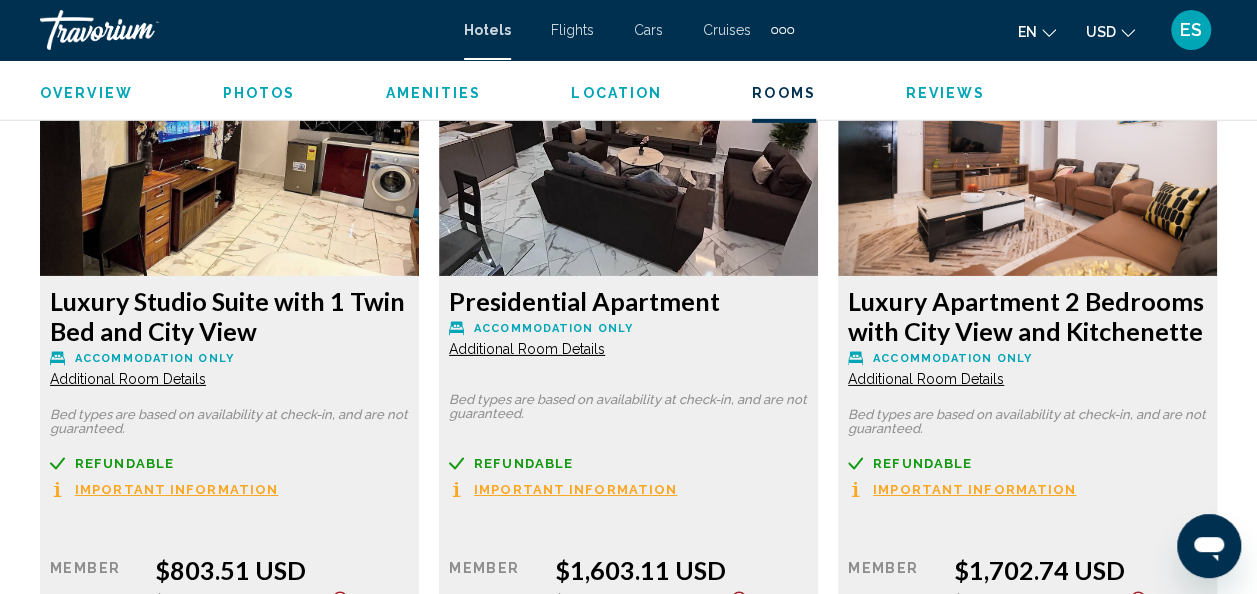 scroll, scrollTop: 3154, scrollLeft: 0, axis: vertical 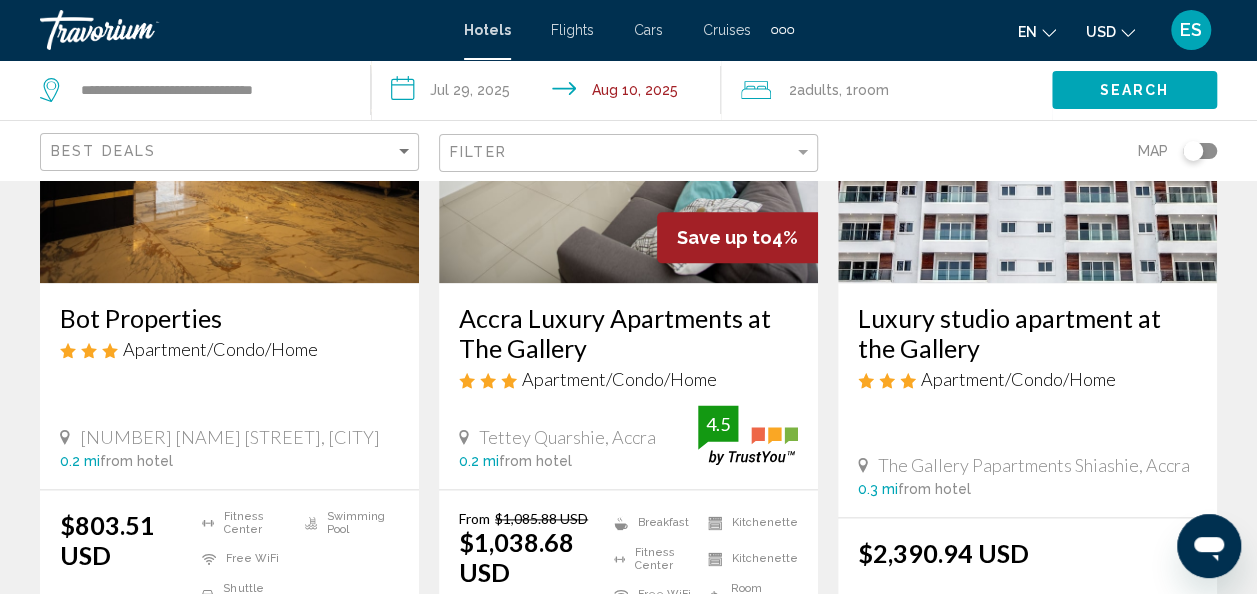click on "Luxury studio apartment at the Gallery" at bounding box center (1027, 333) 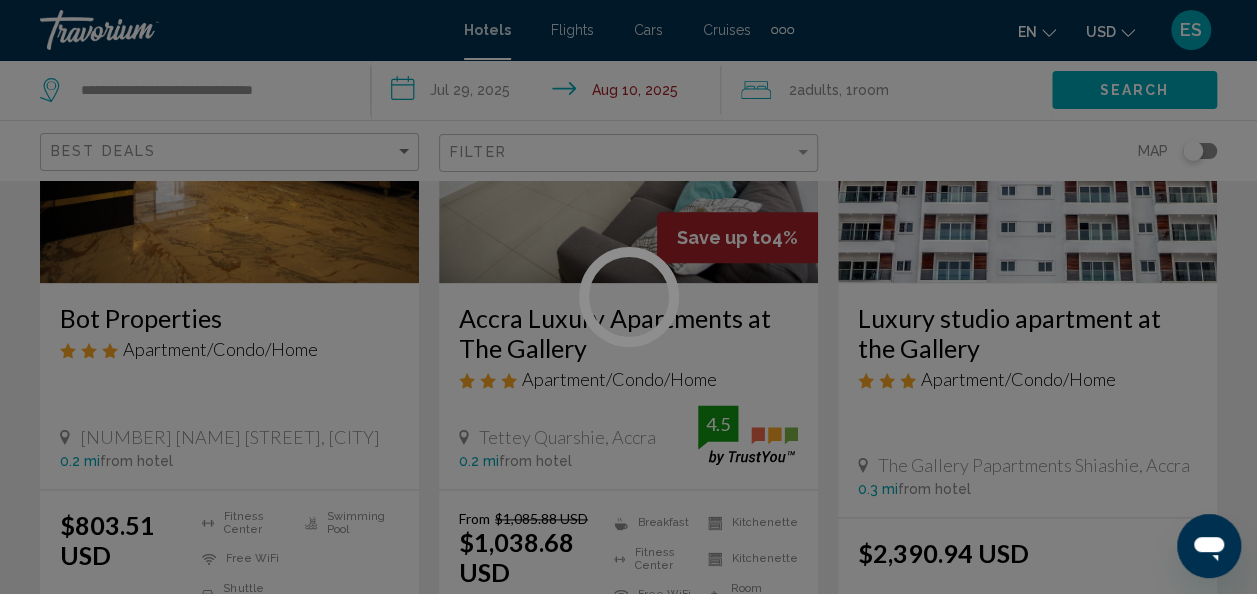 scroll, scrollTop: 238, scrollLeft: 0, axis: vertical 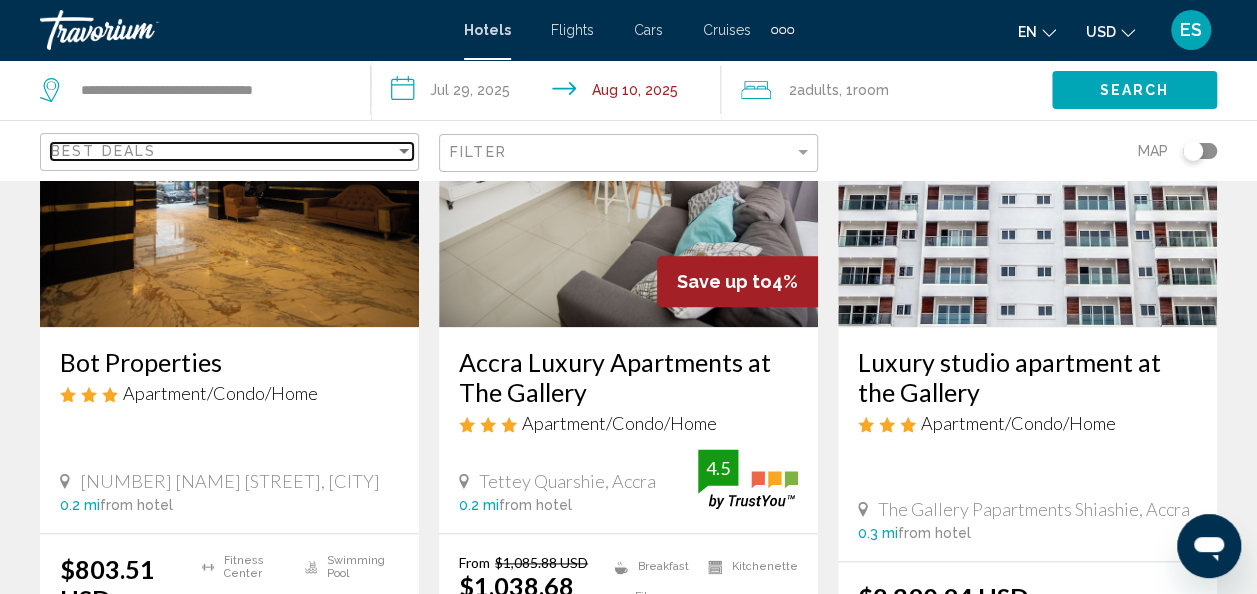 click at bounding box center [404, 151] 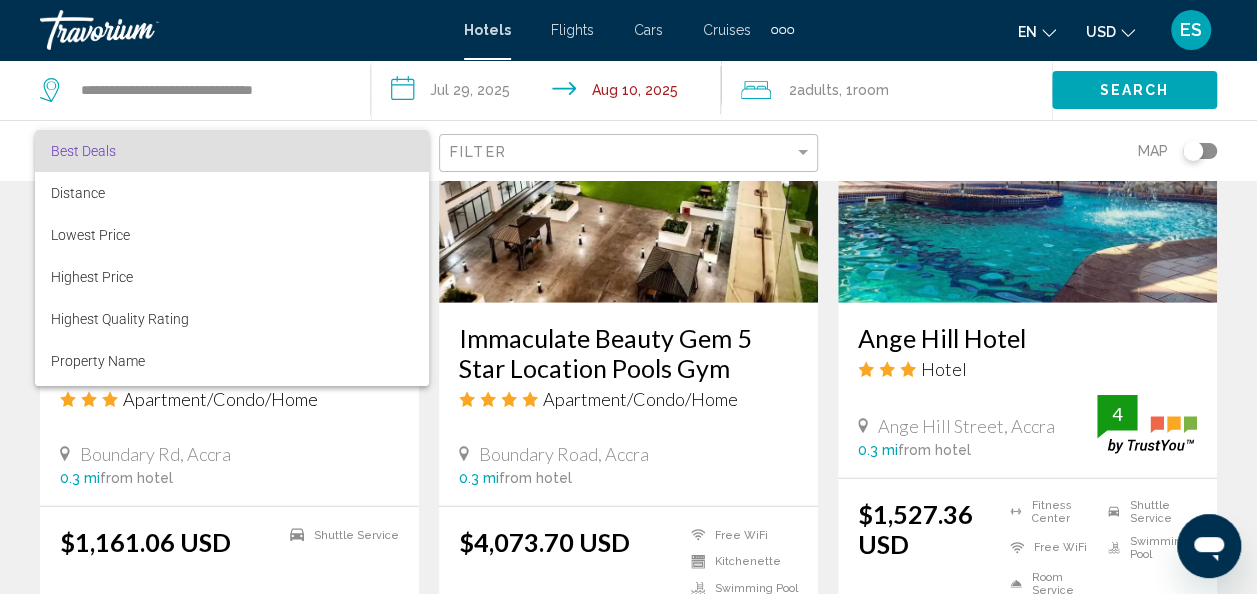 scroll, scrollTop: 2518, scrollLeft: 0, axis: vertical 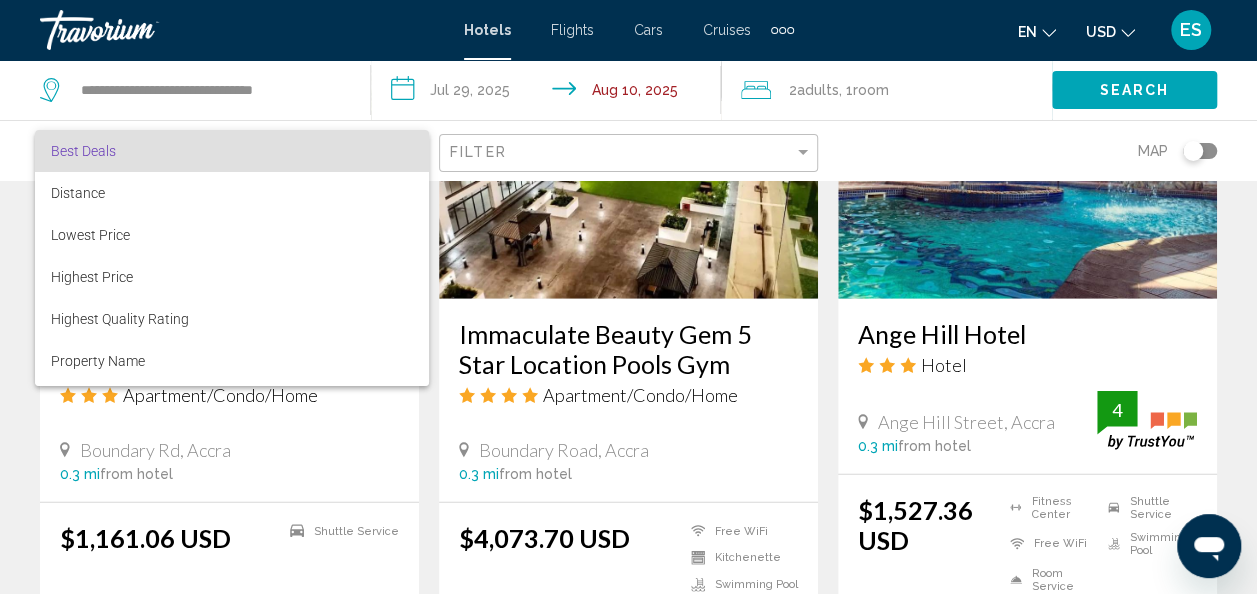 click at bounding box center (628, 297) 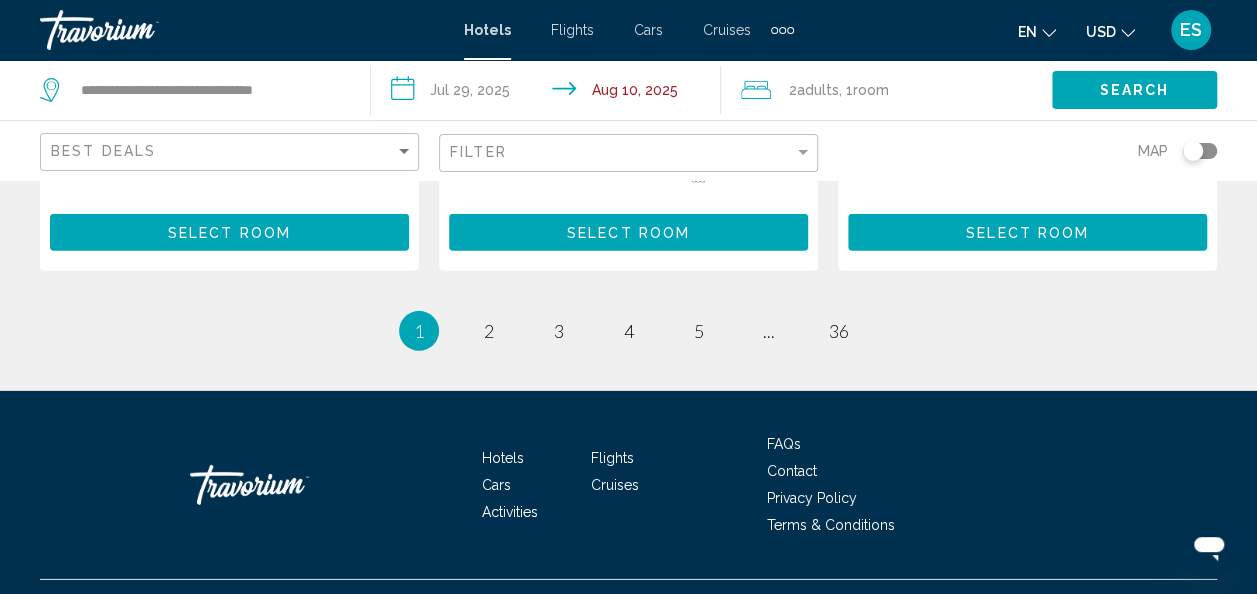 scroll, scrollTop: 2966, scrollLeft: 0, axis: vertical 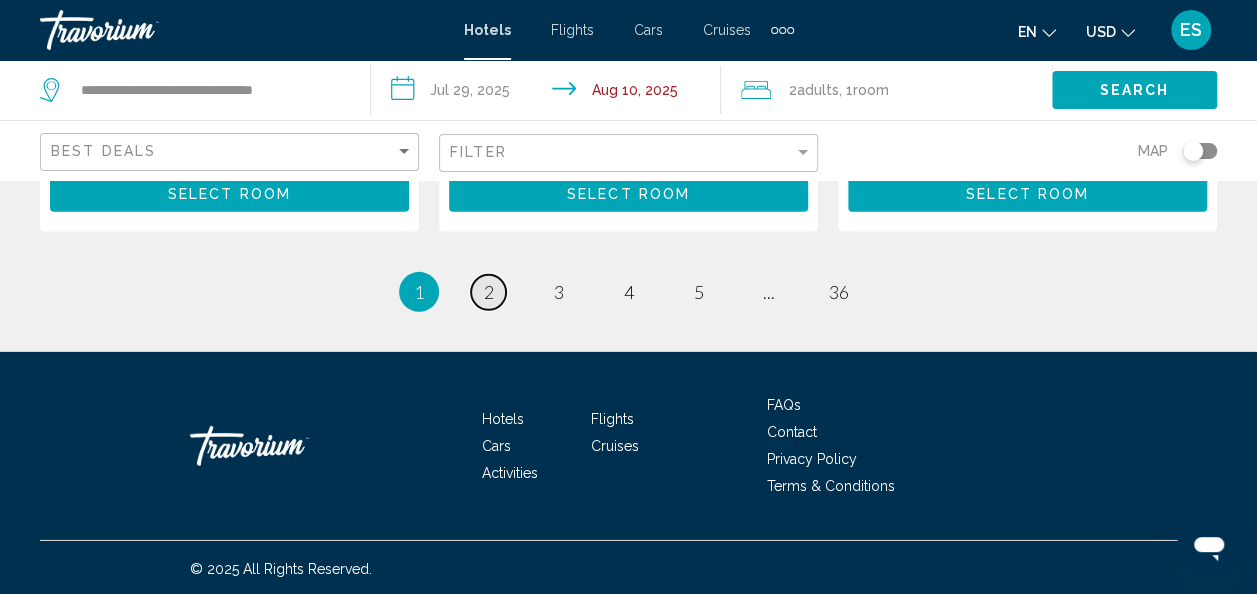 click on "2" at bounding box center [489, 292] 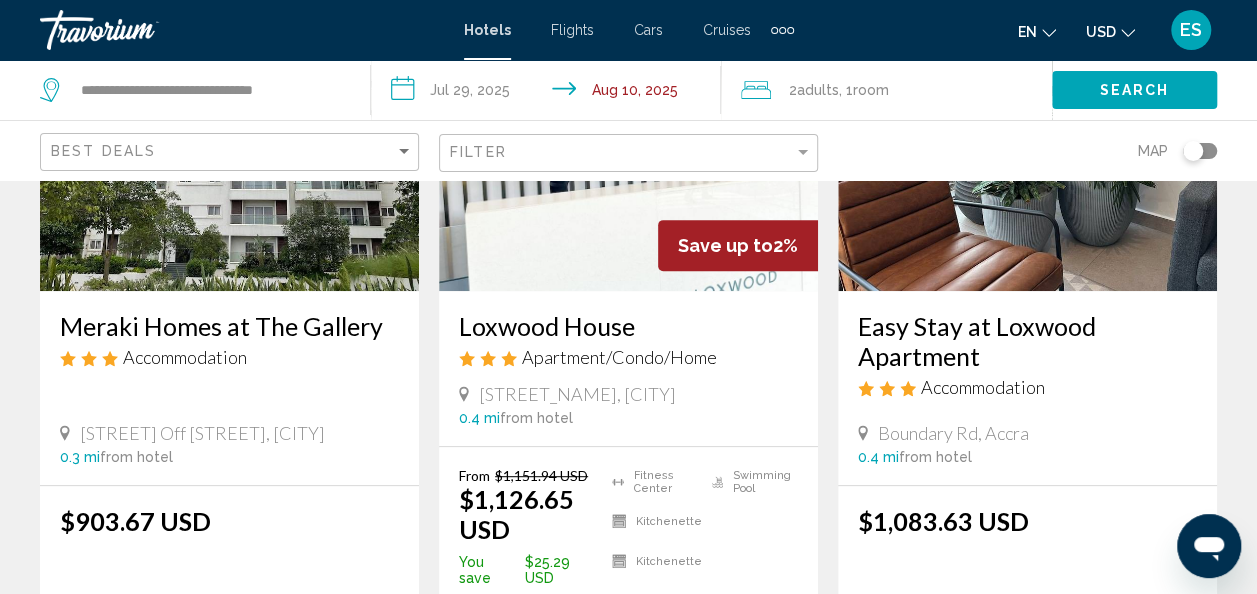 scroll, scrollTop: 299, scrollLeft: 0, axis: vertical 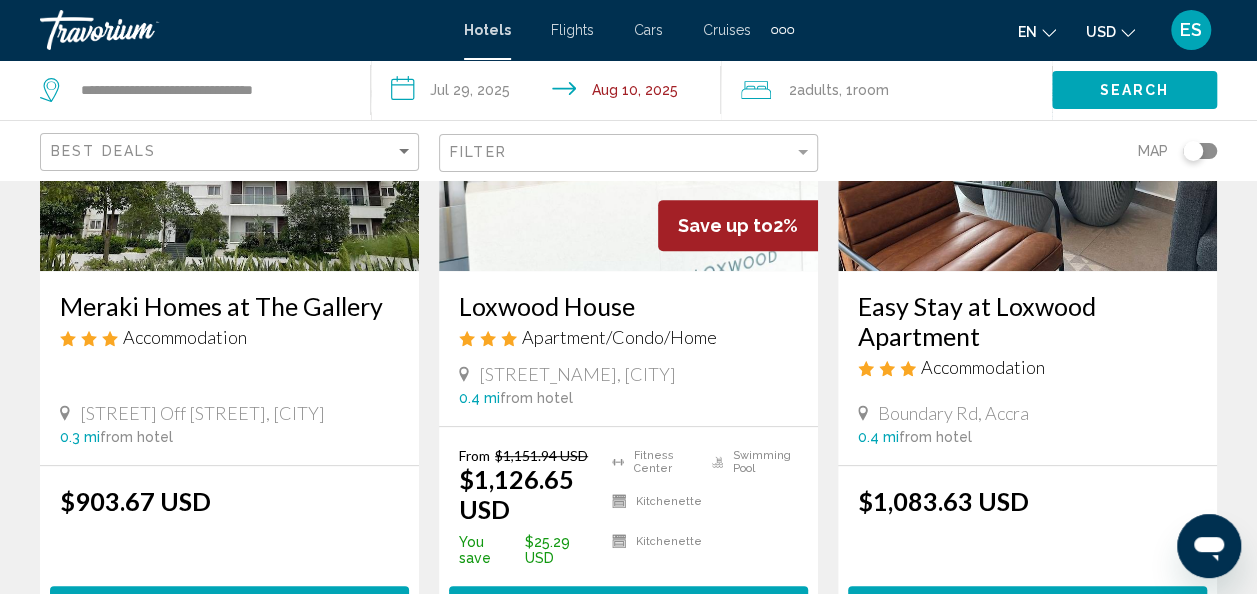 click on "Meraki Homes at The Gallery" at bounding box center [229, 306] 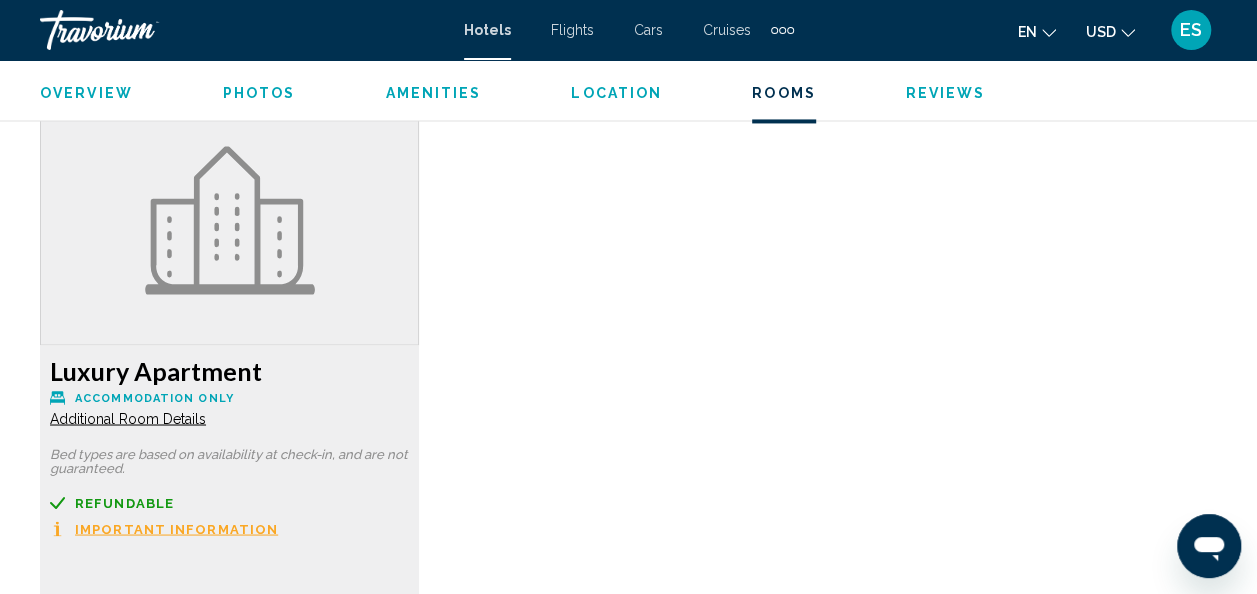 scroll, scrollTop: 1526, scrollLeft: 0, axis: vertical 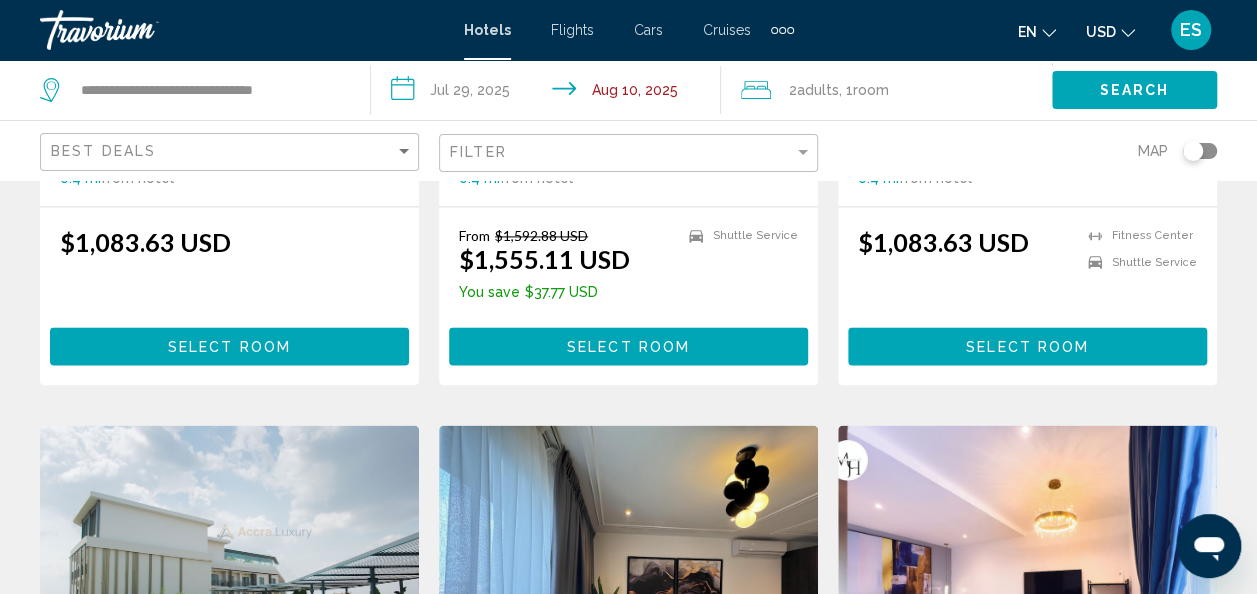 click on "Select Room" at bounding box center (1027, 347) 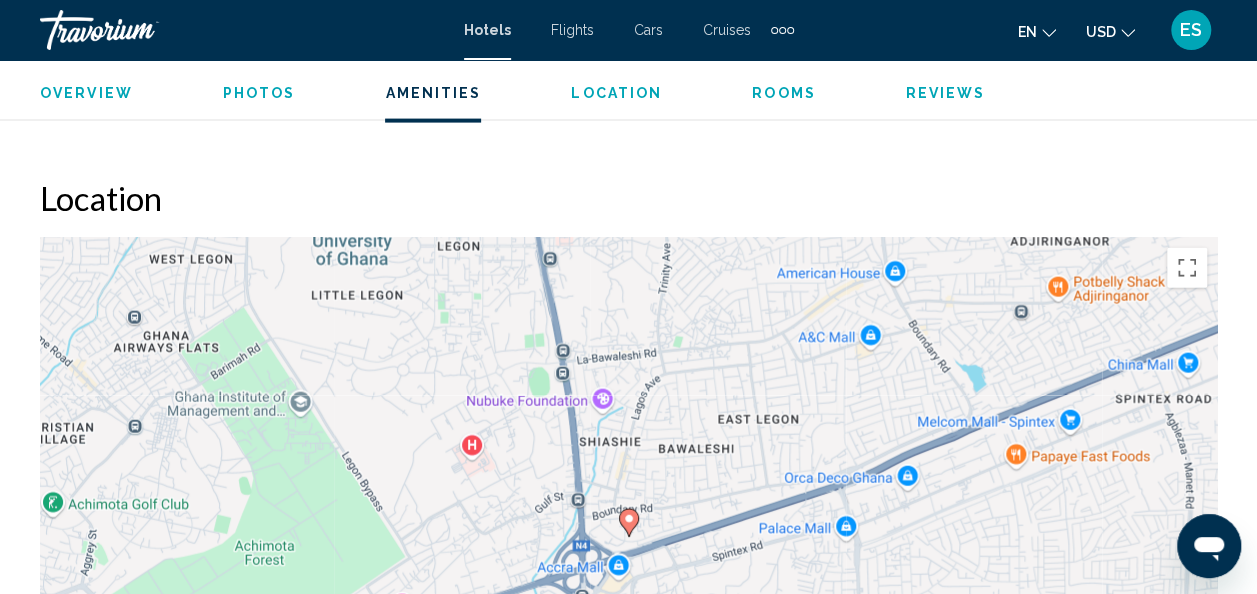 scroll, scrollTop: 2130, scrollLeft: 0, axis: vertical 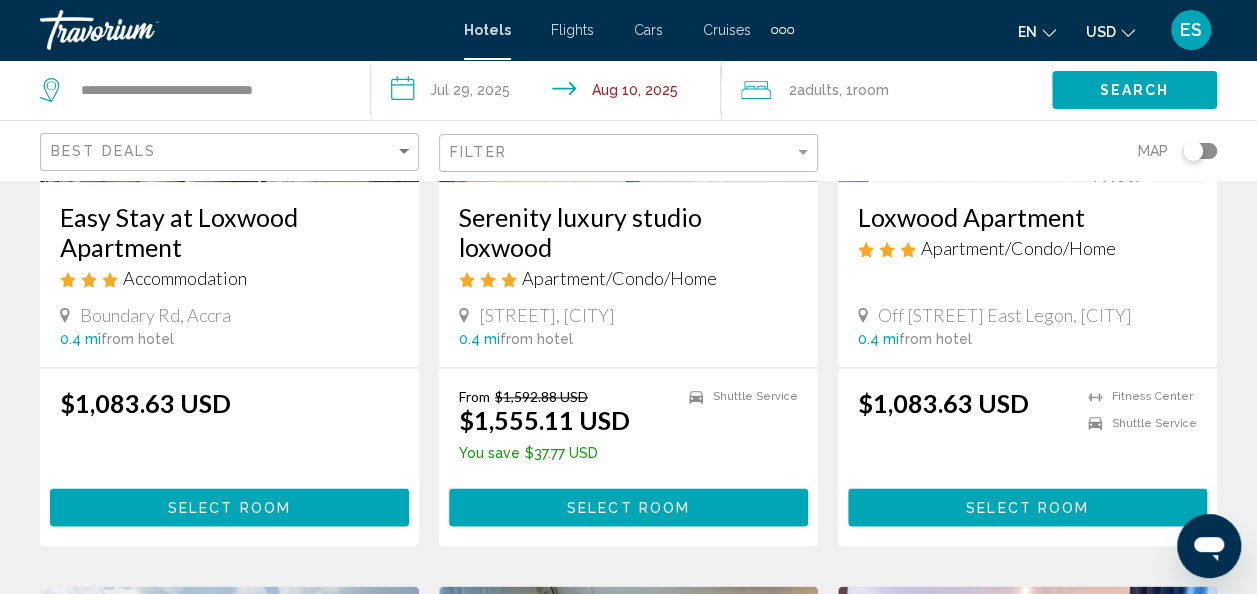 click on "Select Room" at bounding box center [1027, 508] 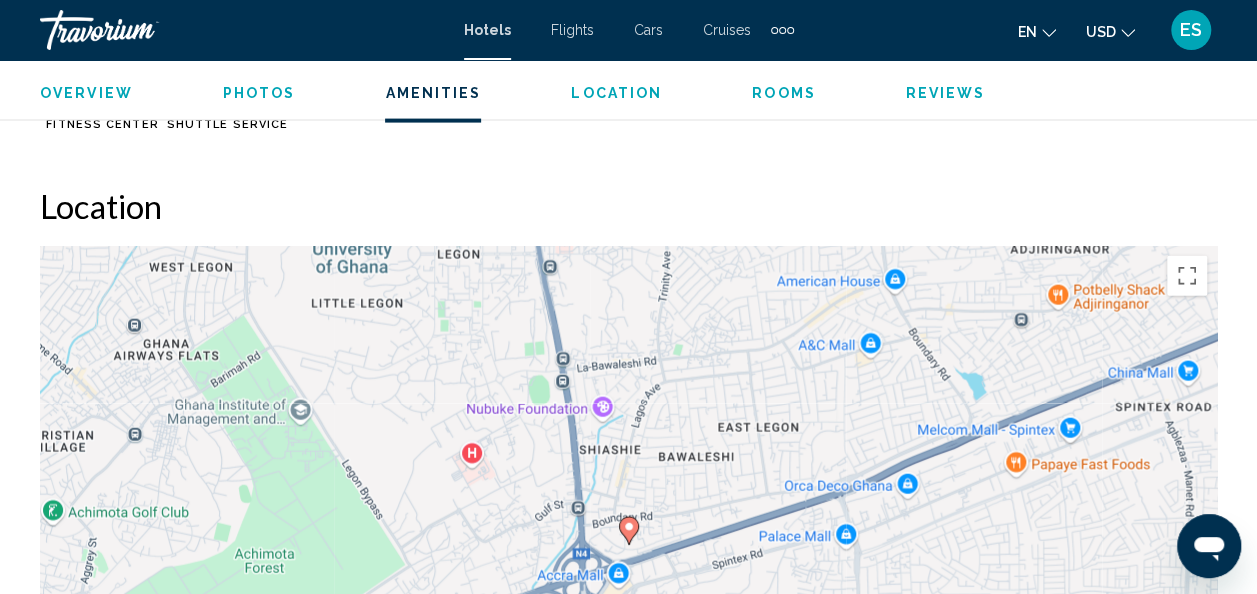 scroll, scrollTop: 2117, scrollLeft: 0, axis: vertical 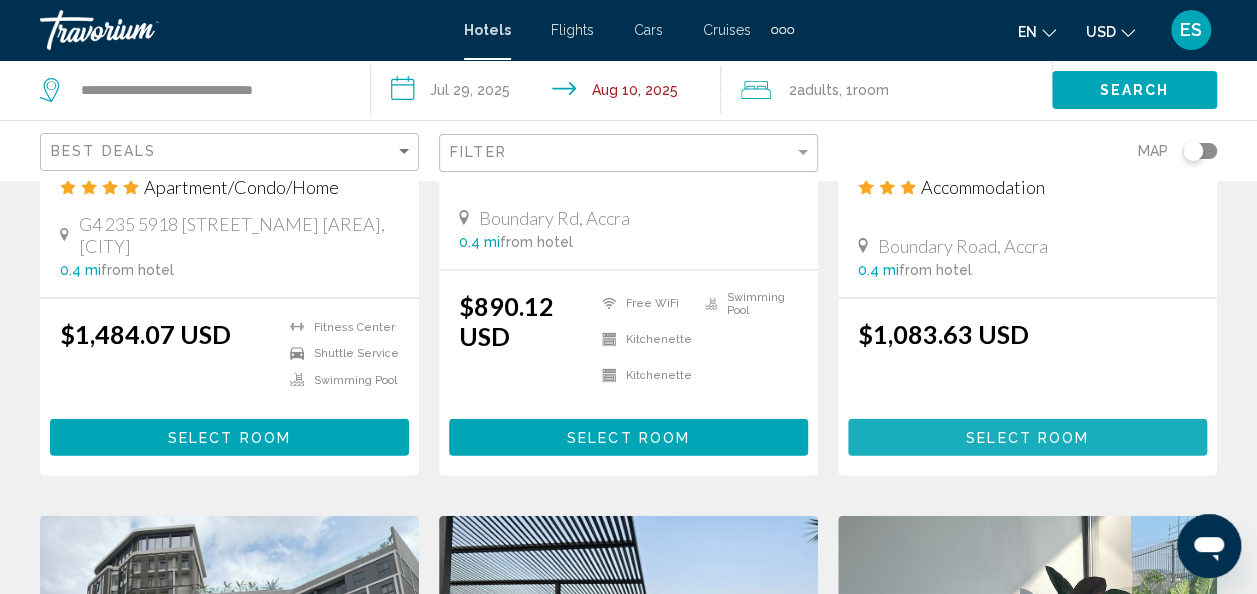 click on "Select Room" at bounding box center [1027, 438] 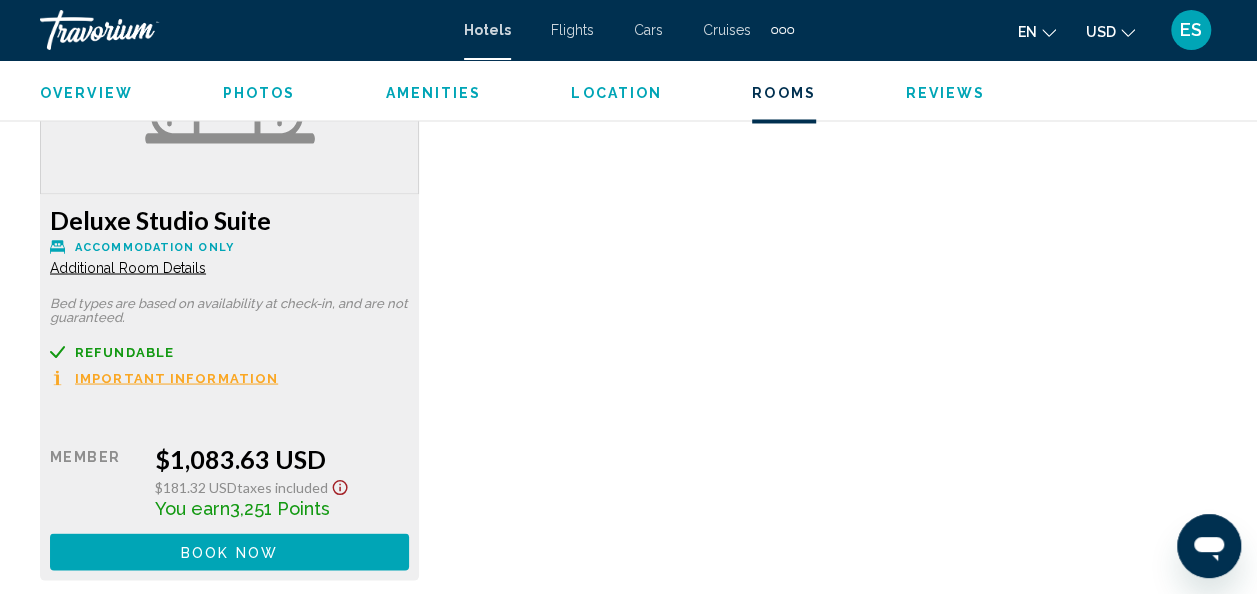 scroll, scrollTop: 1674, scrollLeft: 0, axis: vertical 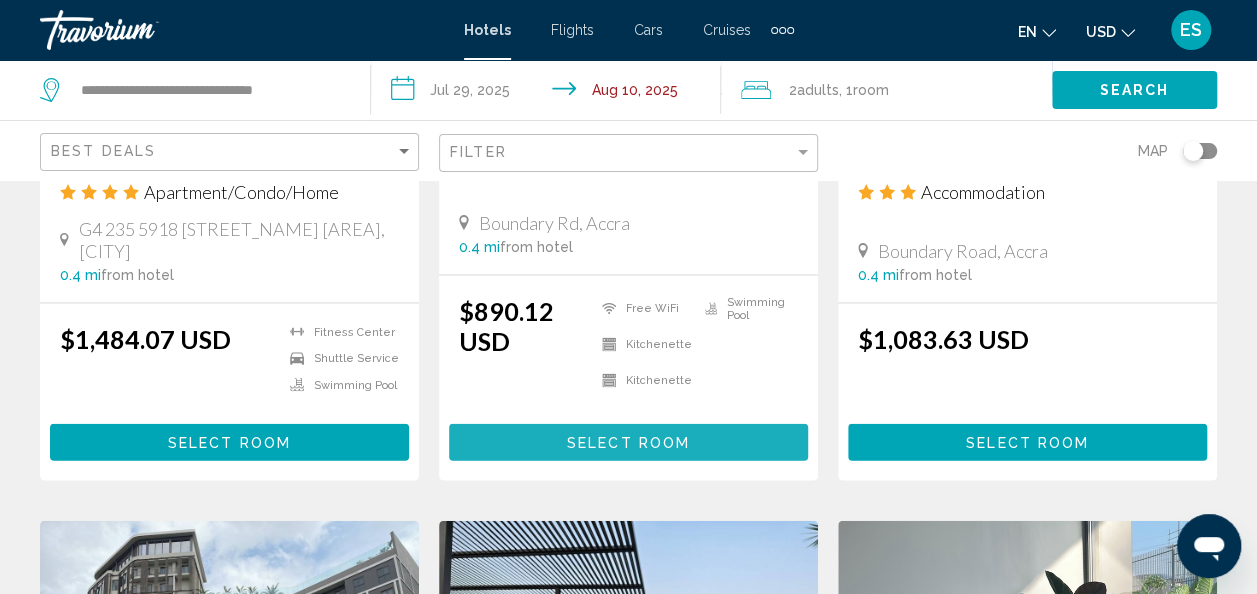 click on "Select Room" at bounding box center [628, 442] 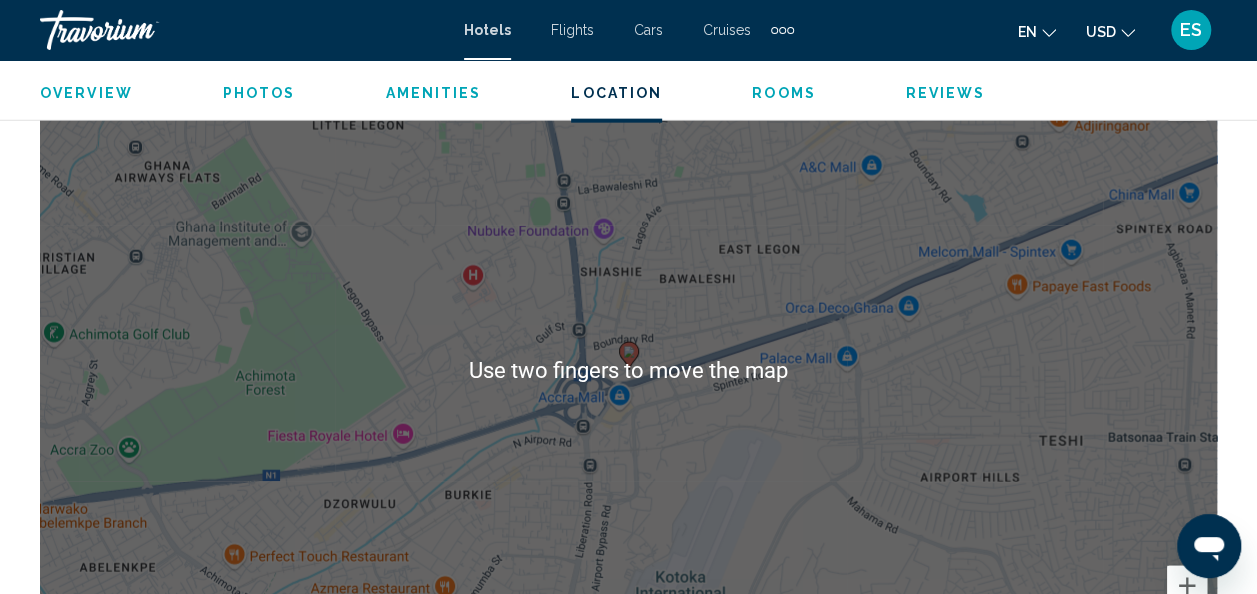 scroll, scrollTop: 2290, scrollLeft: 0, axis: vertical 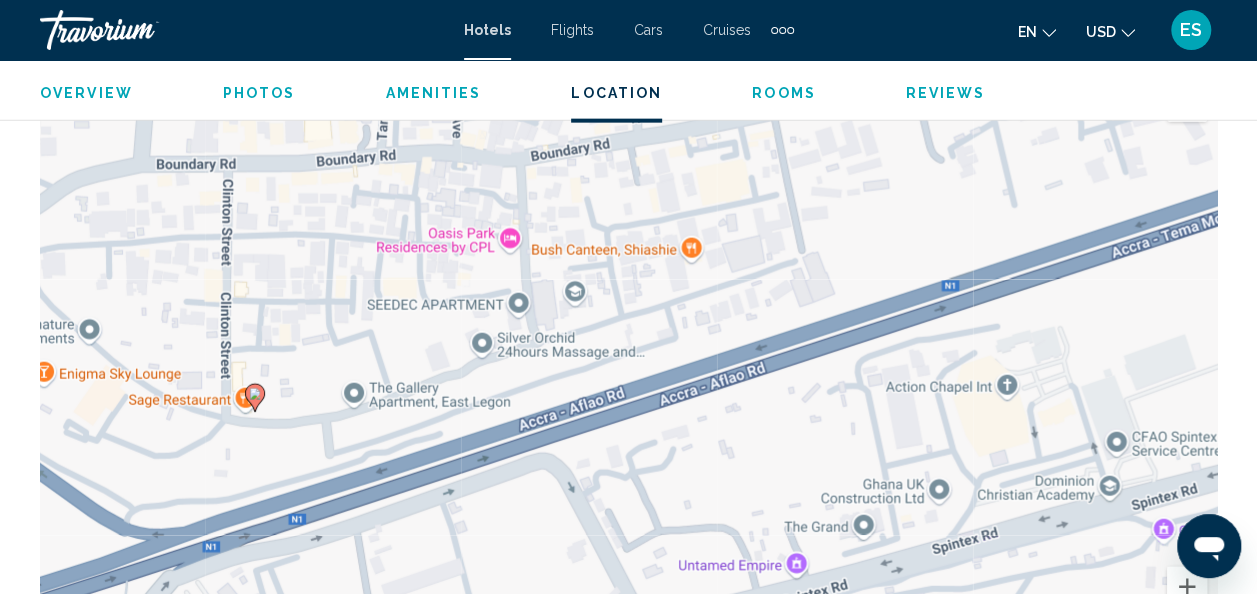 click on "To activate drag with keyboard, press Alt + Enter. Once in keyboard drag state, use the arrow keys to move the marker. To complete the drag, press the Enter key. To cancel, press Escape." at bounding box center [628, 372] 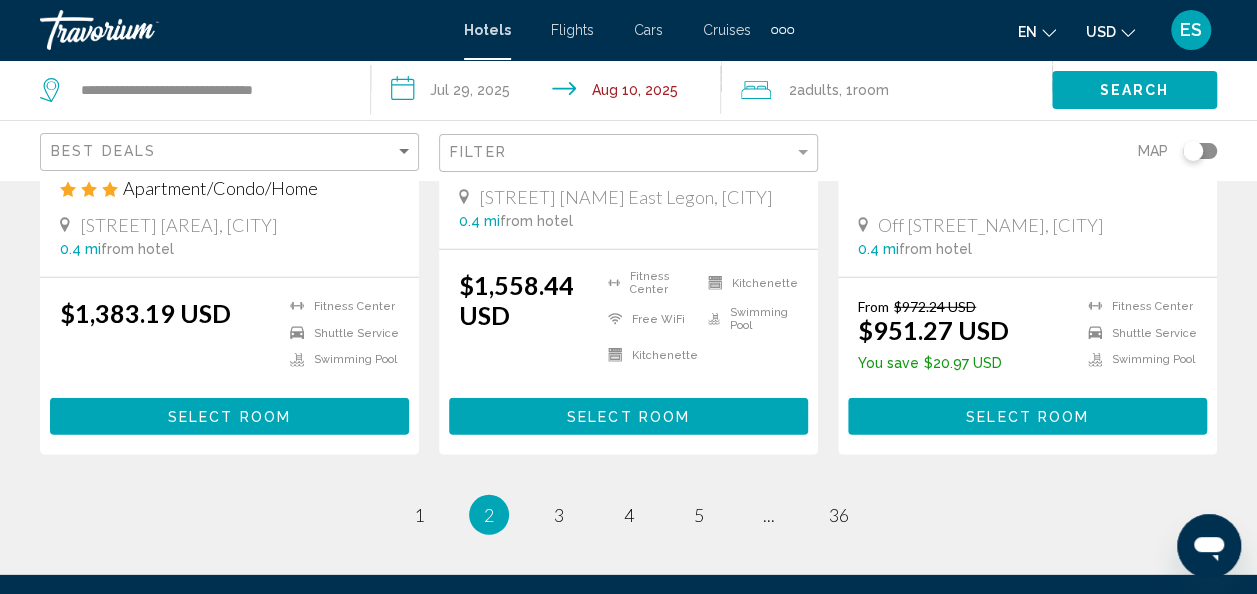 scroll, scrollTop: 2941, scrollLeft: 0, axis: vertical 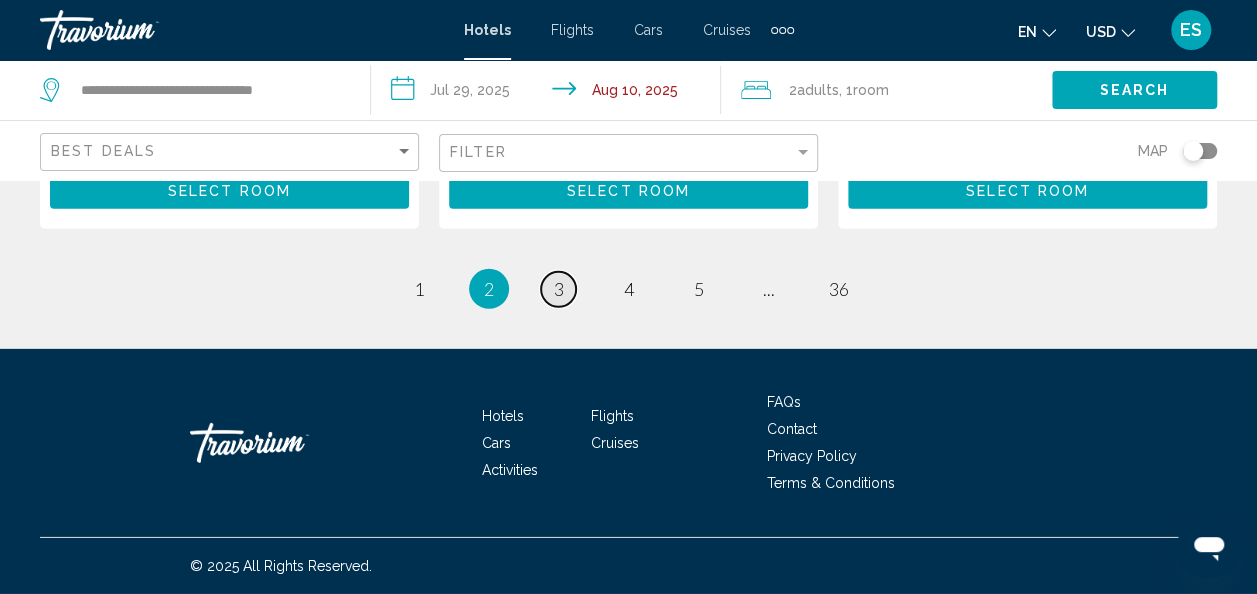 click on "3" at bounding box center [559, 289] 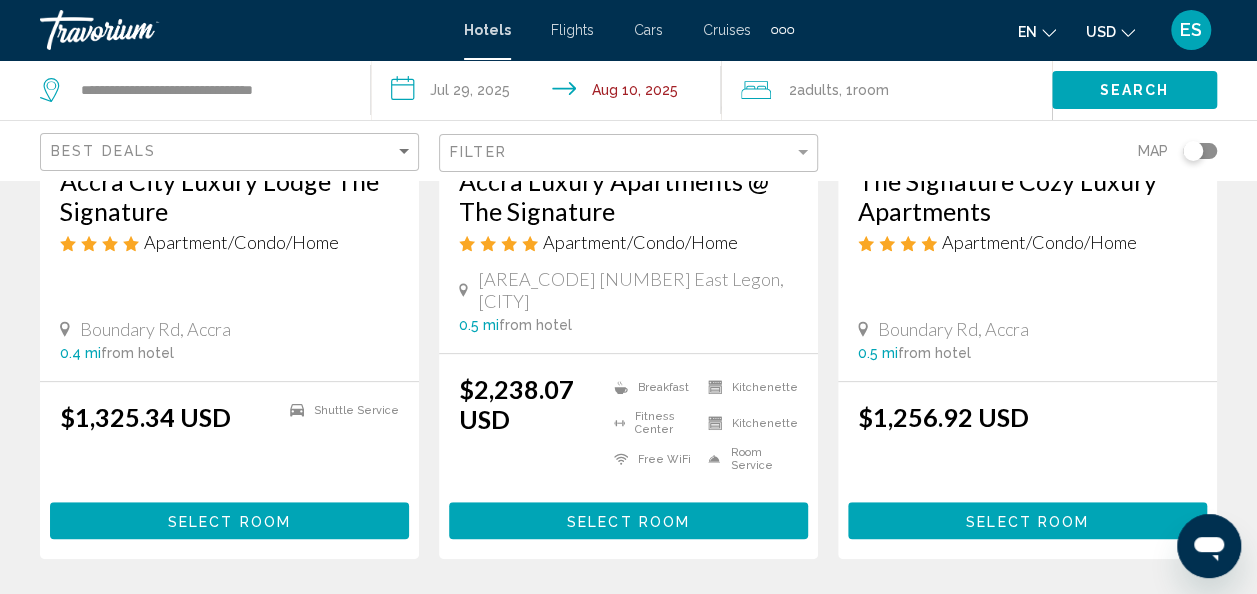 scroll, scrollTop: 426, scrollLeft: 0, axis: vertical 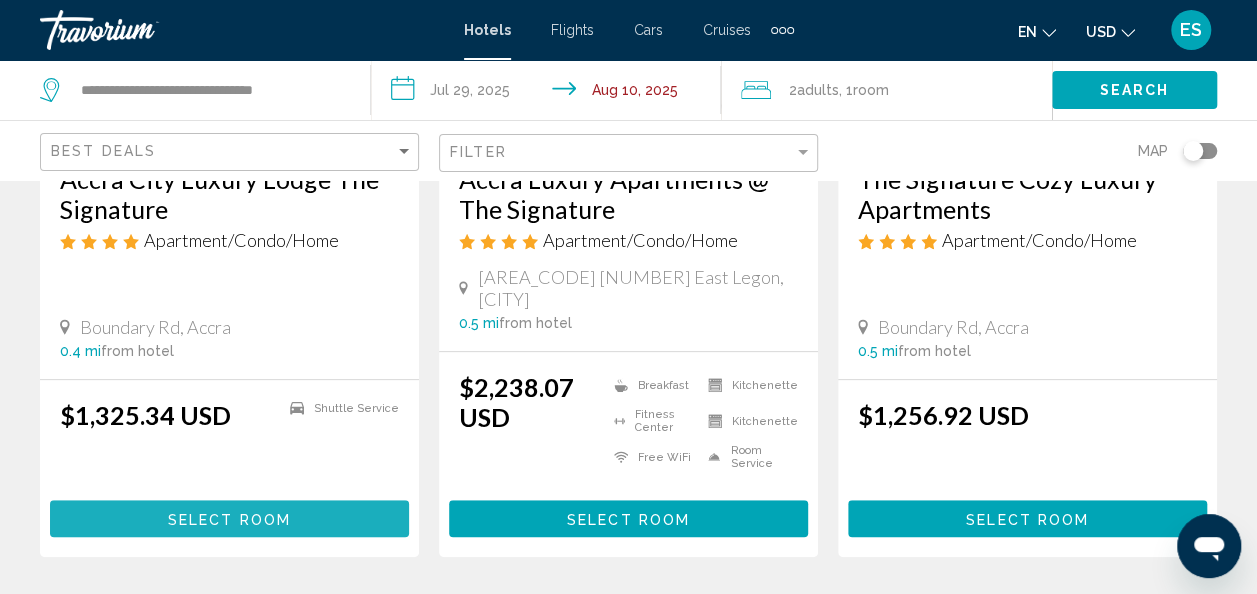 click on "Select Room" at bounding box center (229, 519) 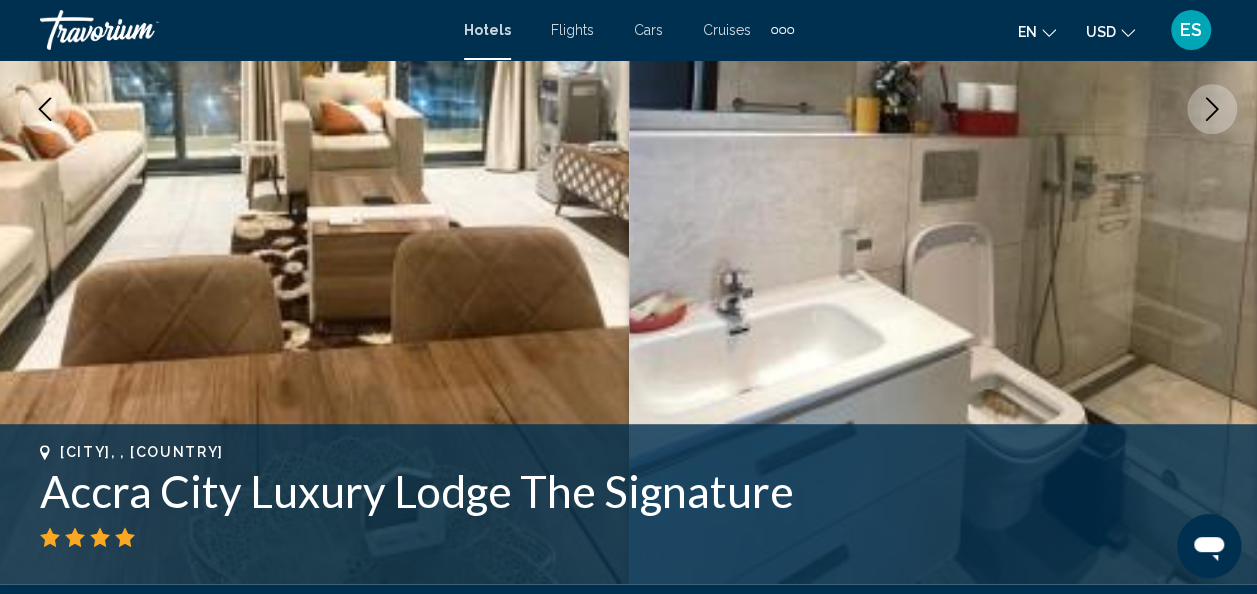 scroll, scrollTop: 238, scrollLeft: 0, axis: vertical 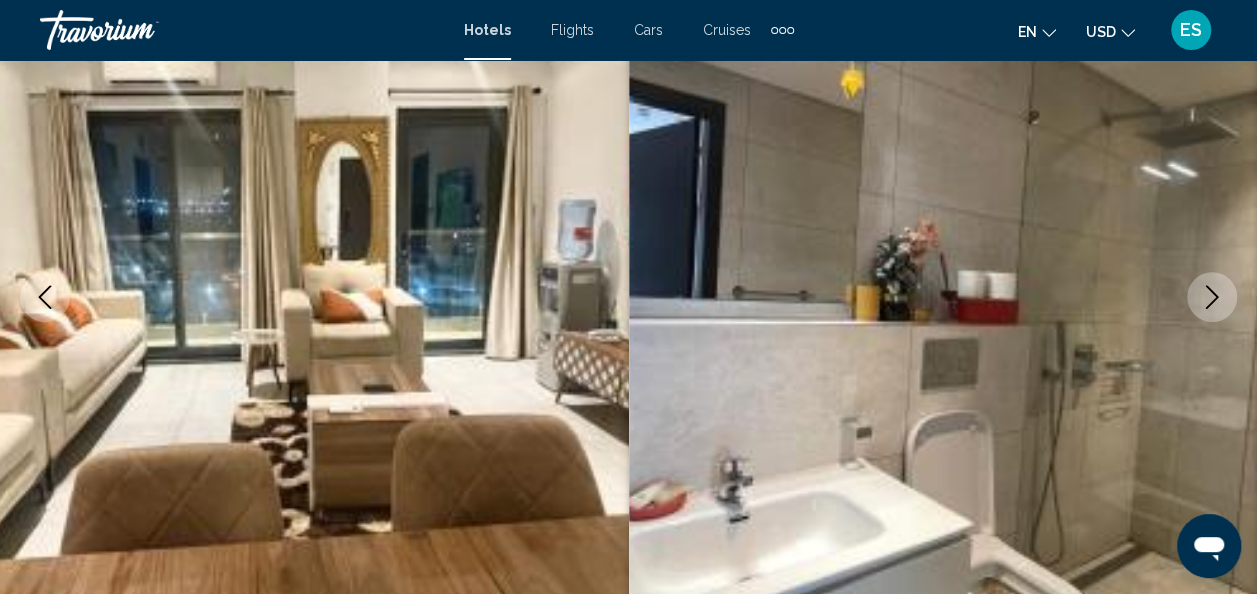 click 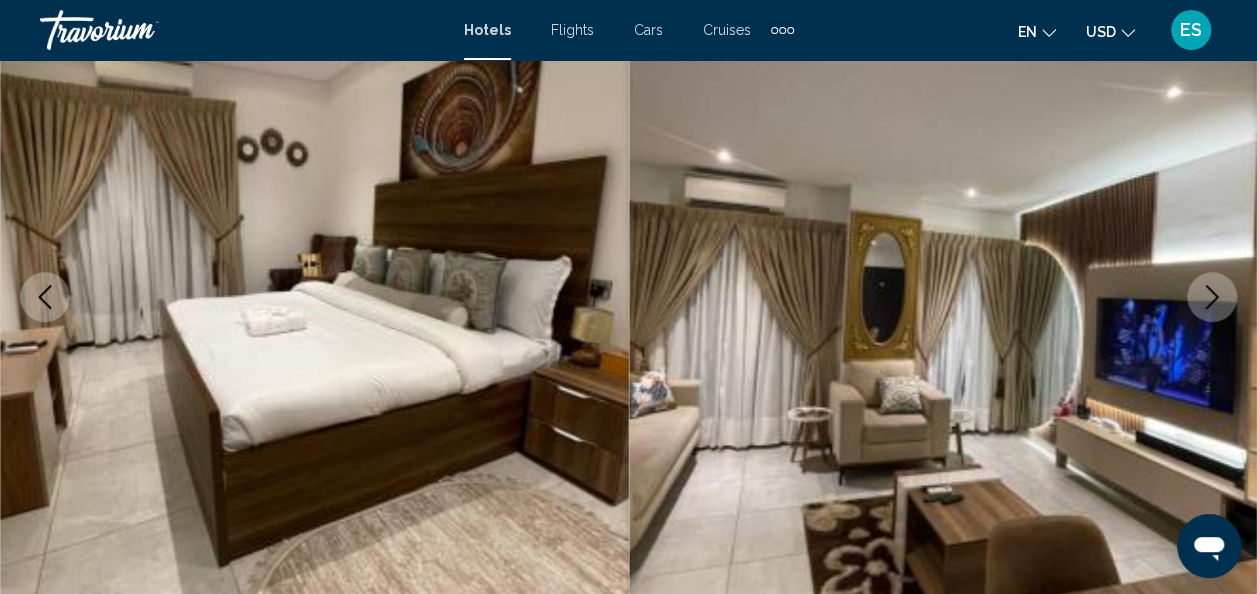 click at bounding box center [1212, 297] 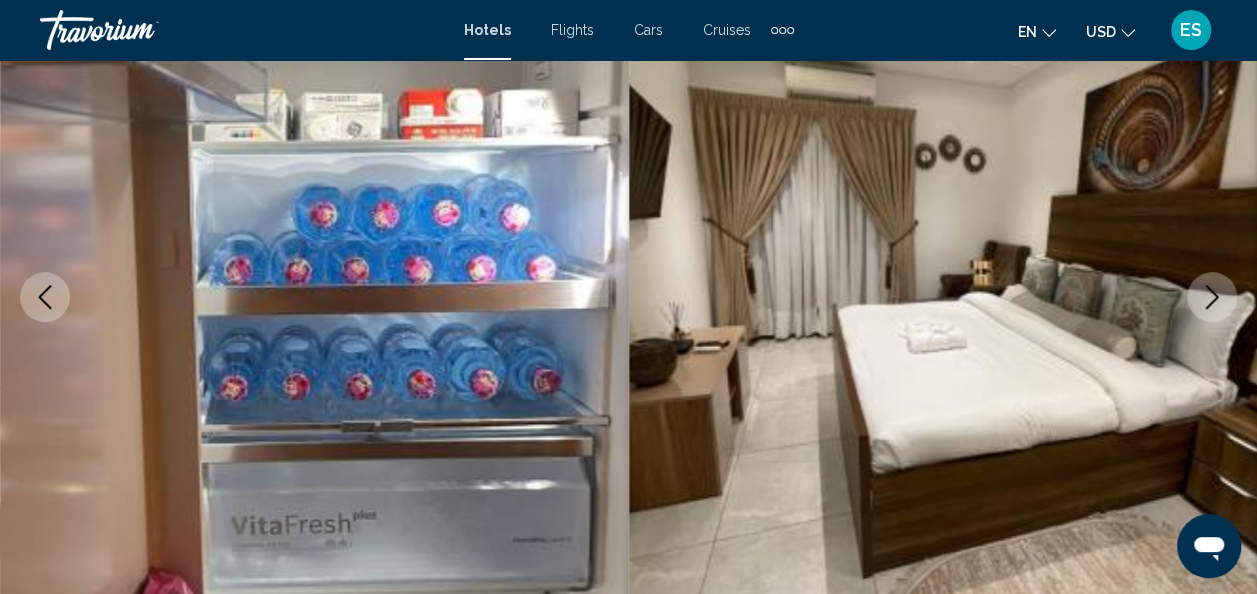 click at bounding box center [1212, 297] 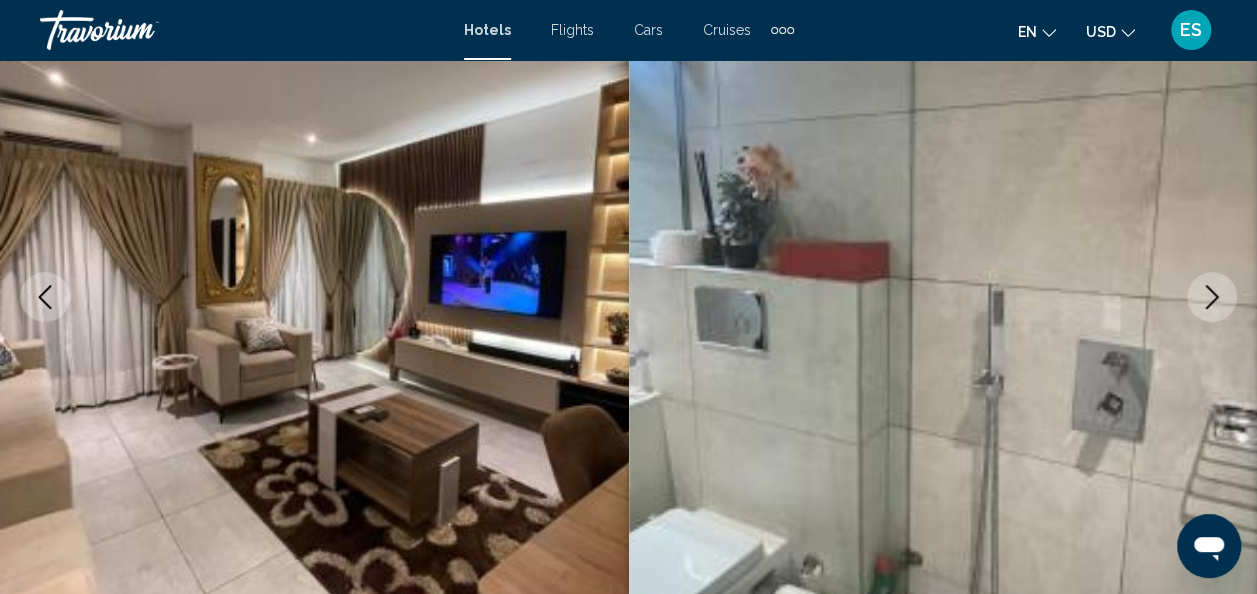 click 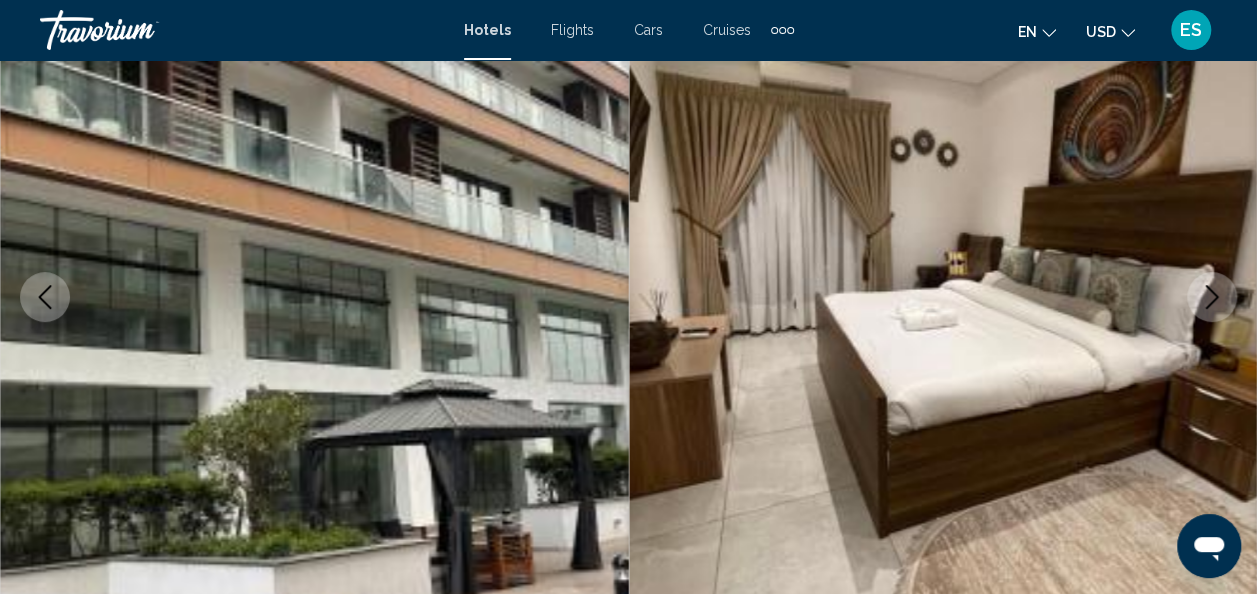click 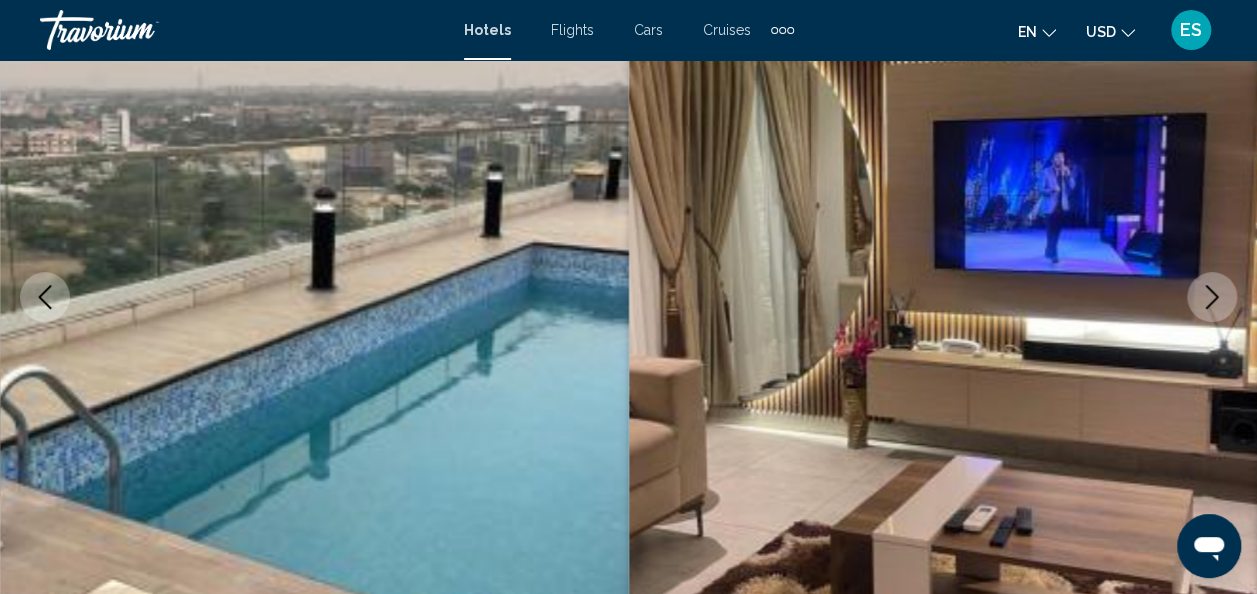 click 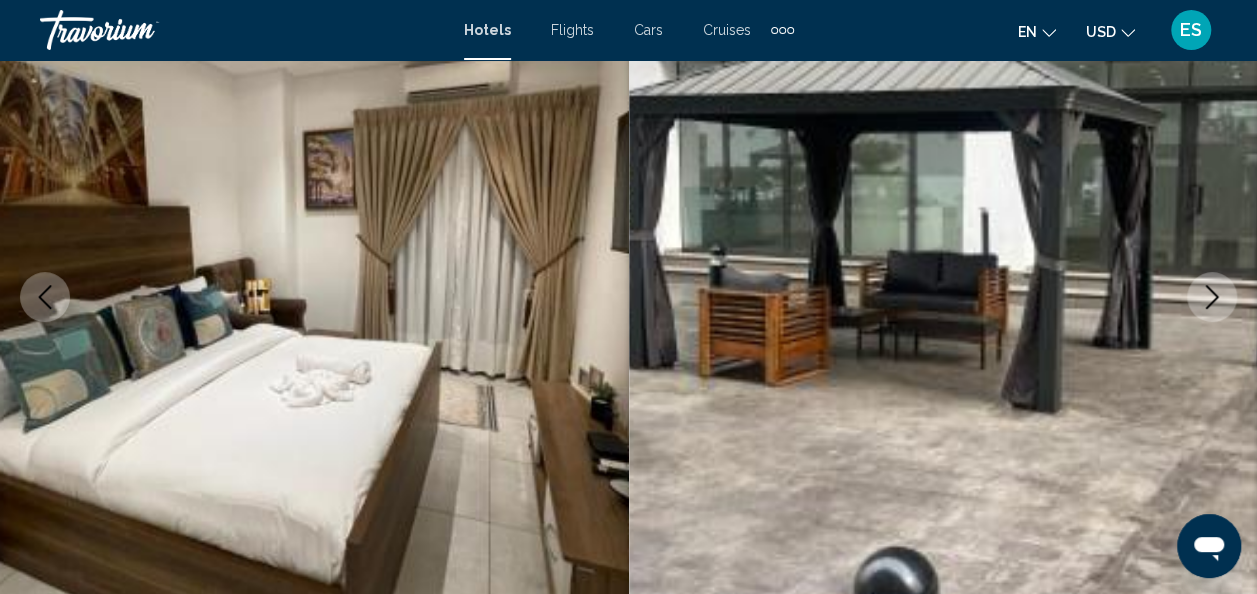 click 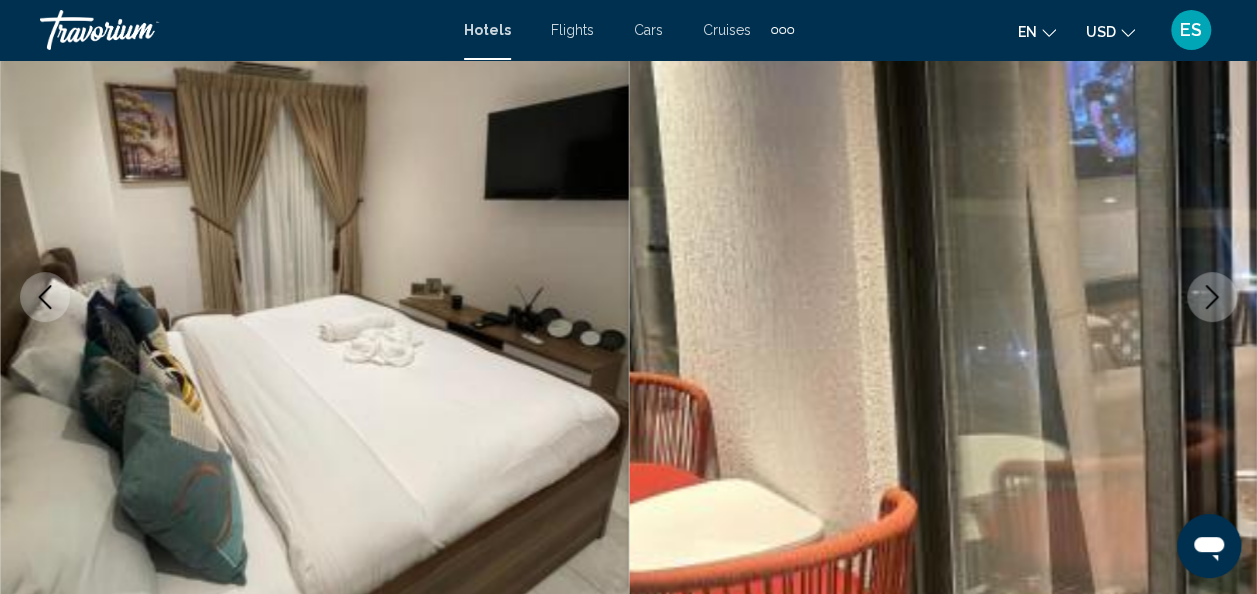 click 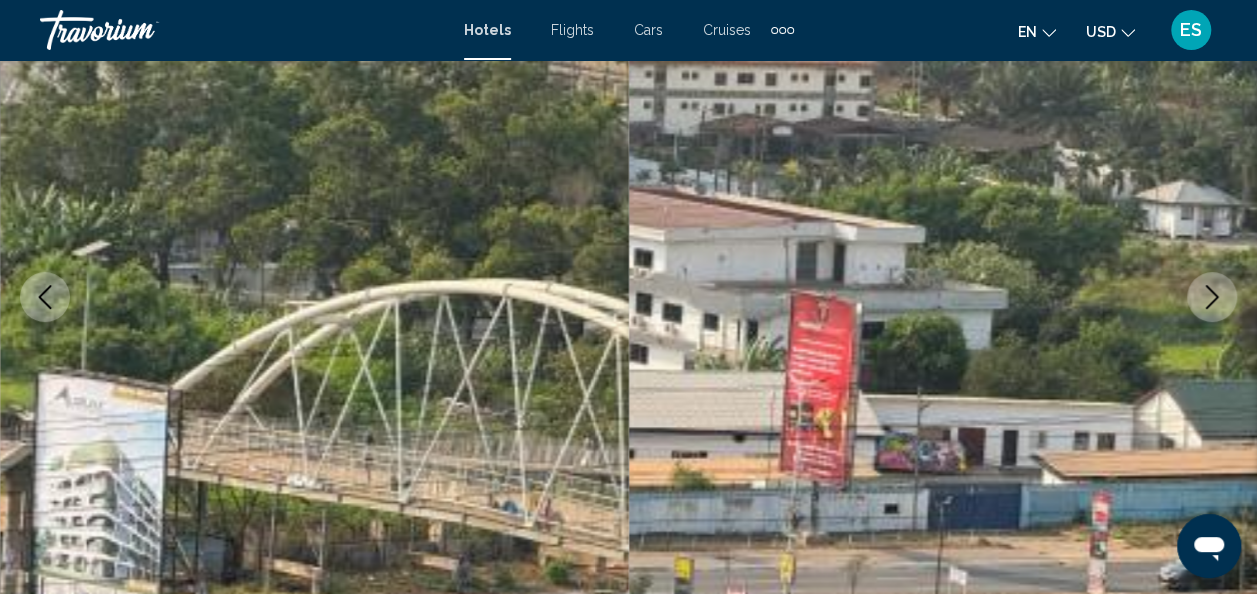 click 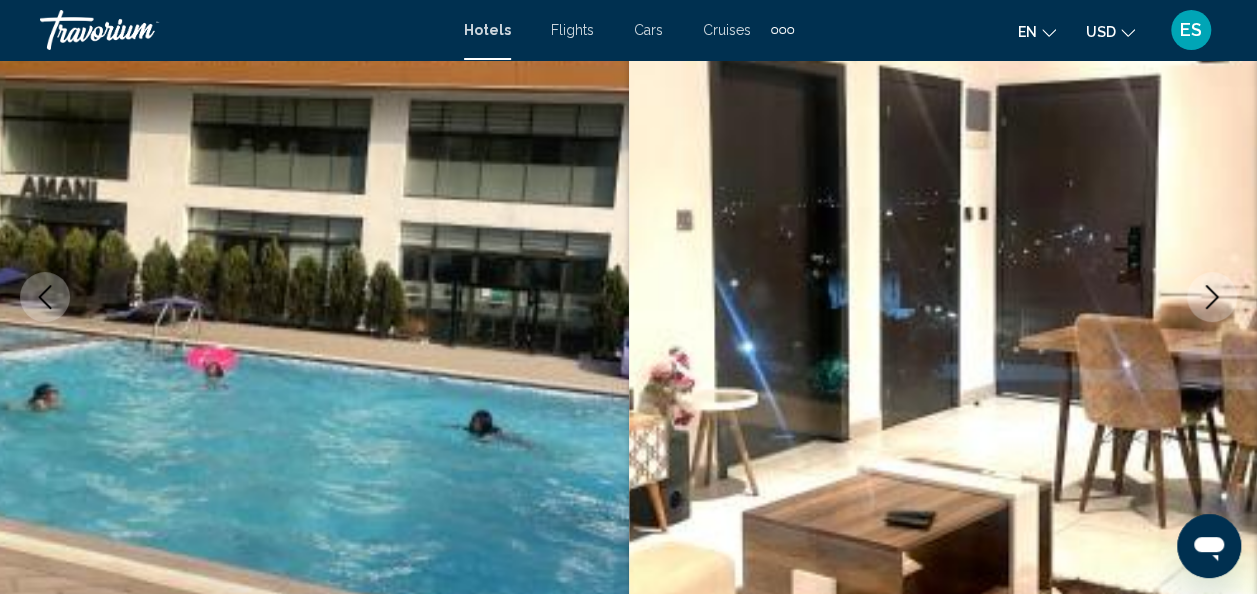 click 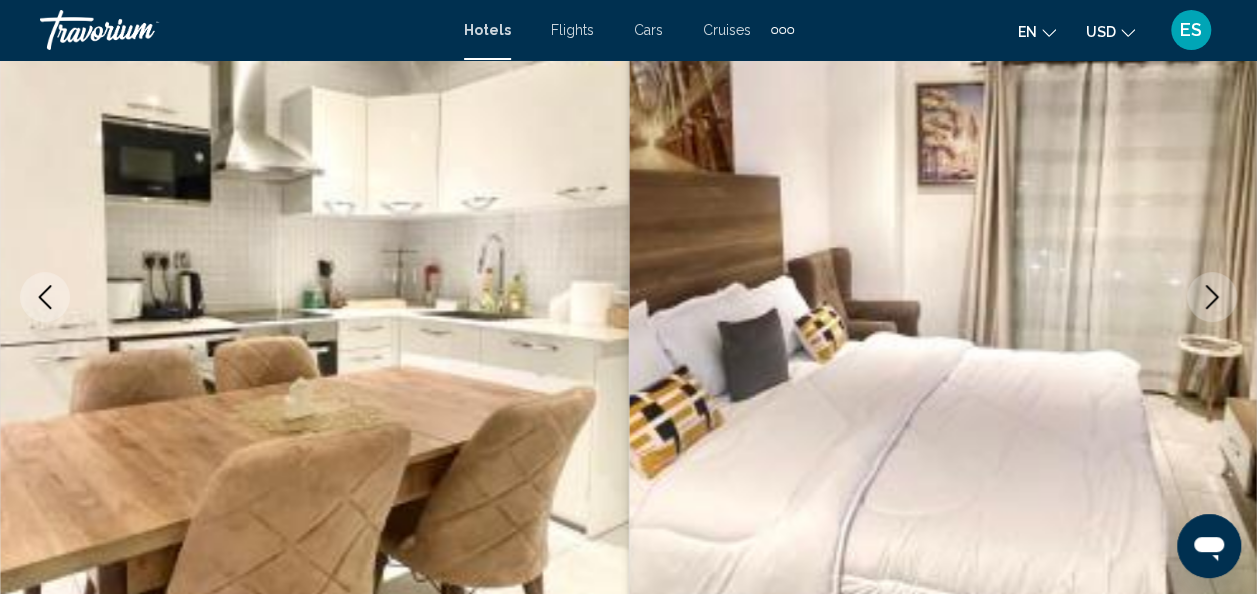 click at bounding box center (1212, 297) 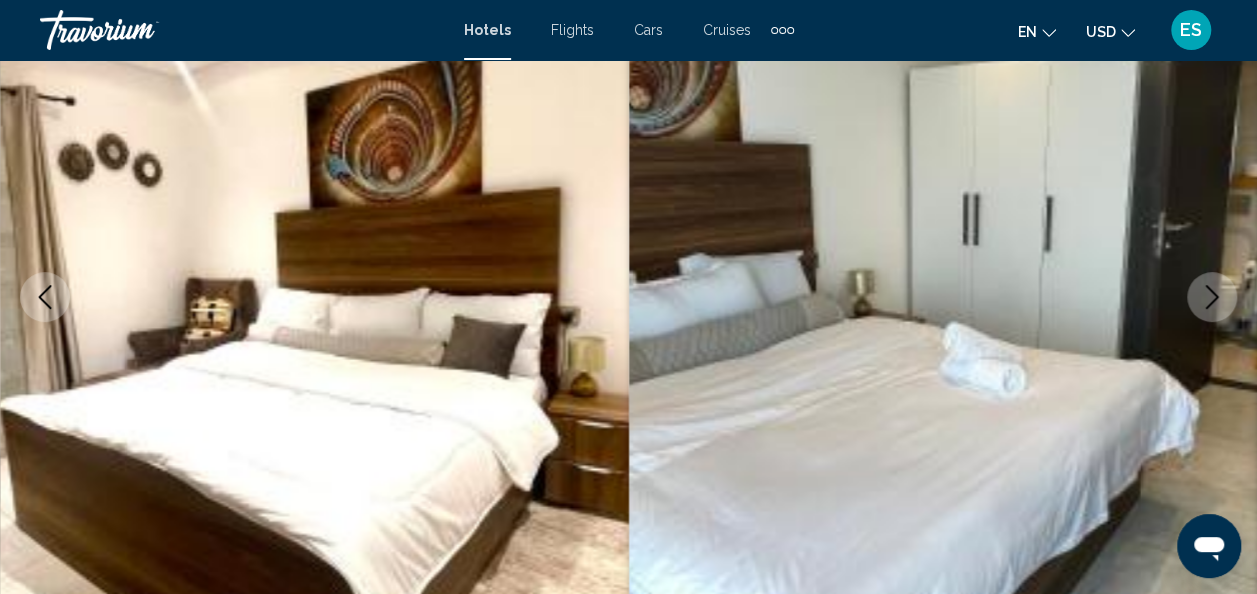 click 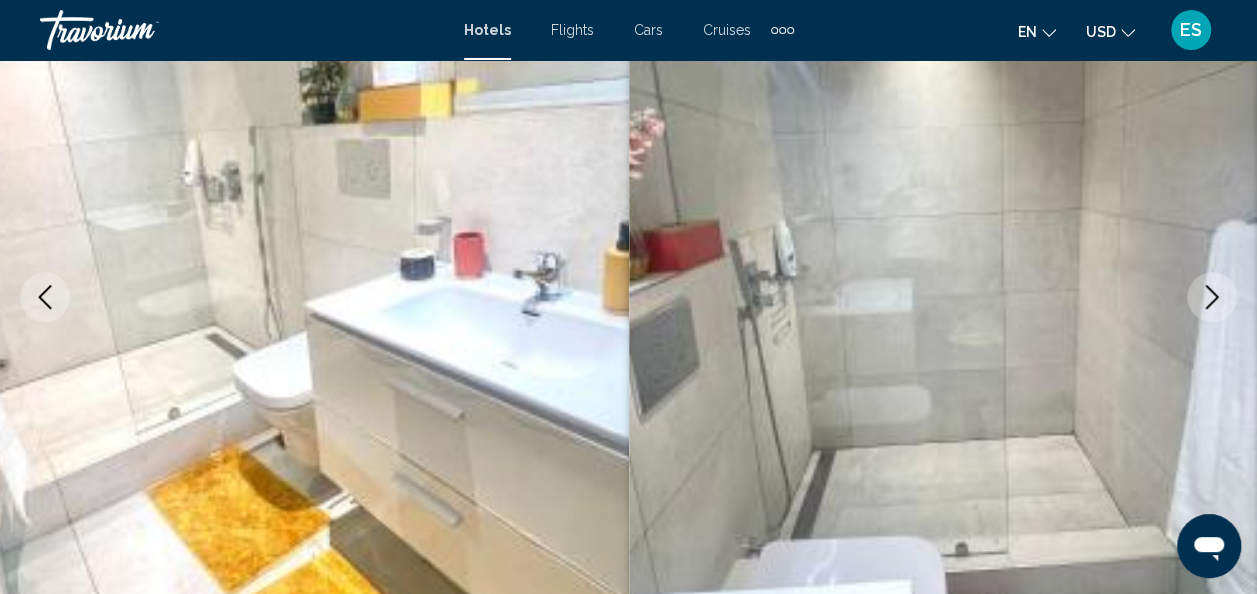 click 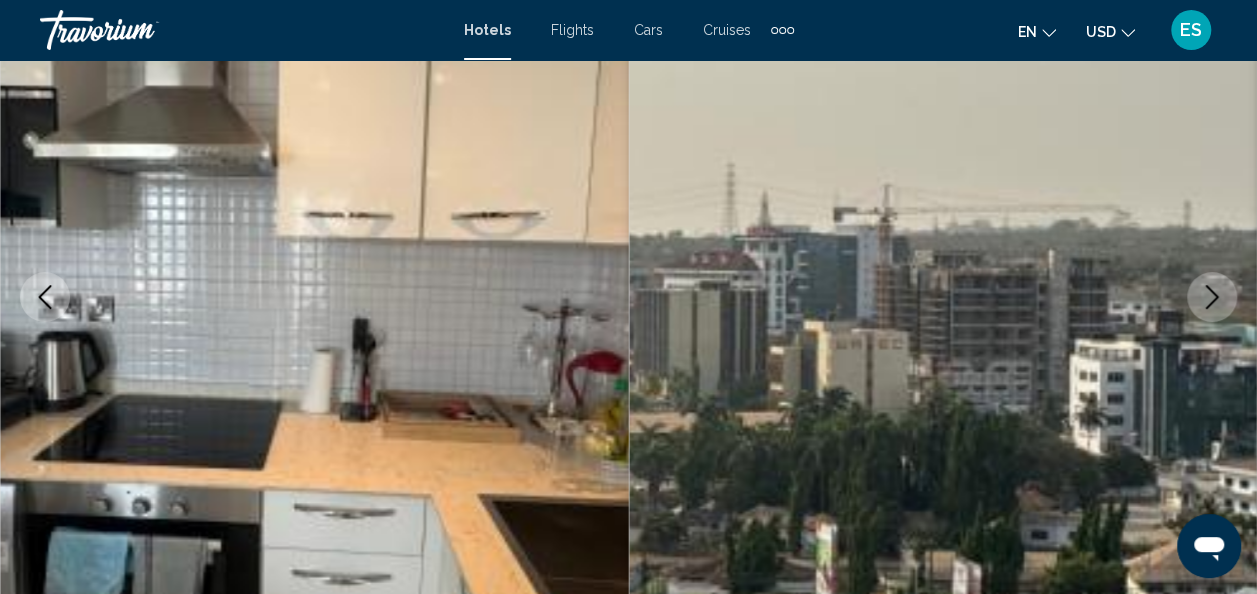 click 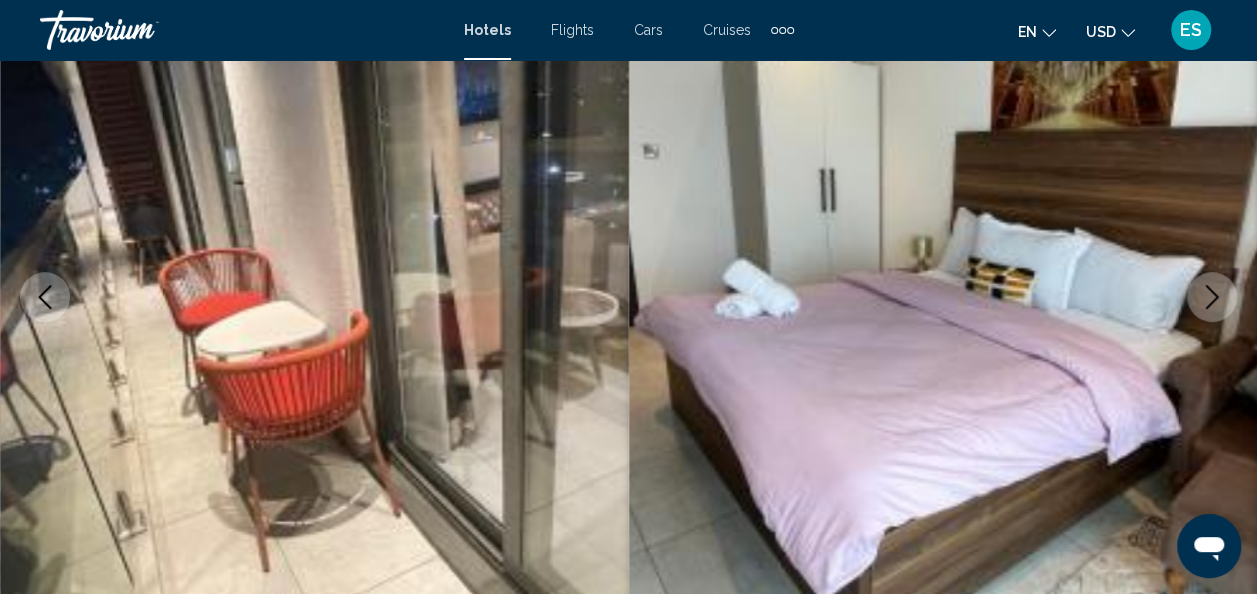 click at bounding box center [1212, 297] 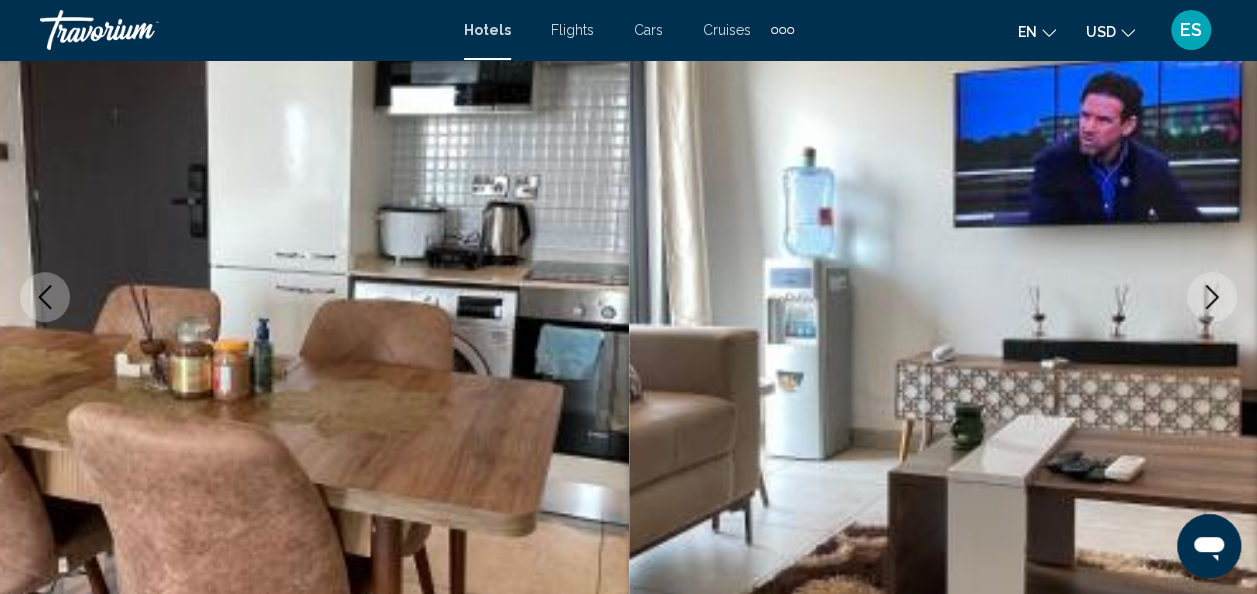 click 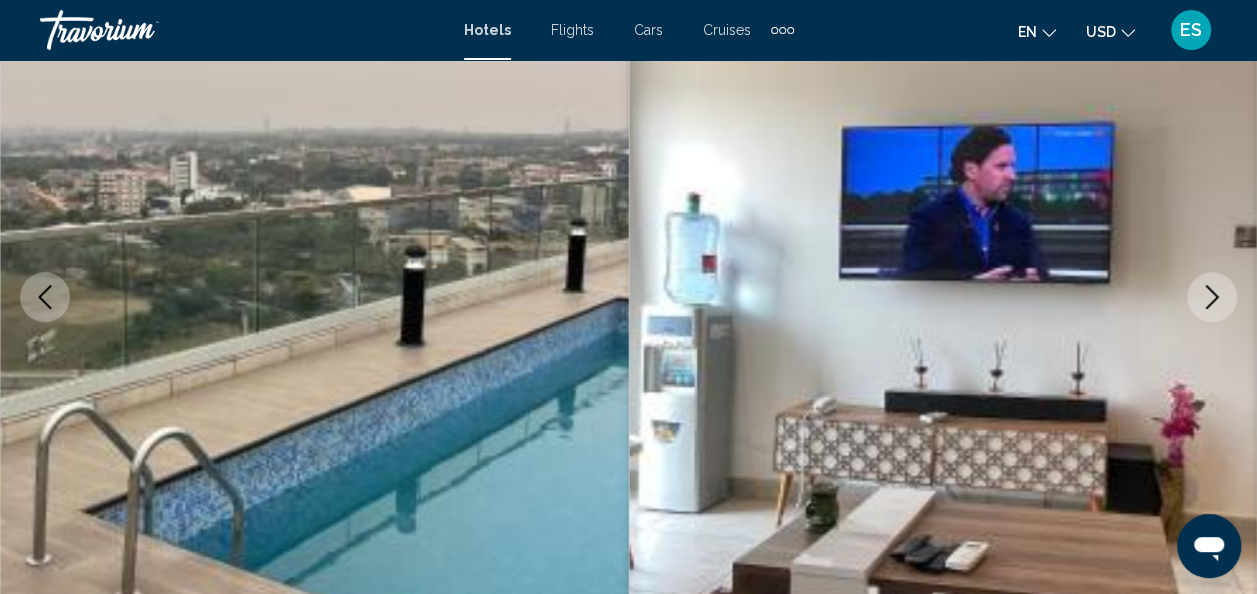 click at bounding box center (1212, 297) 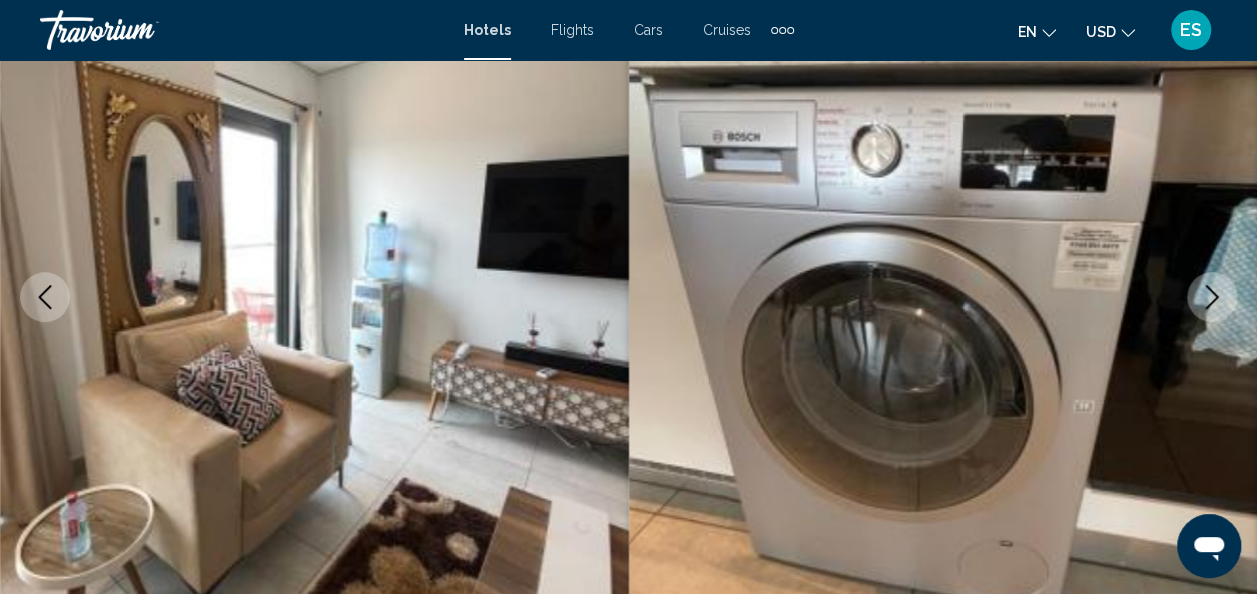 click 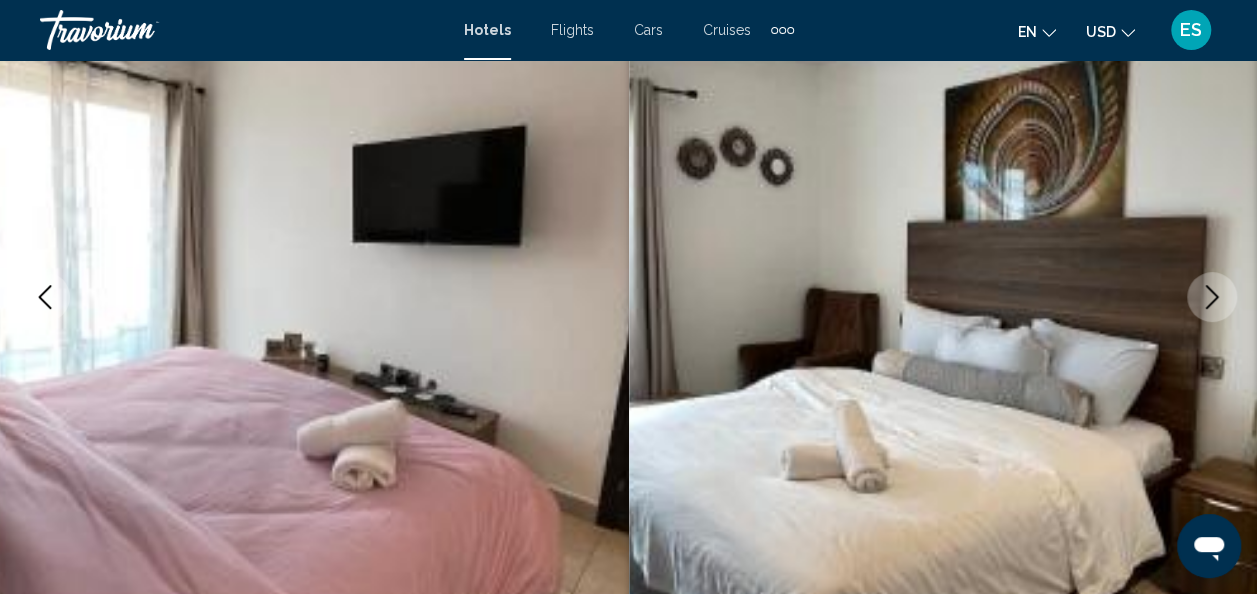 click 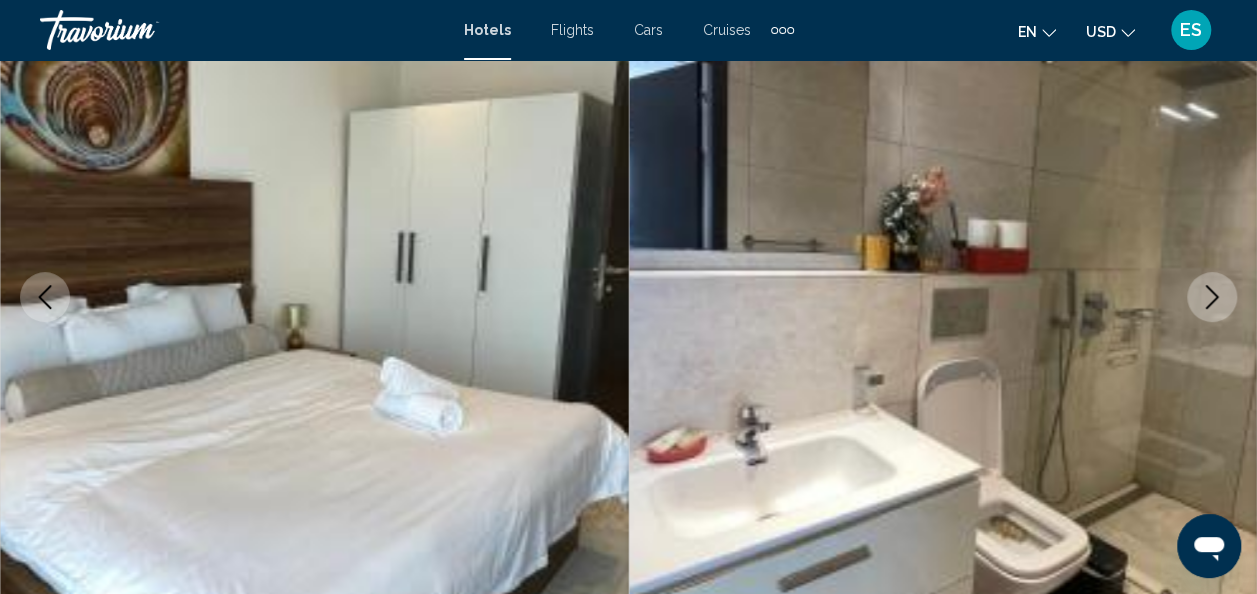 click 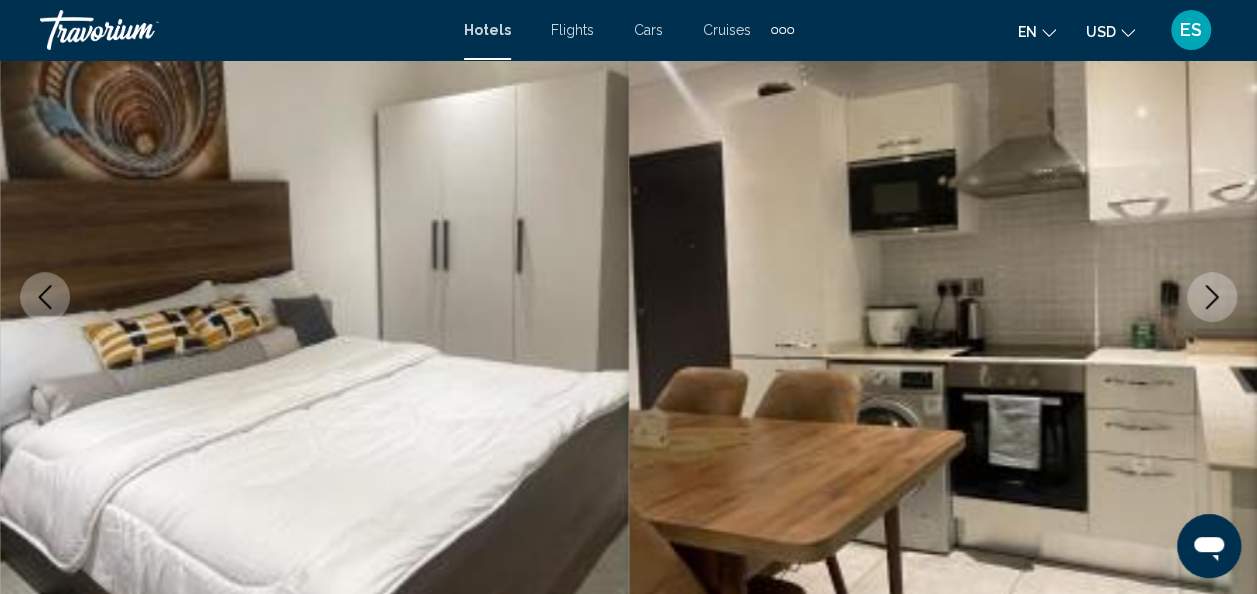 click 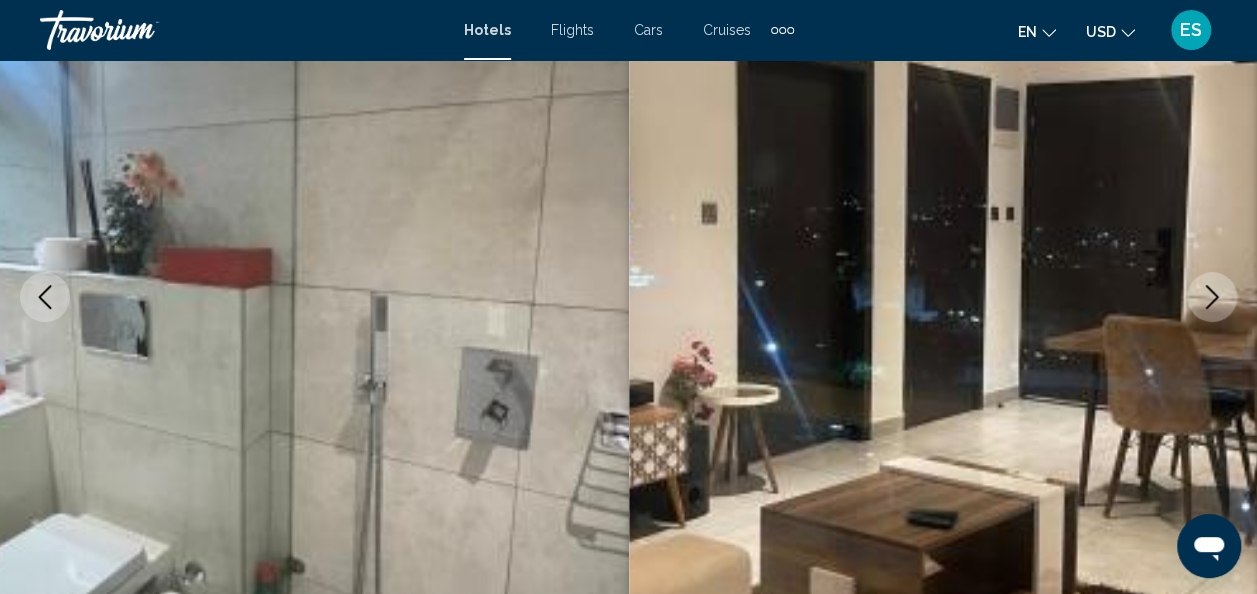 click 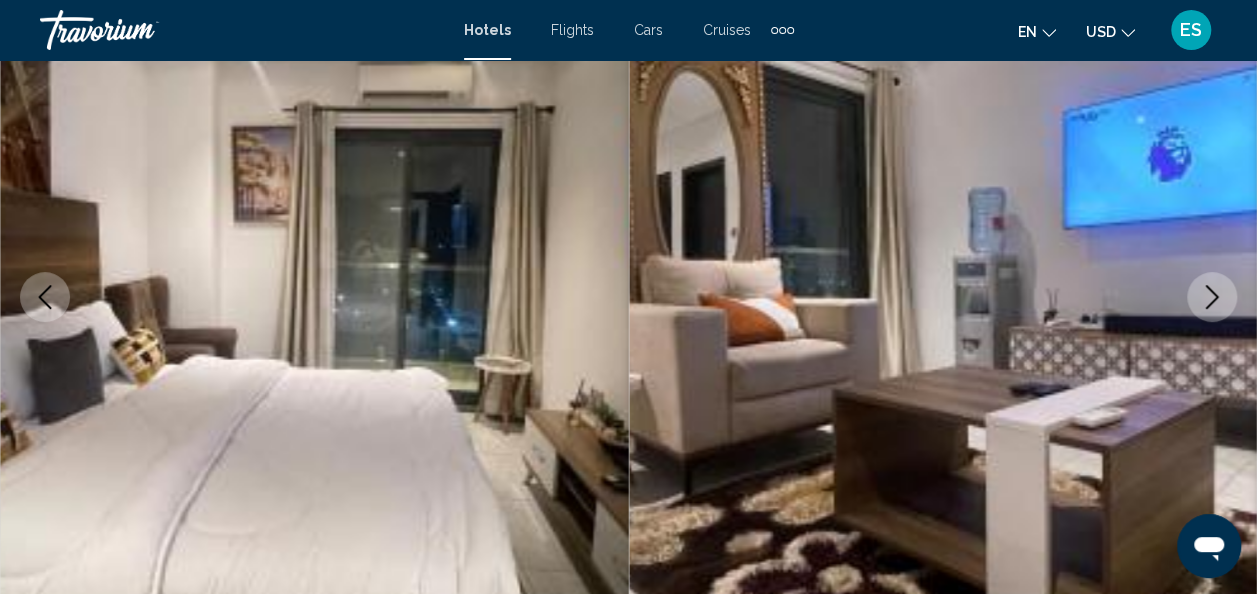 click 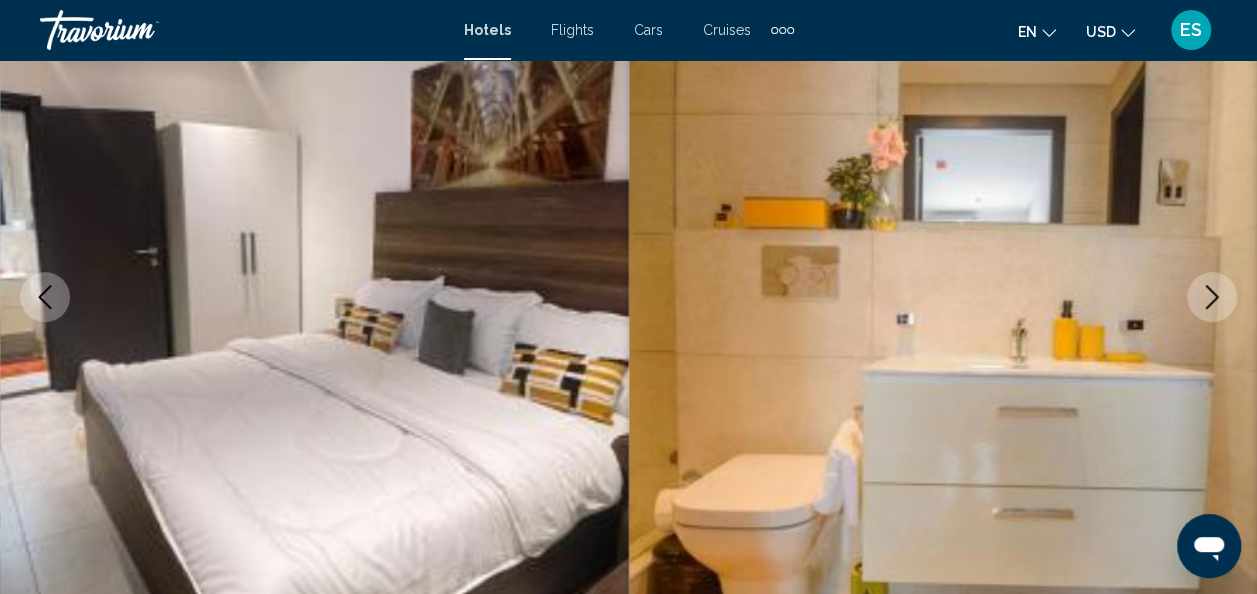 click 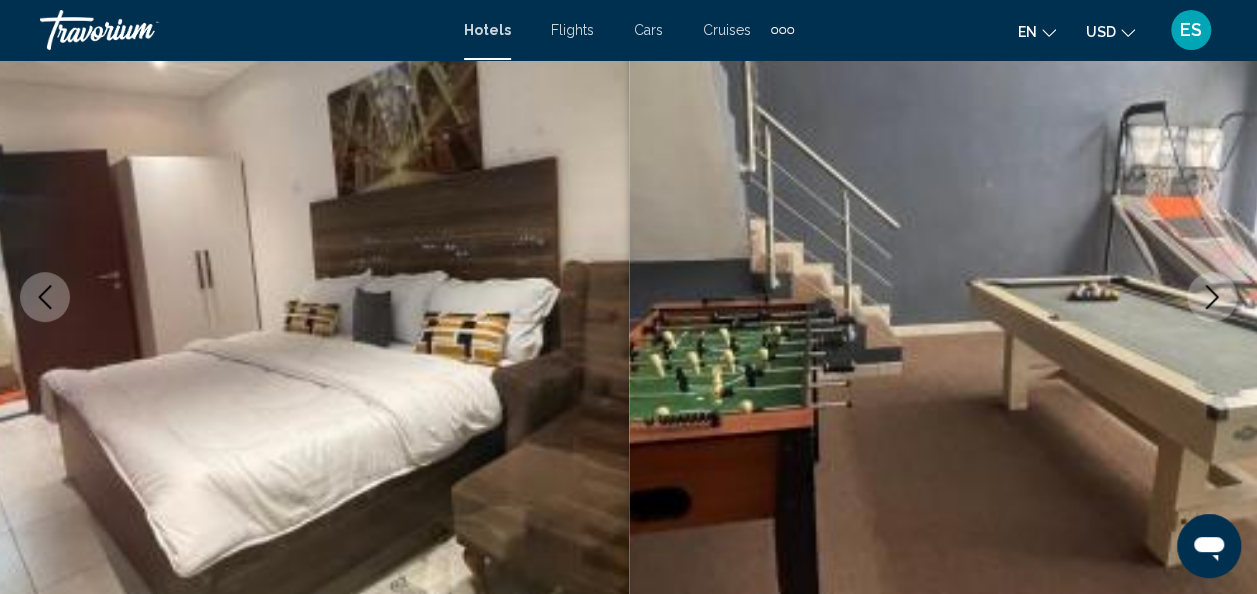 click 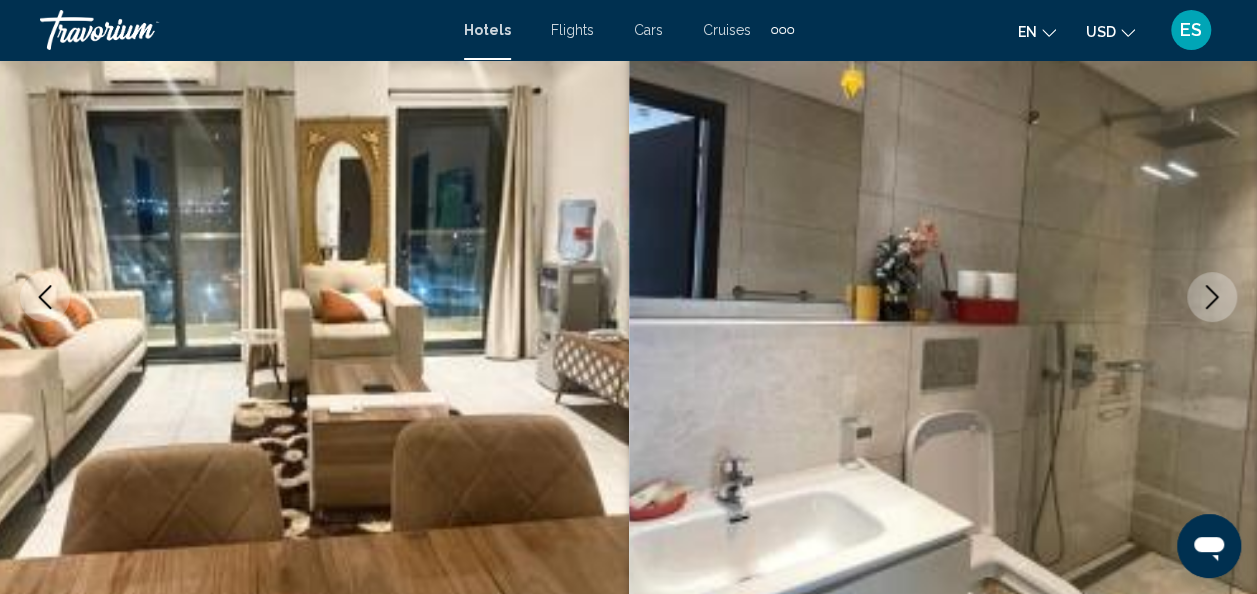 click 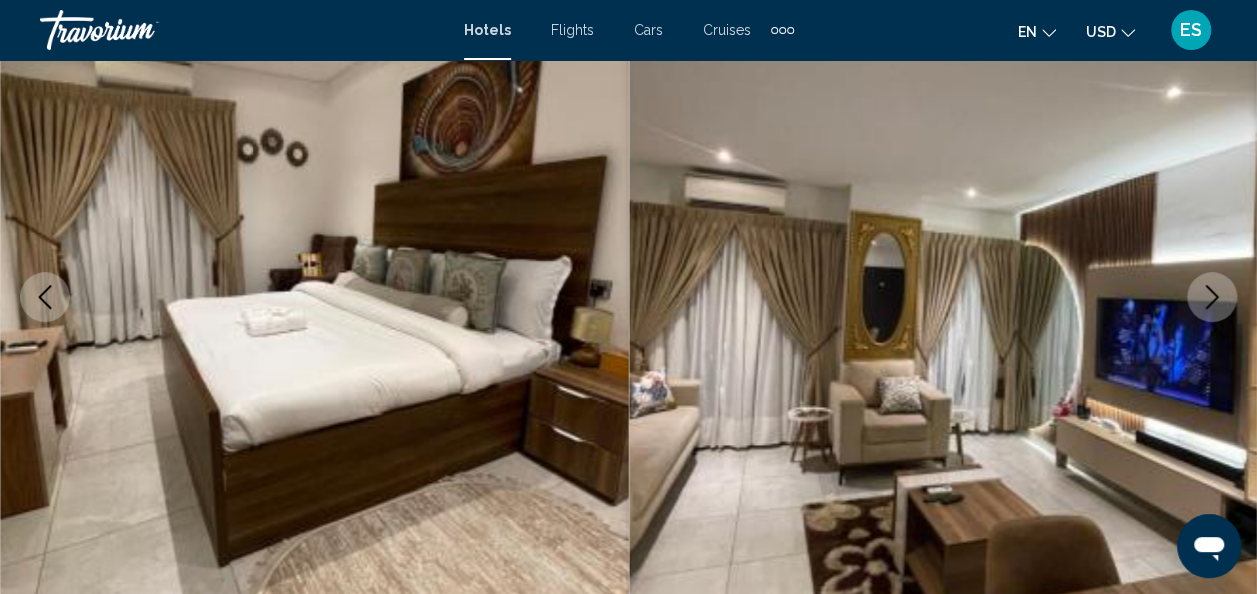 click 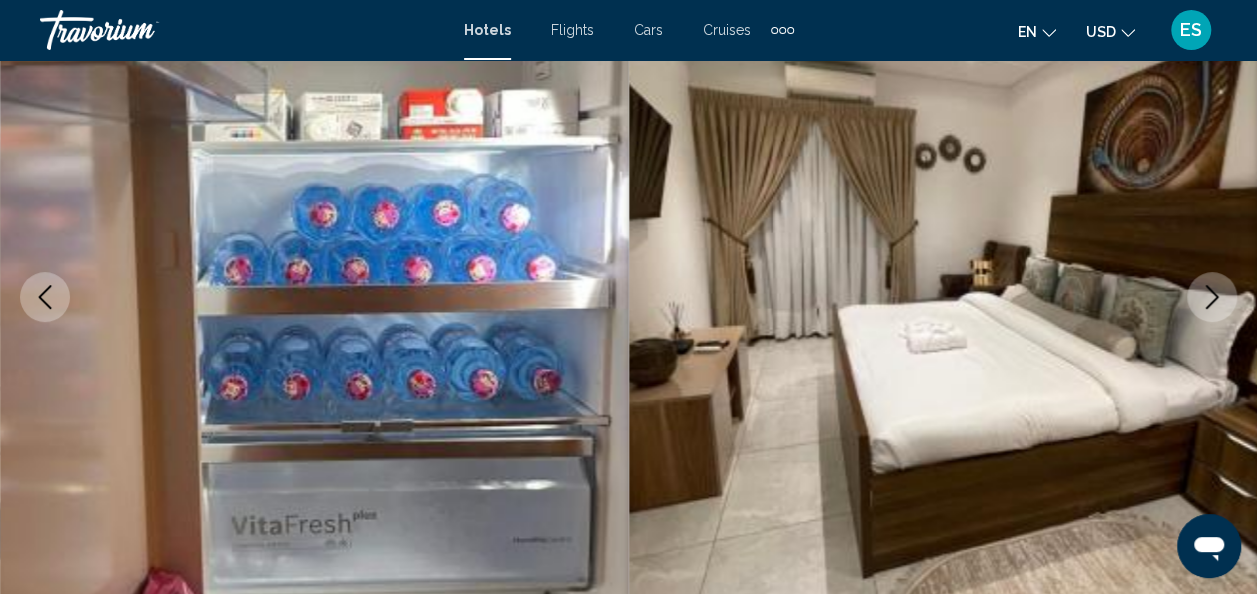 click at bounding box center [1212, 297] 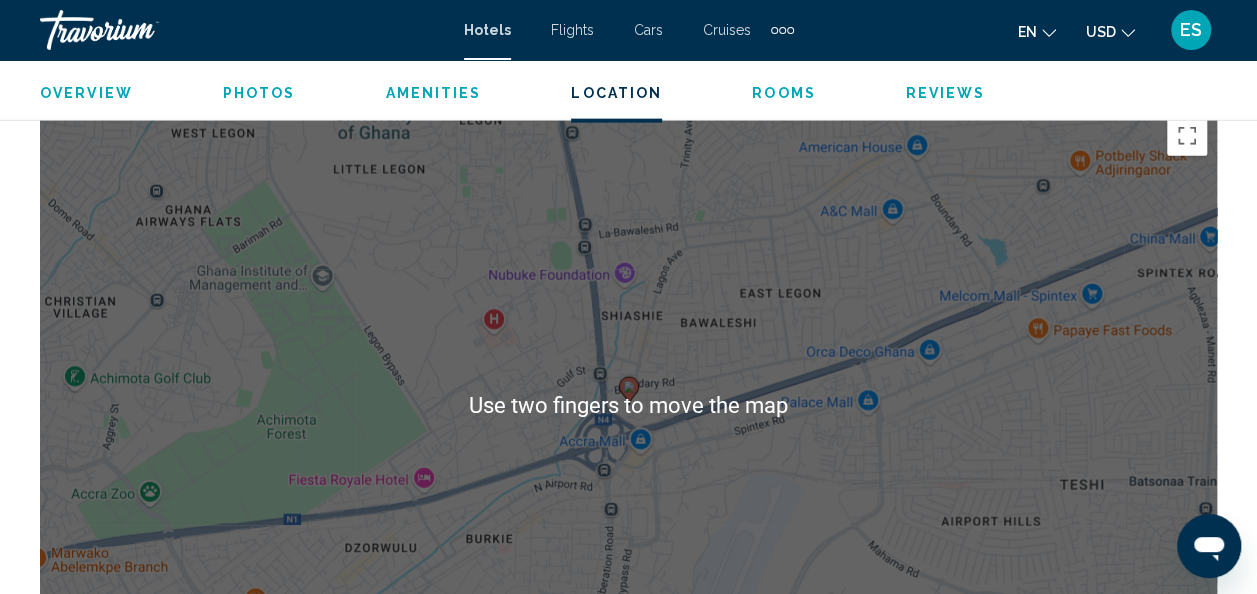 scroll, scrollTop: 2256, scrollLeft: 0, axis: vertical 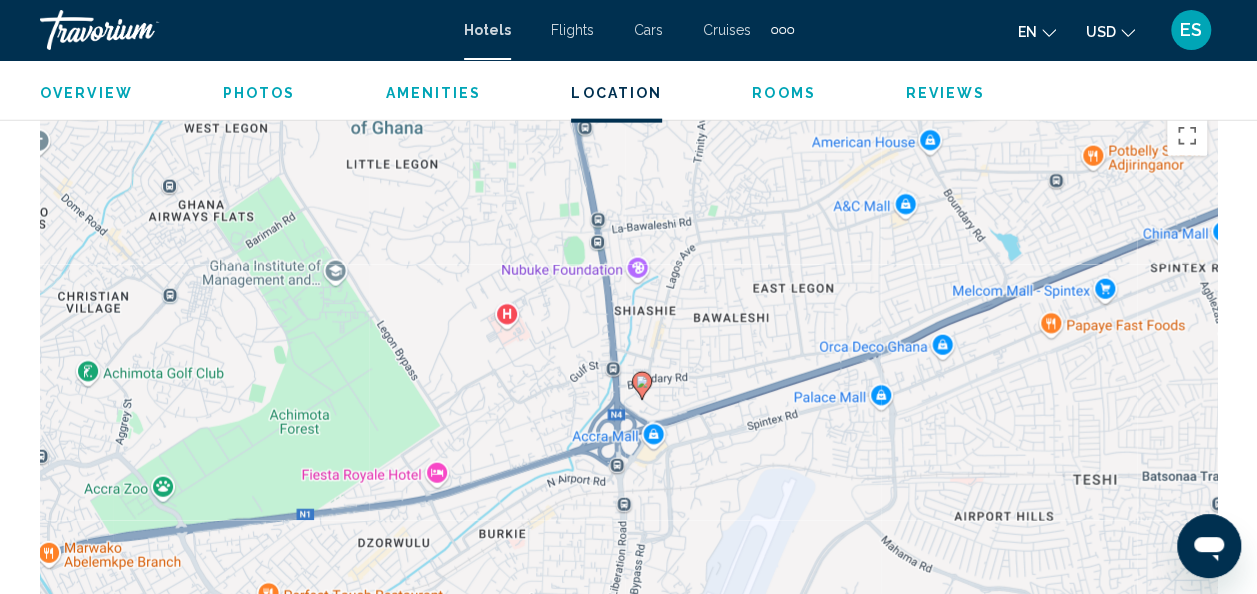 click on "To activate drag with keyboard, press Alt + Enter. Once in keyboard drag state, use the arrow keys to move the marker. To complete the drag, press the Enter key. To cancel, press Escape." at bounding box center (628, 406) 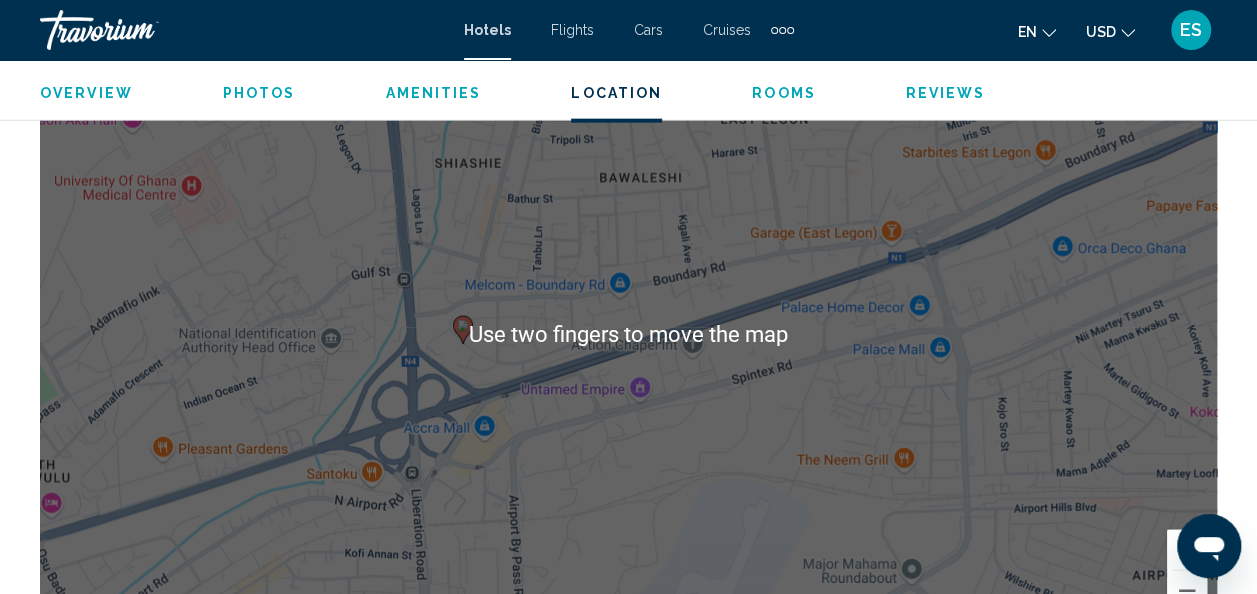 scroll, scrollTop: 2328, scrollLeft: 0, axis: vertical 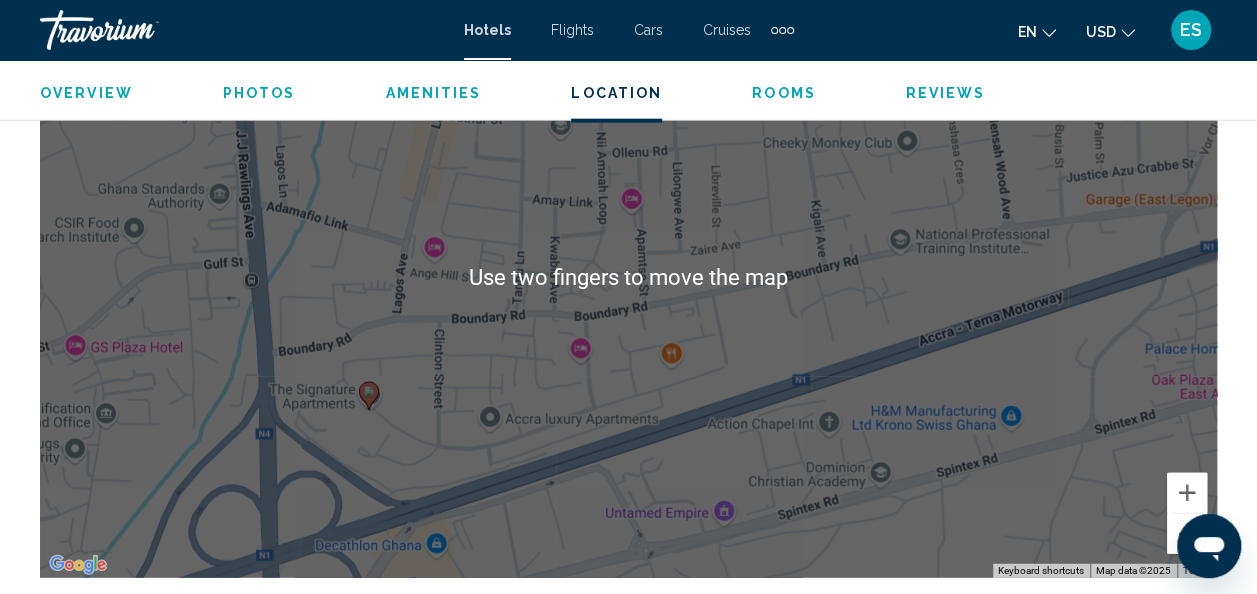 click on "To activate drag with keyboard, press Alt + Enter. Once in keyboard drag state, use the arrow keys to move the marker. To complete the drag, press the Enter key. To cancel, press Escape." at bounding box center [628, 278] 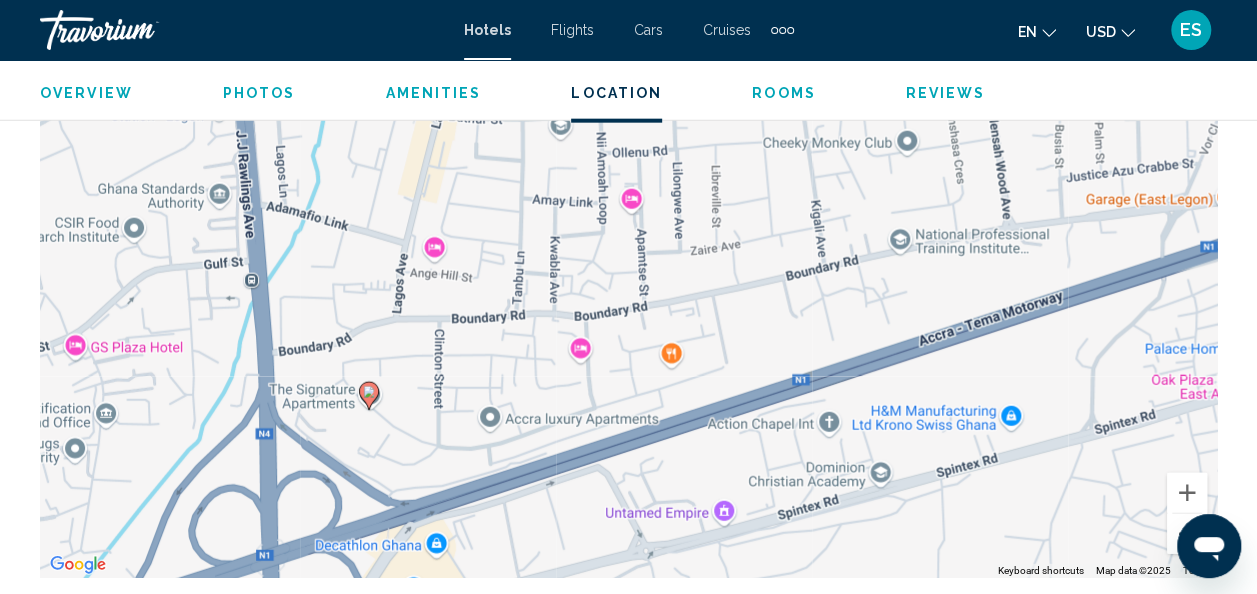 click on "To activate drag with keyboard, press Alt + Enter. Once in keyboard drag state, use the arrow keys to move the marker. To complete the drag, press the Enter key. To cancel, press Escape." at bounding box center [628, 278] 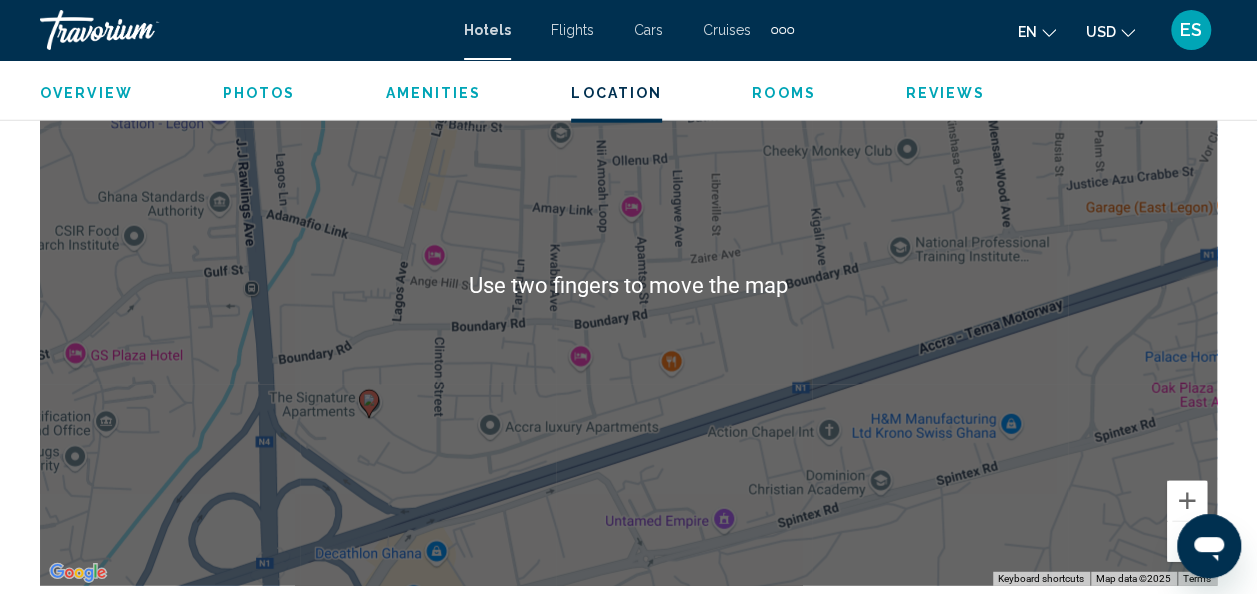 scroll, scrollTop: 2373, scrollLeft: 0, axis: vertical 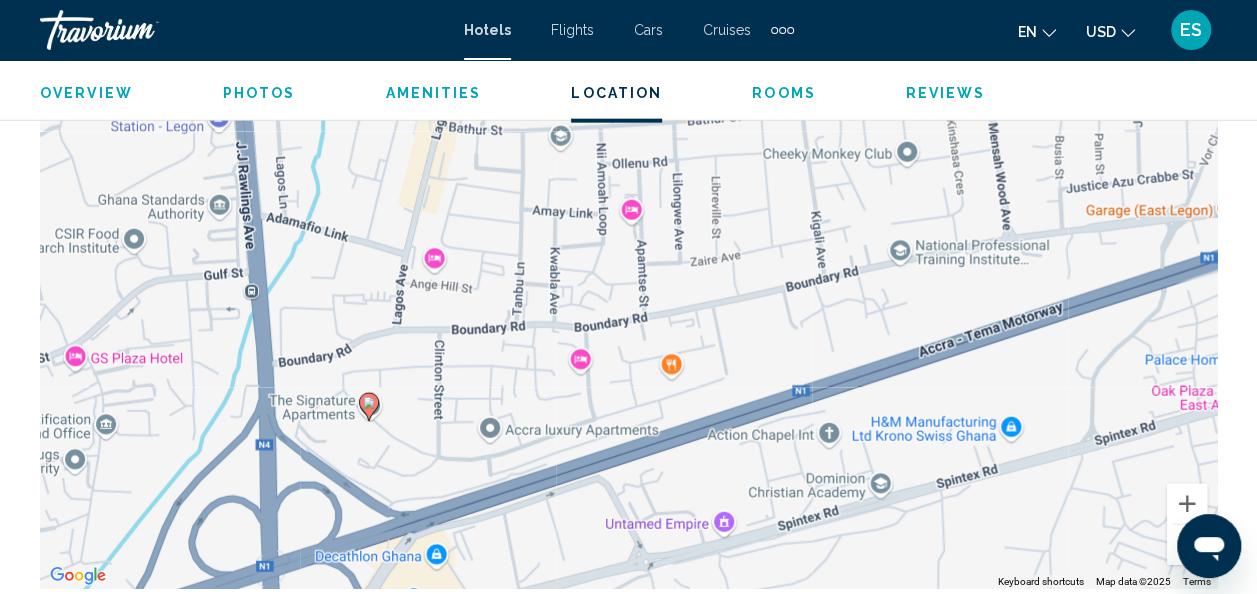 click on "To activate drag with keyboard, press Alt + Enter. Once in keyboard drag state, use the arrow keys to move the marker. To complete the drag, press the Enter key. To cancel, press Escape." at bounding box center (628, 289) 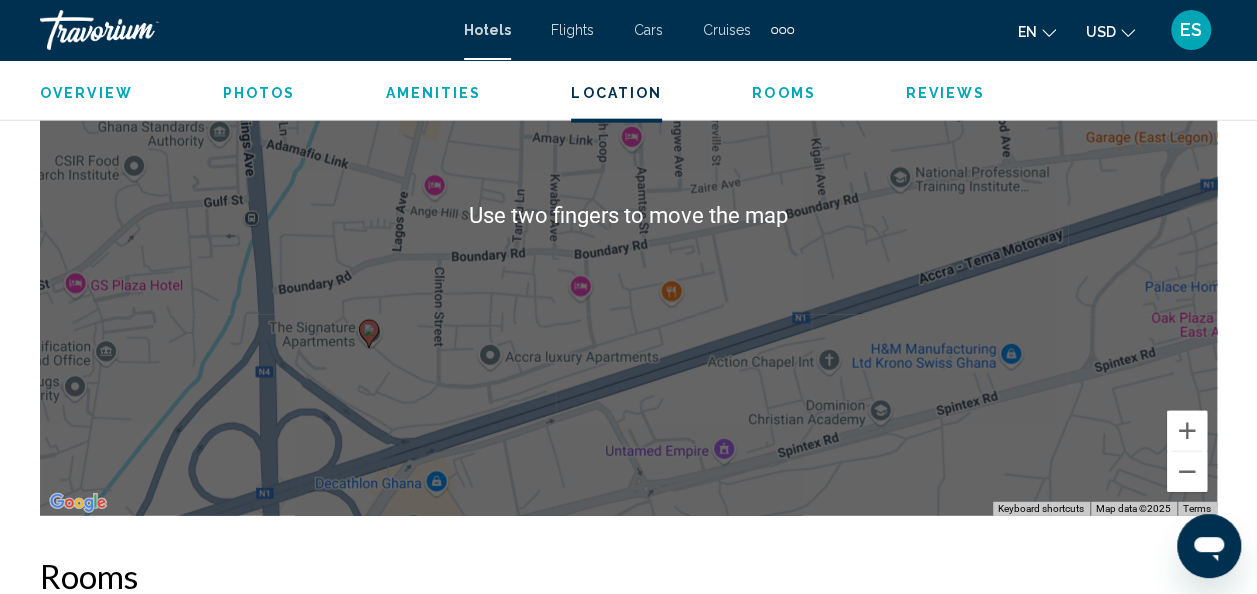 scroll, scrollTop: 2450, scrollLeft: 0, axis: vertical 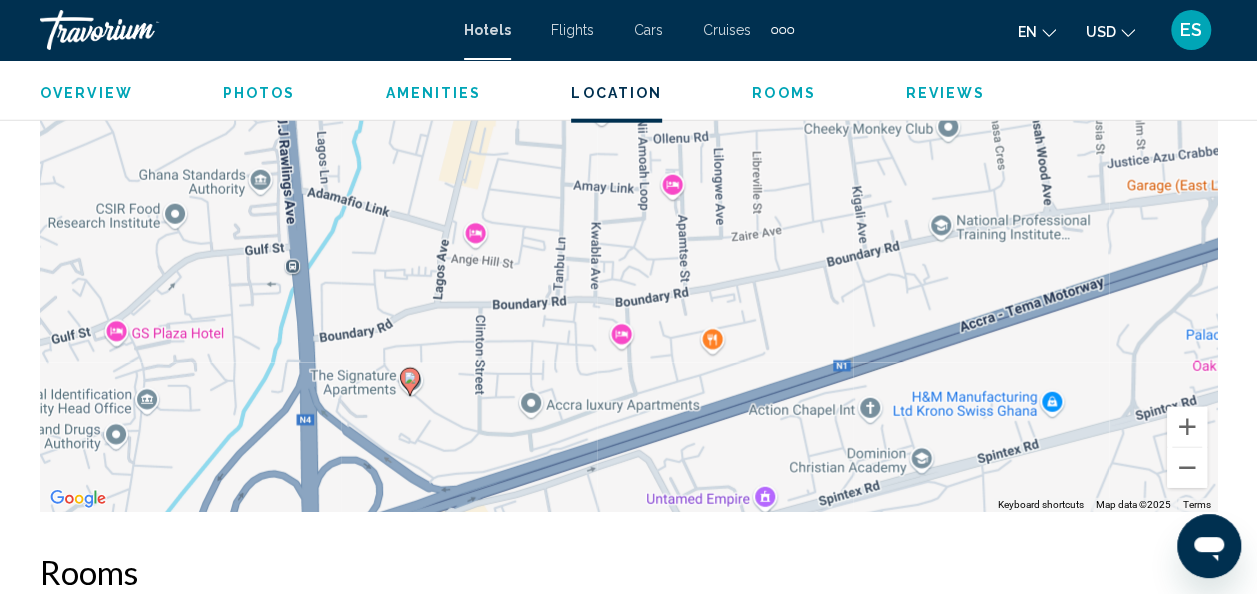 click on "To activate drag with keyboard, press Alt + Enter. Once in keyboard drag state, use the arrow keys to move the marker. To complete the drag, press the Enter key. To cancel, press Escape." at bounding box center [628, 212] 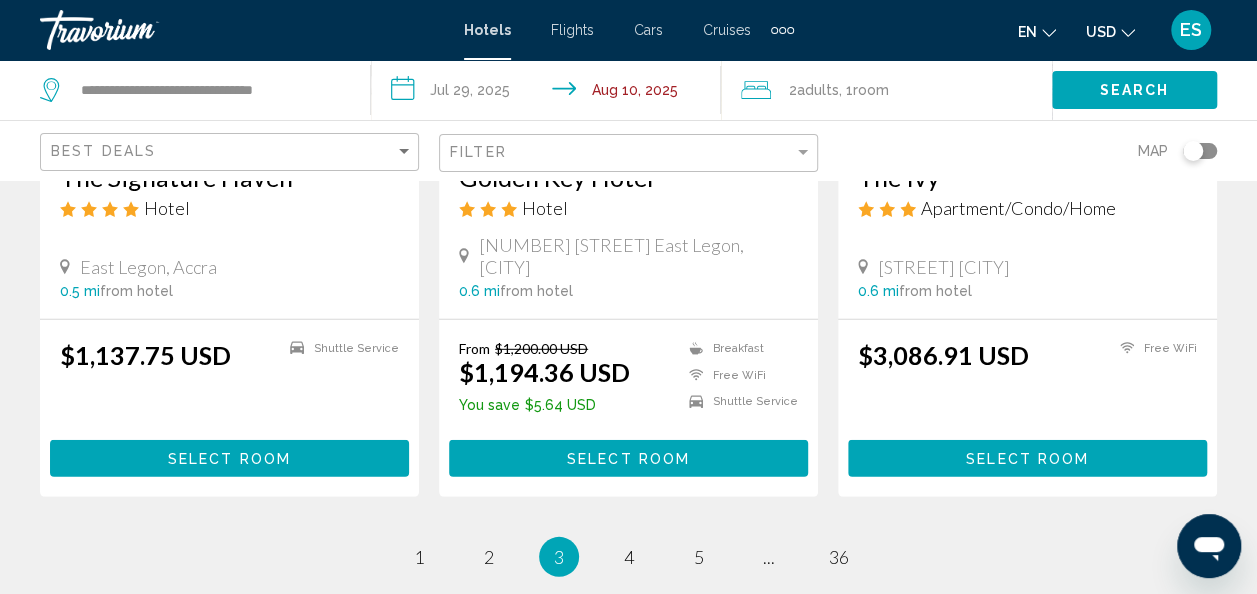 scroll, scrollTop: 2678, scrollLeft: 0, axis: vertical 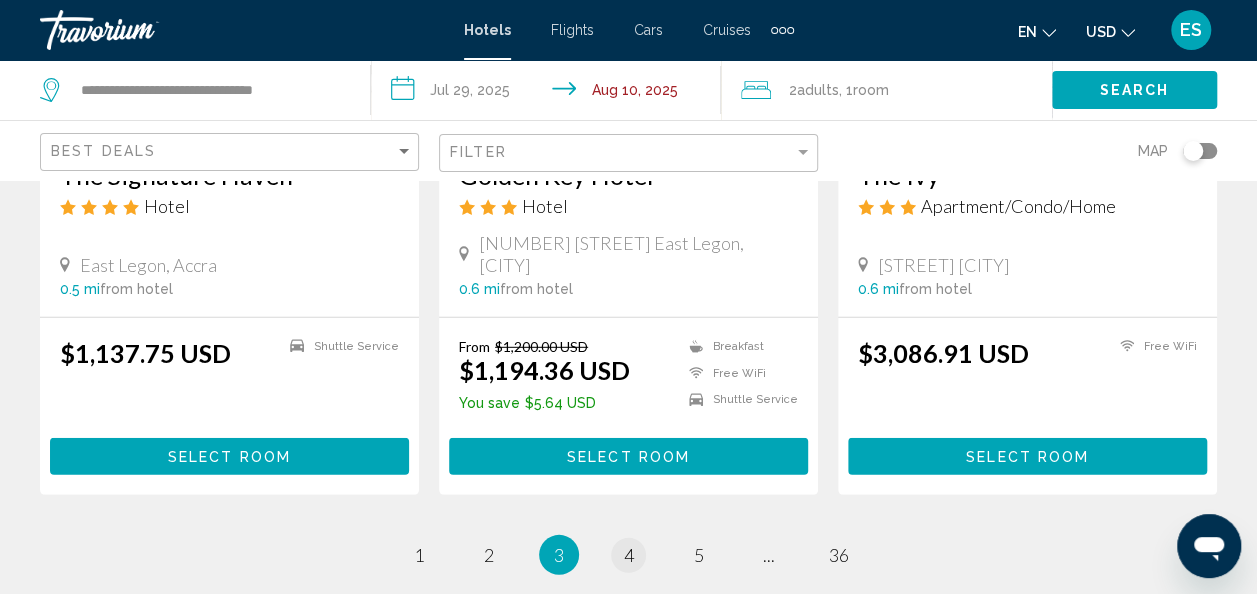 click on "page  4" at bounding box center (628, 555) 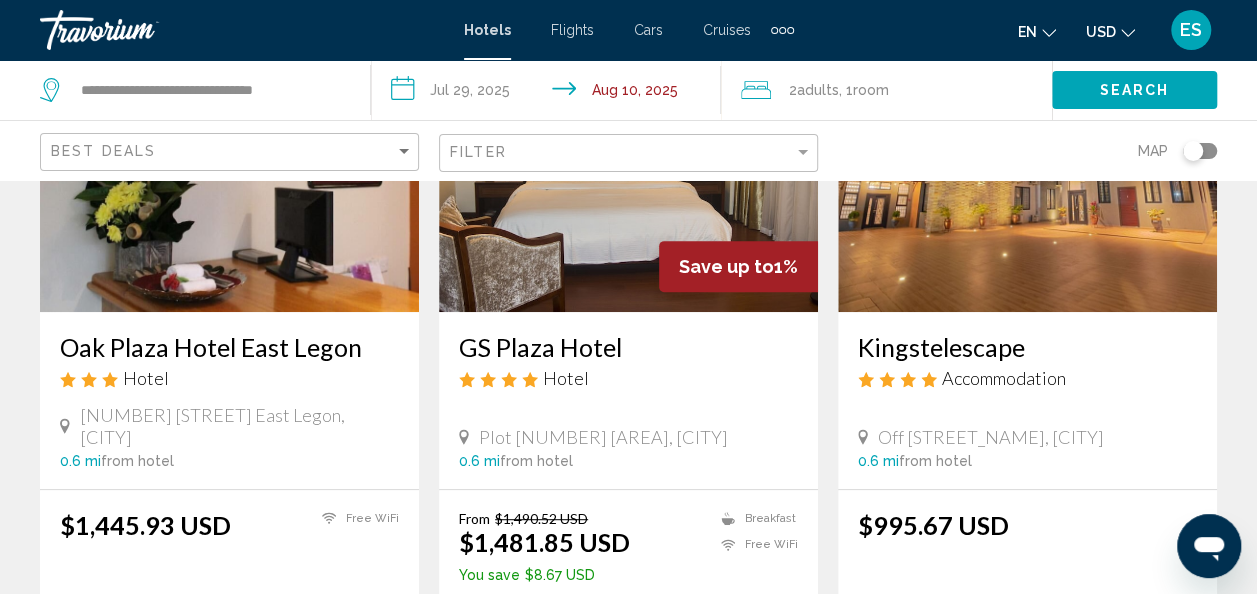scroll, scrollTop: 262, scrollLeft: 0, axis: vertical 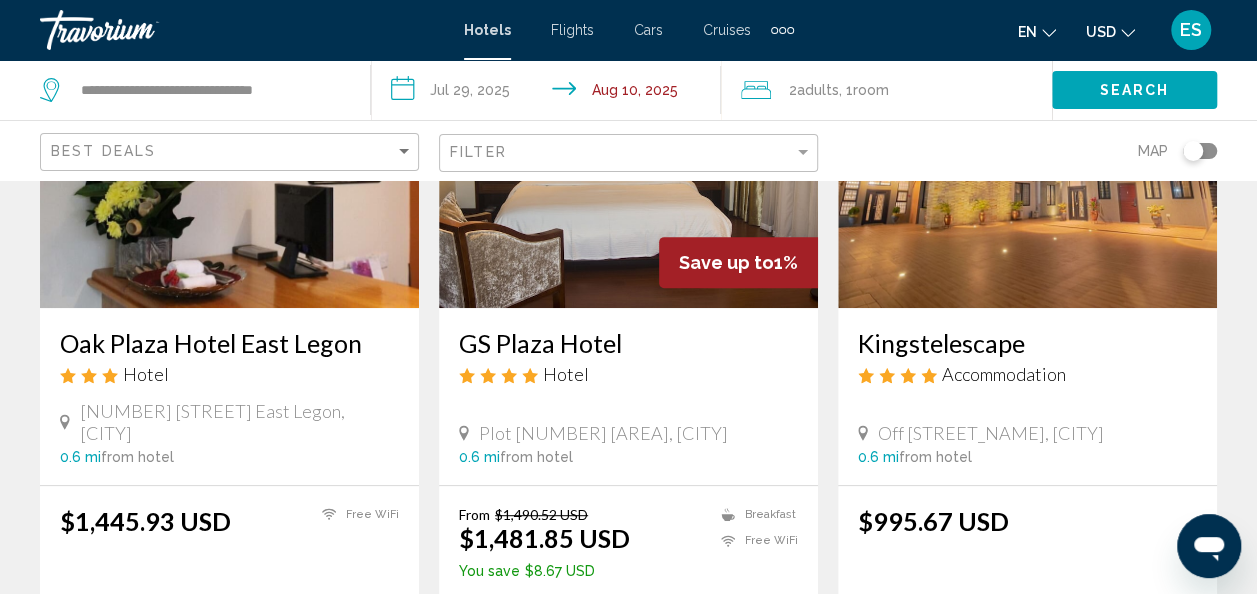 click at bounding box center [1027, 148] 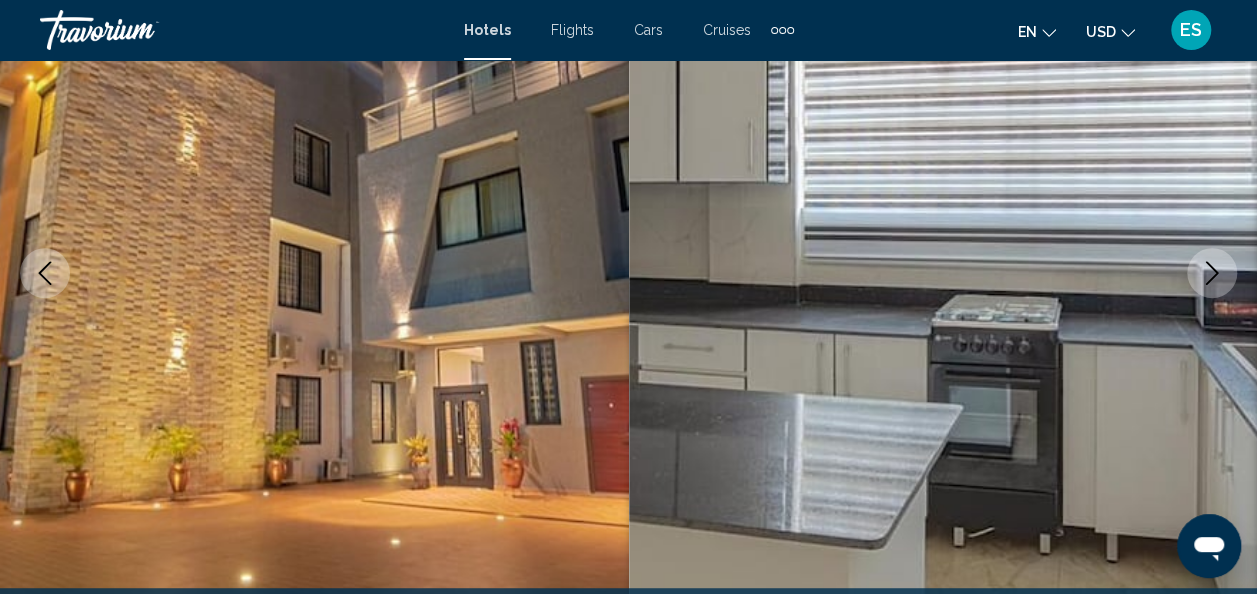 scroll, scrollTop: 238, scrollLeft: 0, axis: vertical 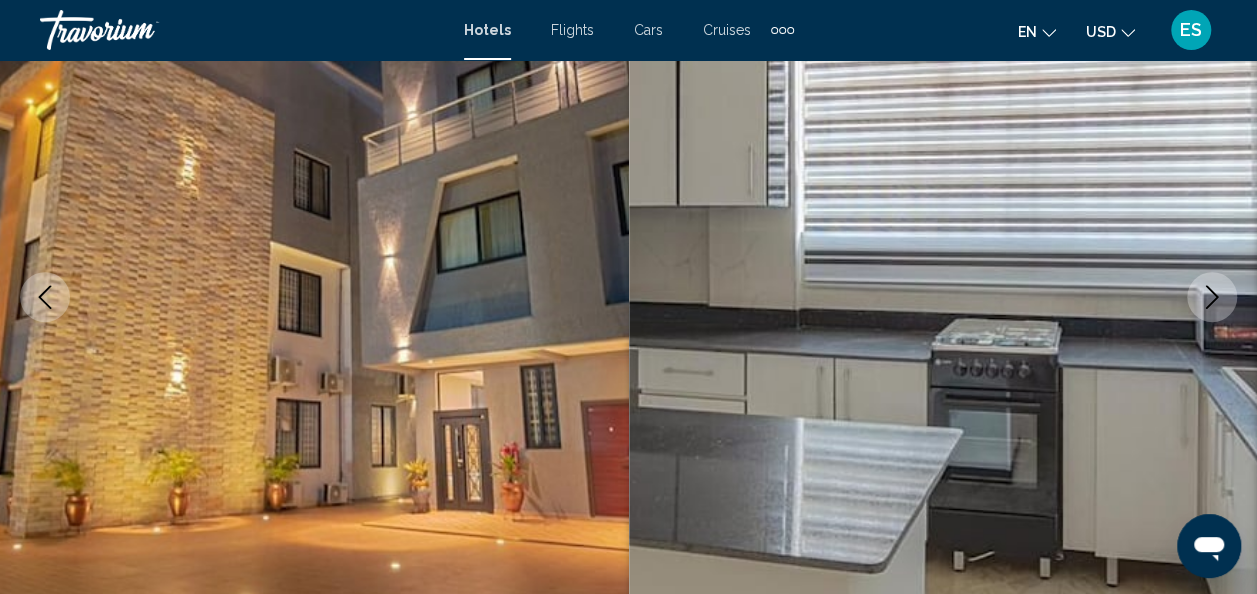 click at bounding box center (943, 297) 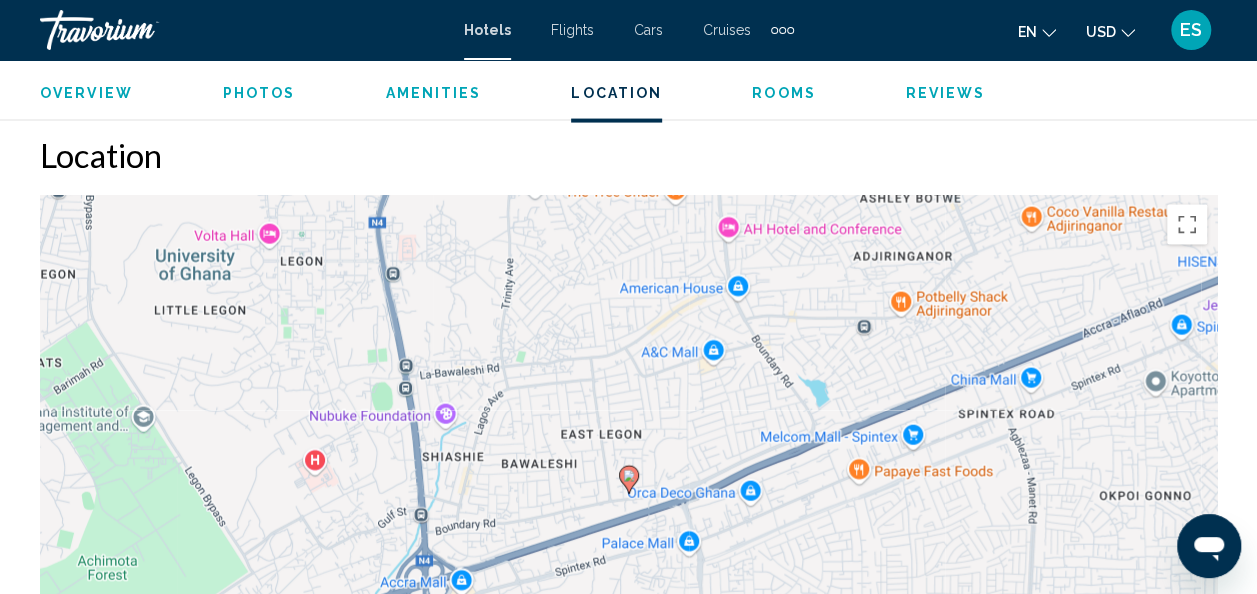 scroll, scrollTop: 2054, scrollLeft: 0, axis: vertical 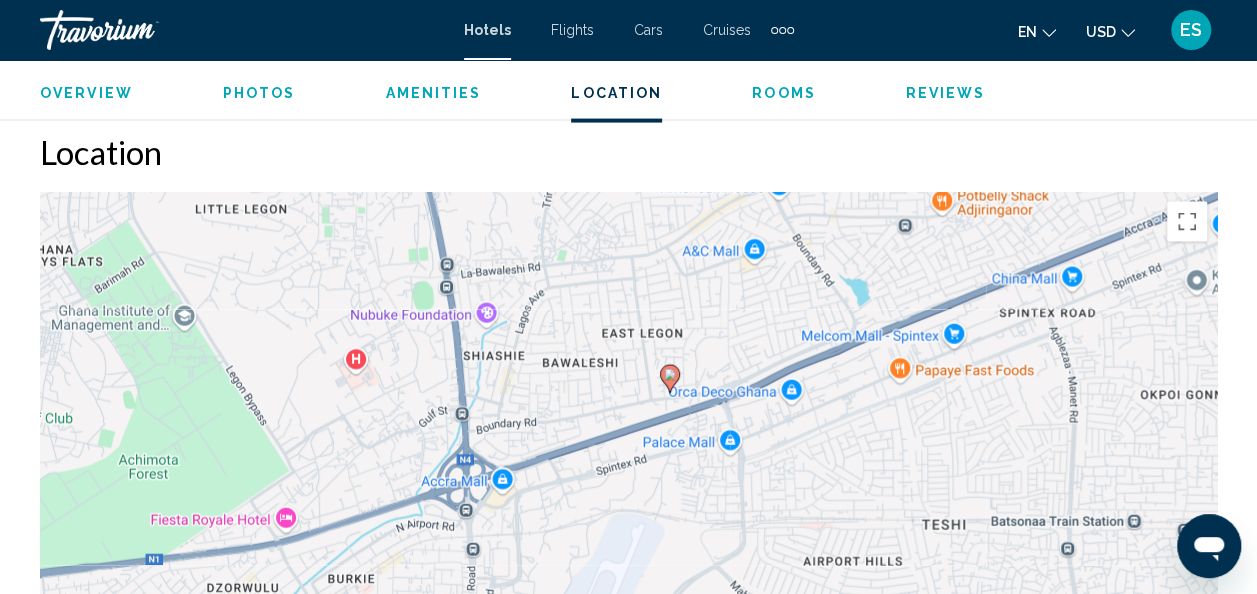 click on "To activate drag with keyboard, press Alt + Enter. Once in keyboard drag state, use the arrow keys to move the marker. To complete the drag, press the Enter key. To cancel, press Escape." at bounding box center [628, 492] 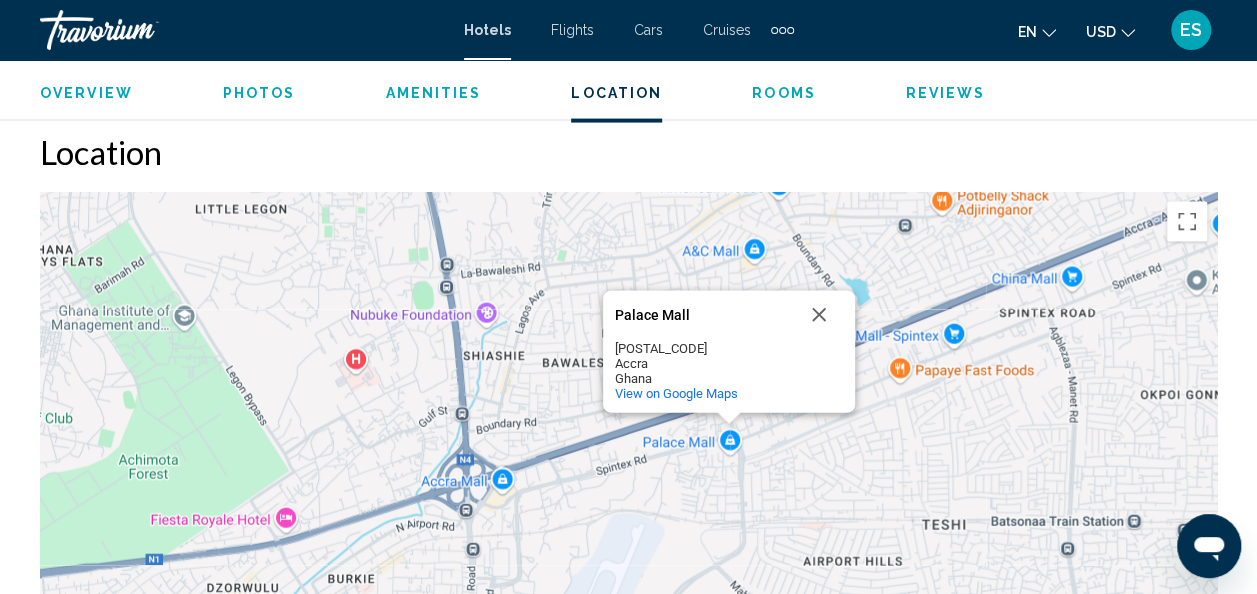 click on "To activate drag with keyboard, press Alt + Enter. Once in keyboard drag state, use the arrow keys to move the marker. To complete the drag, press the Enter key. To cancel, press Escape.     [PLACE_NAME]                     [PLACE_NAME]                 [POSTAL_CODE] [CITY] [COUNTRY]              View on Google Maps" at bounding box center [628, 492] 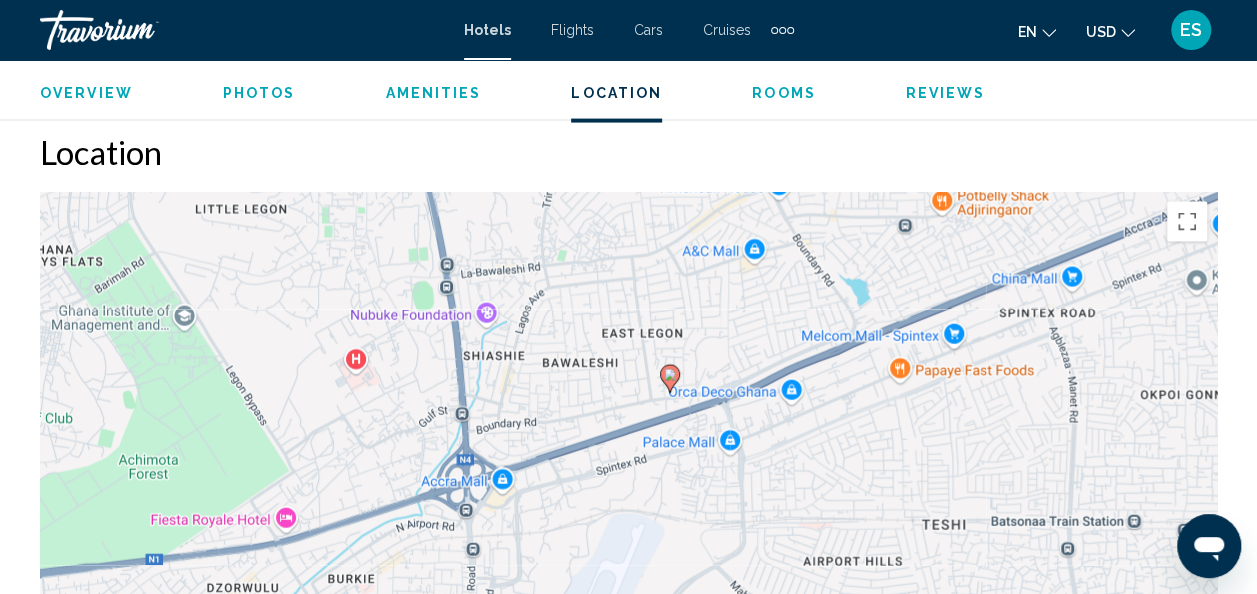 click 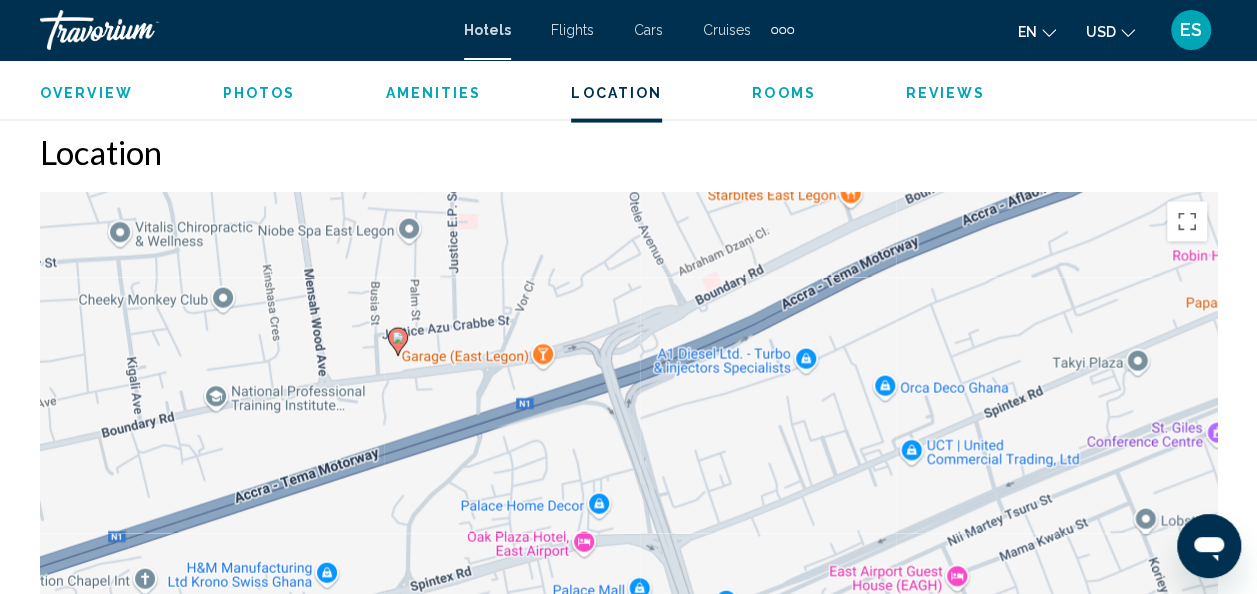 click at bounding box center [398, 342] 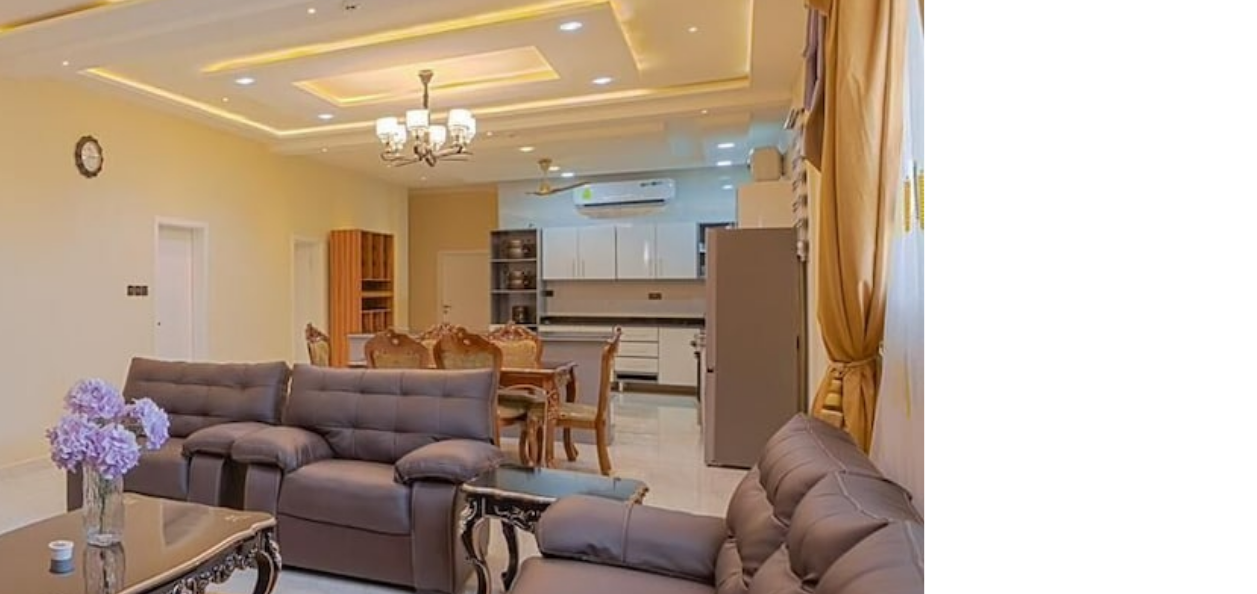 scroll, scrollTop: 2825, scrollLeft: 0, axis: vertical 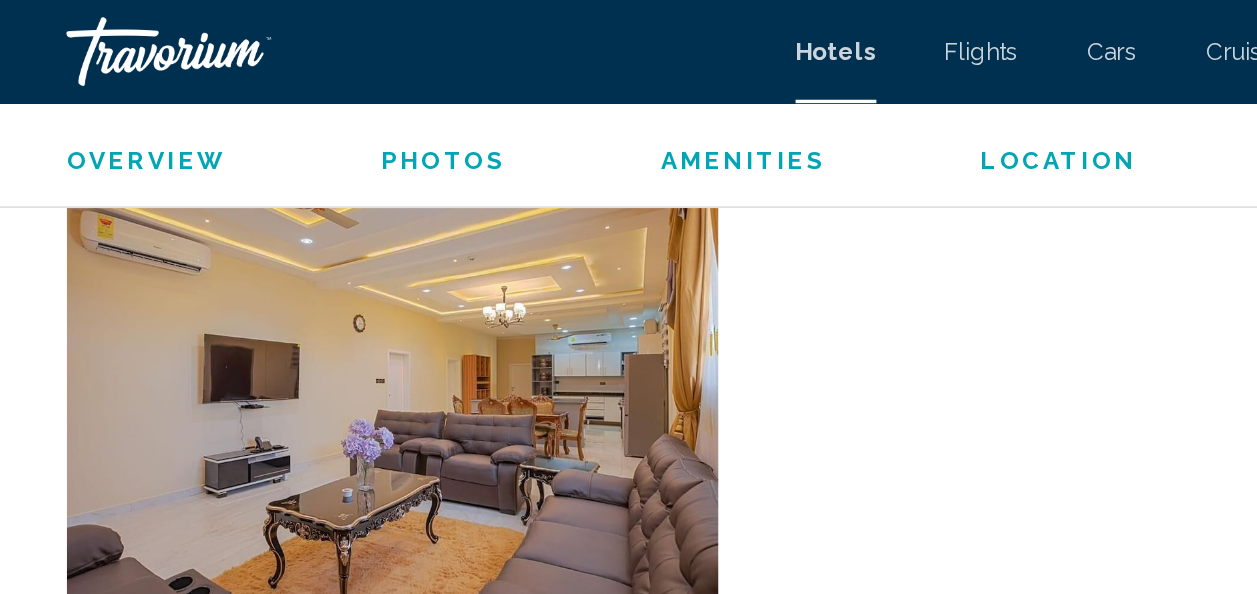 click on "Amenities" at bounding box center (433, 93) 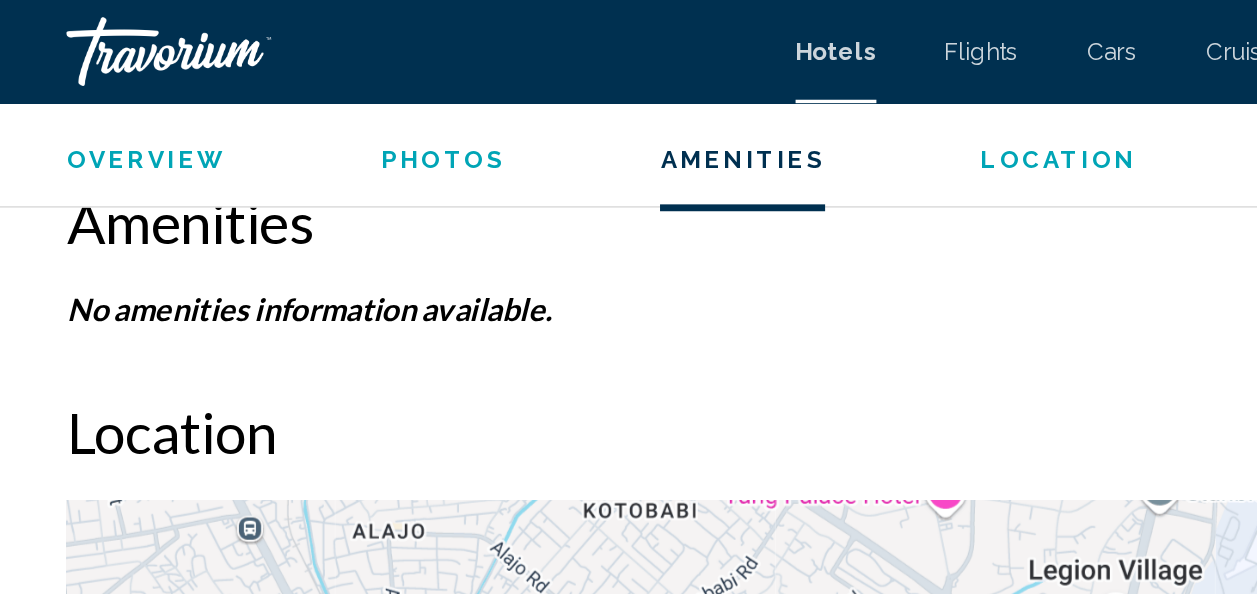 scroll, scrollTop: 1944, scrollLeft: 0, axis: vertical 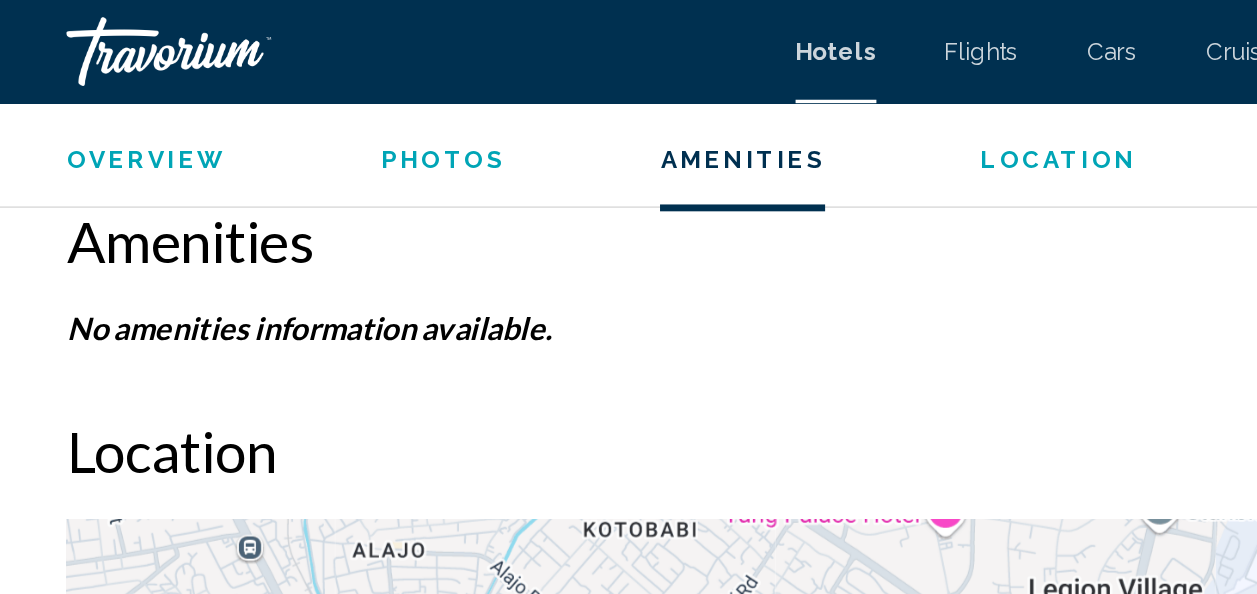 click on "Photos" at bounding box center (259, 93) 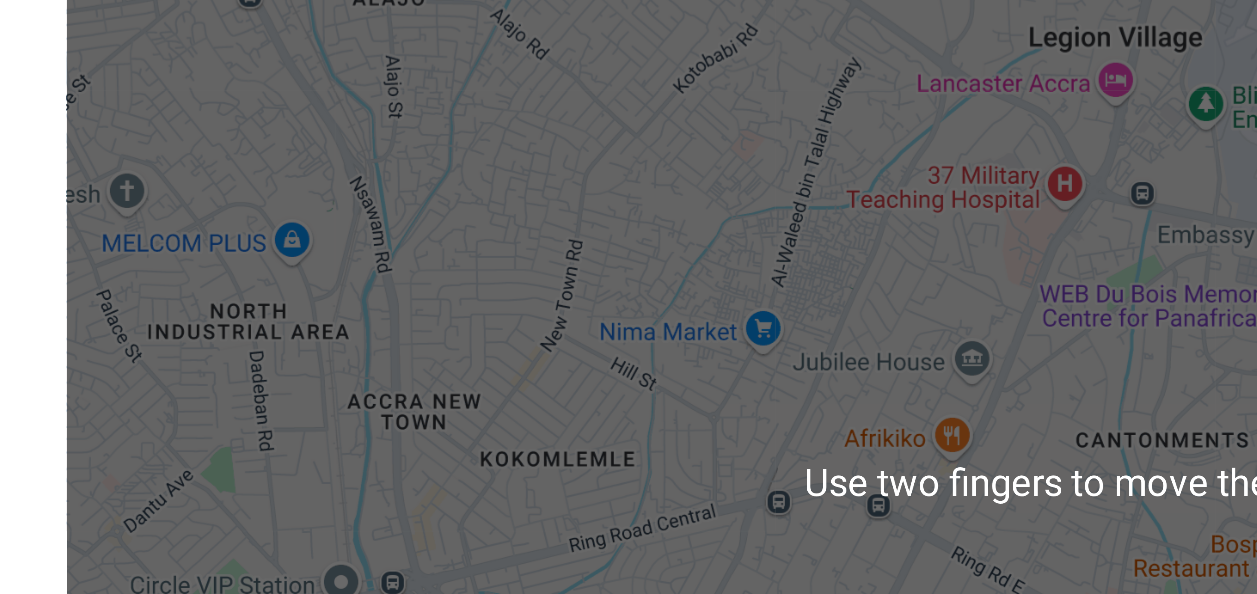 scroll, scrollTop: 2020, scrollLeft: 0, axis: vertical 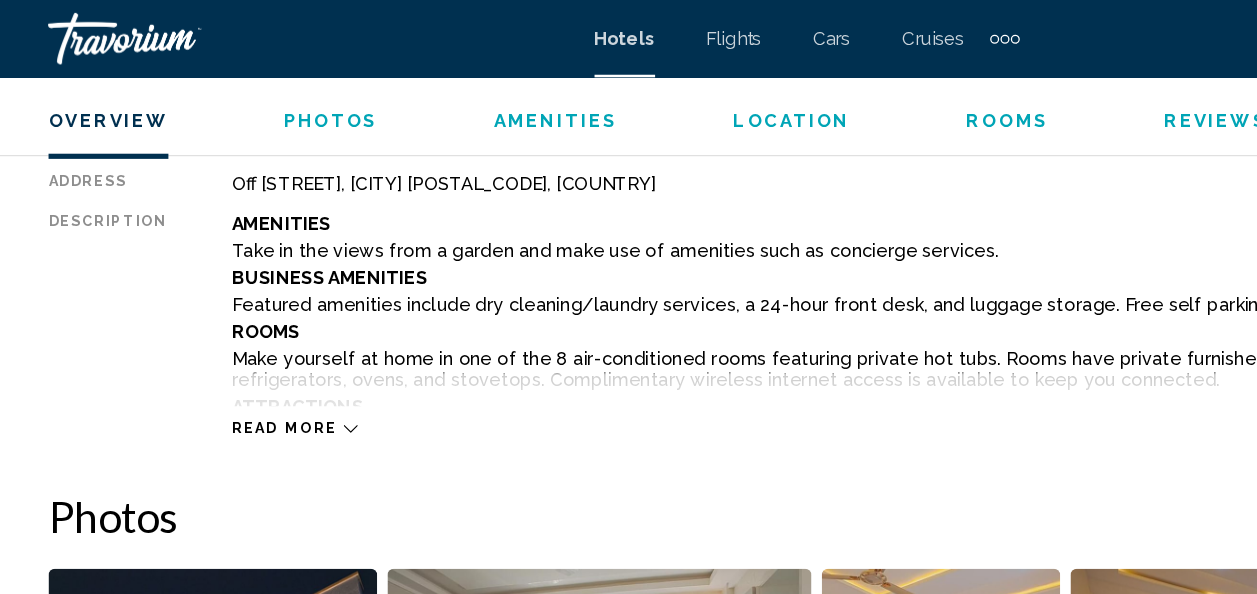 click 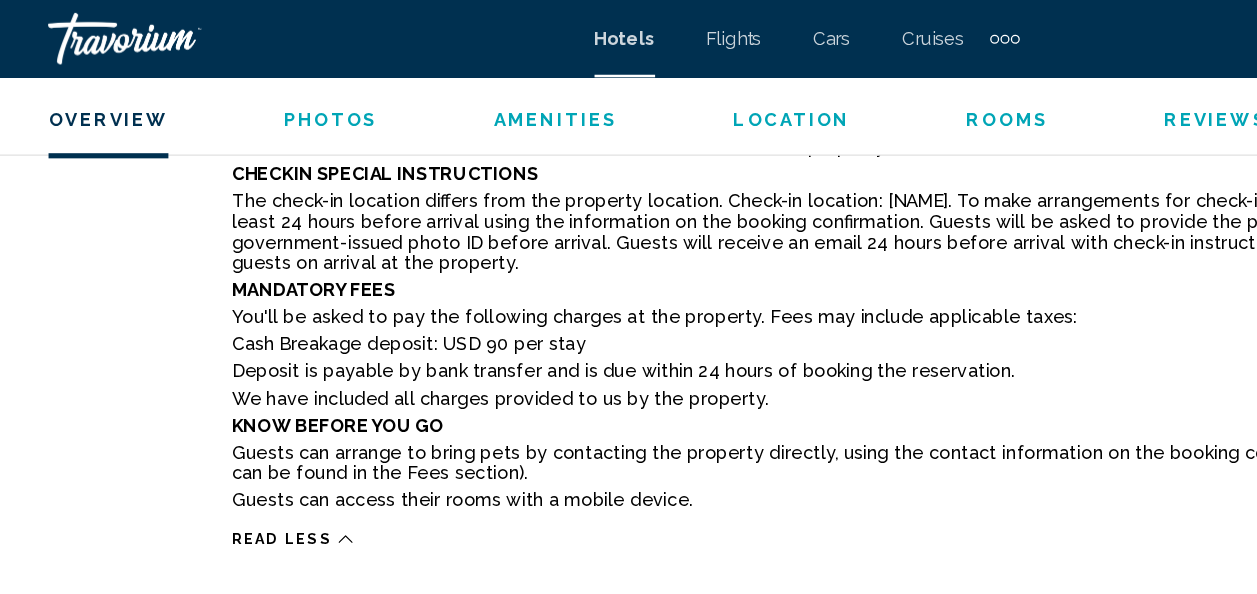 scroll, scrollTop: 1891, scrollLeft: 0, axis: vertical 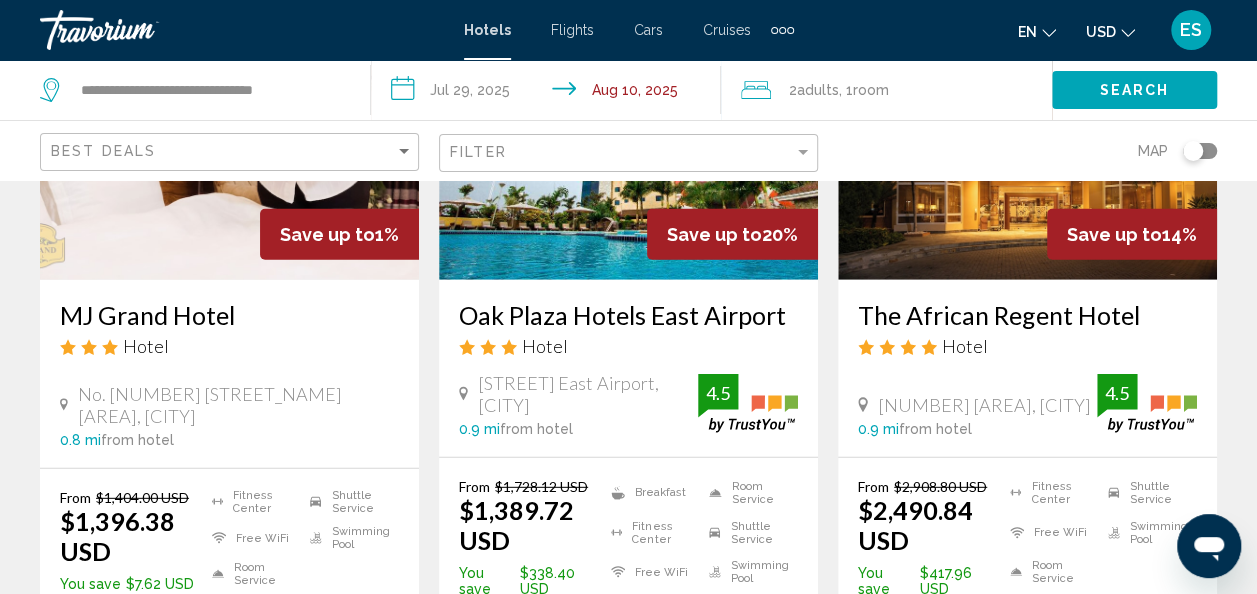 click on "Oak Plaza Hotels East Airport" at bounding box center [628, 315] 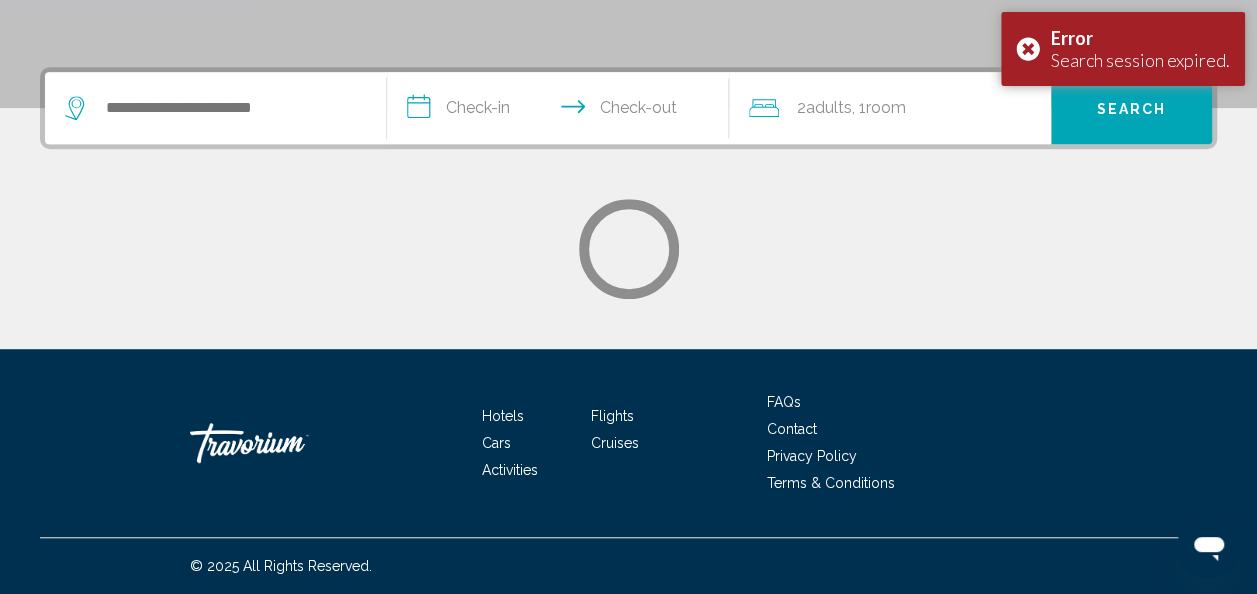 scroll, scrollTop: 0, scrollLeft: 0, axis: both 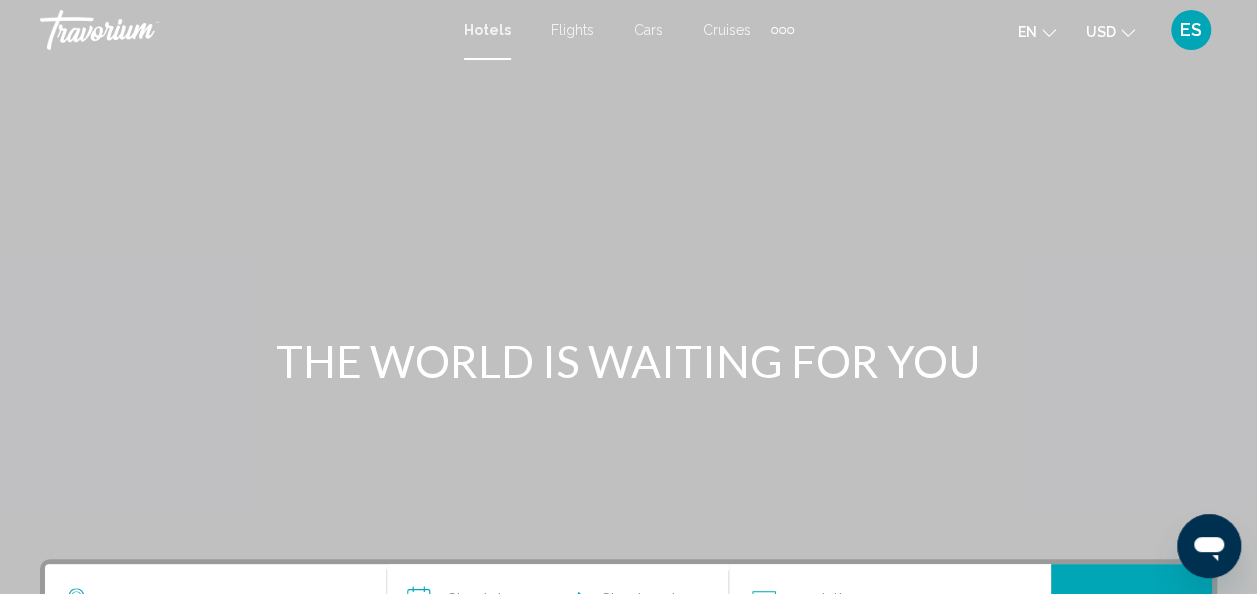 click on "Hotels" at bounding box center [487, 30] 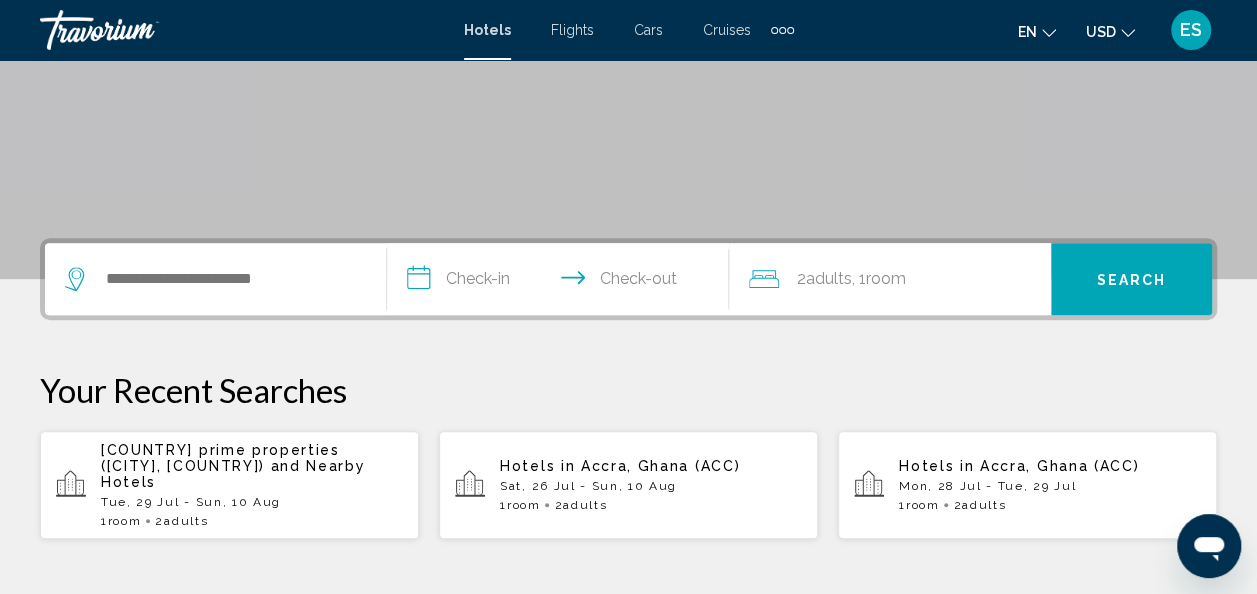 scroll, scrollTop: 328, scrollLeft: 0, axis: vertical 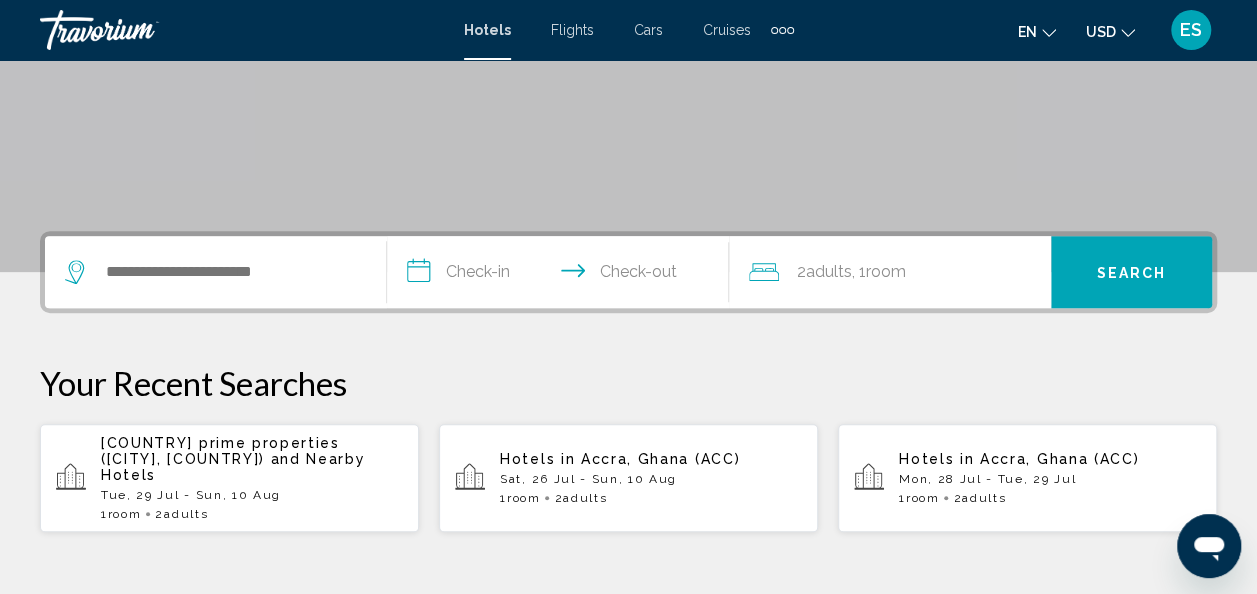 click on "Tue, 29 Jul - Sun, 10 Aug" at bounding box center (252, 495) 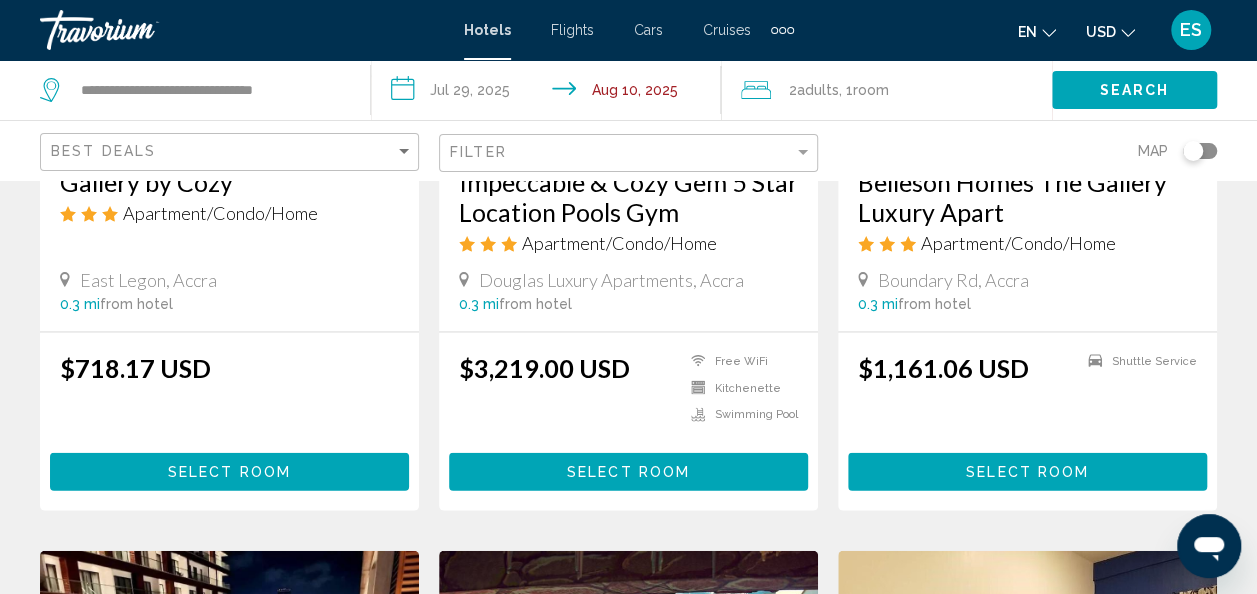 scroll, scrollTop: 1947, scrollLeft: 0, axis: vertical 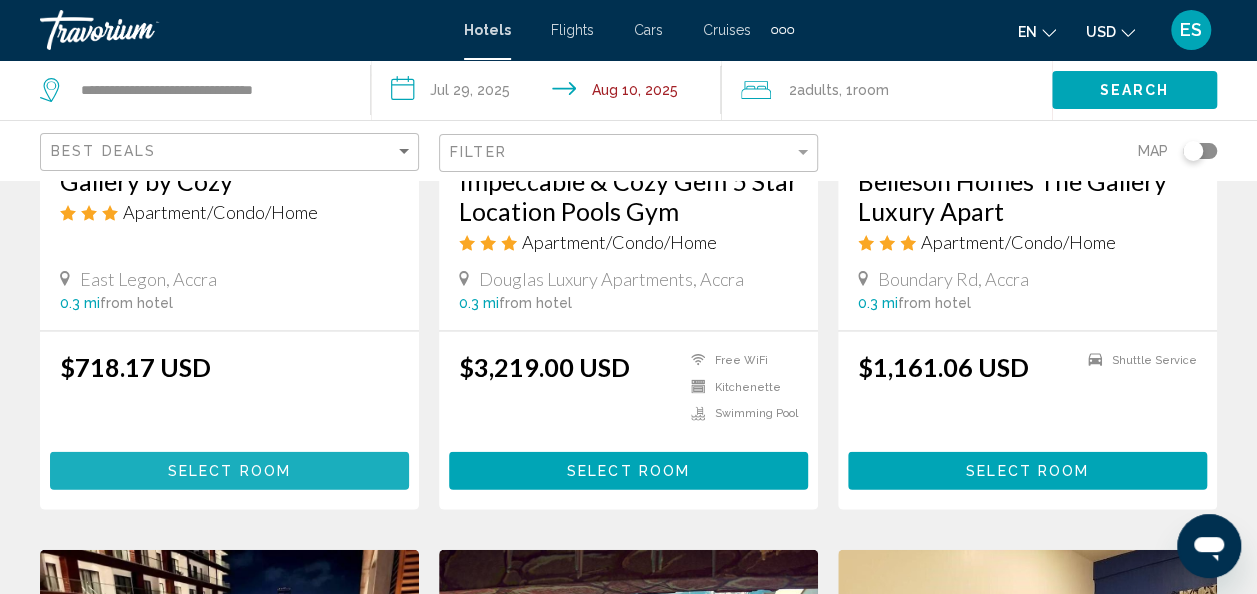 click on "Select Room" at bounding box center [229, 470] 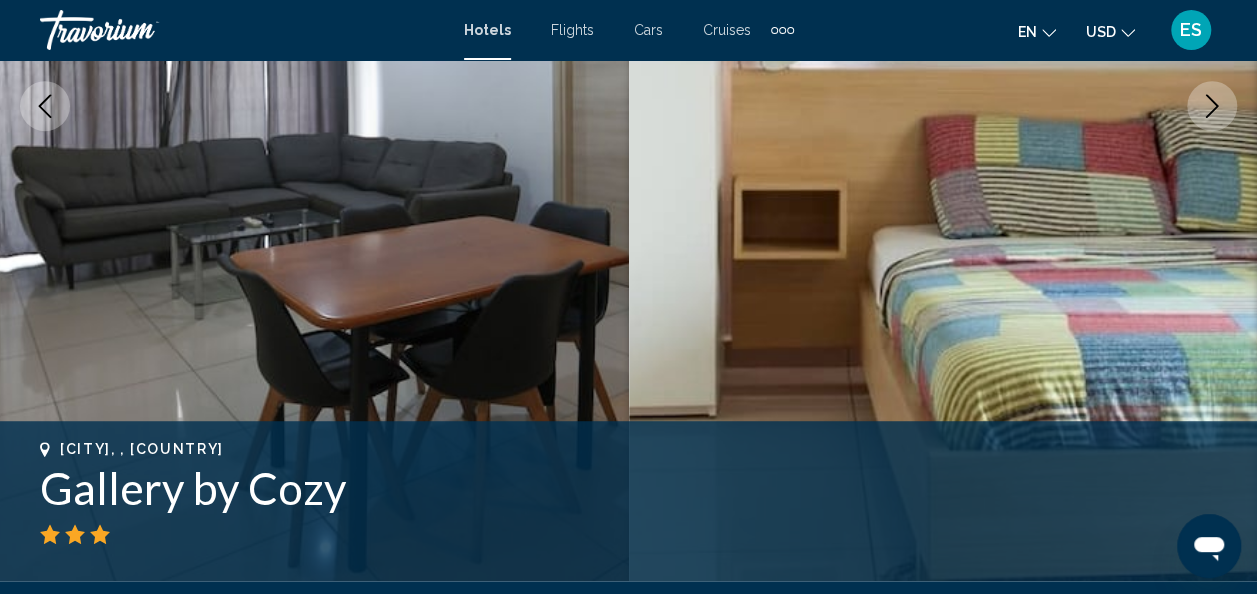scroll, scrollTop: 460, scrollLeft: 0, axis: vertical 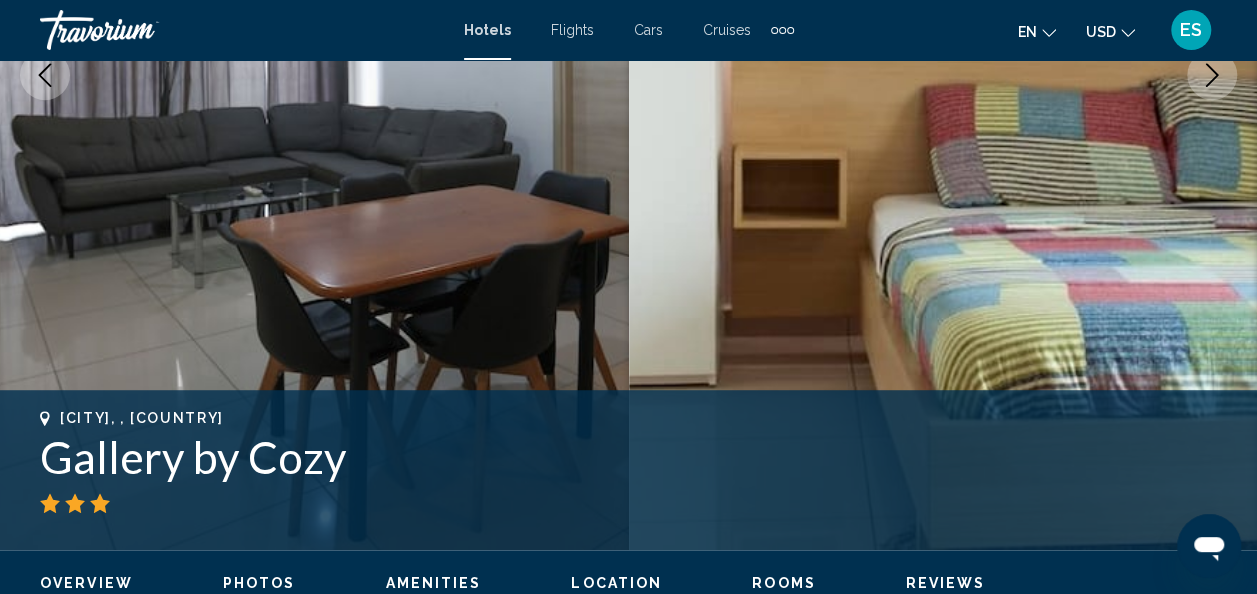 click at bounding box center [314, 75] 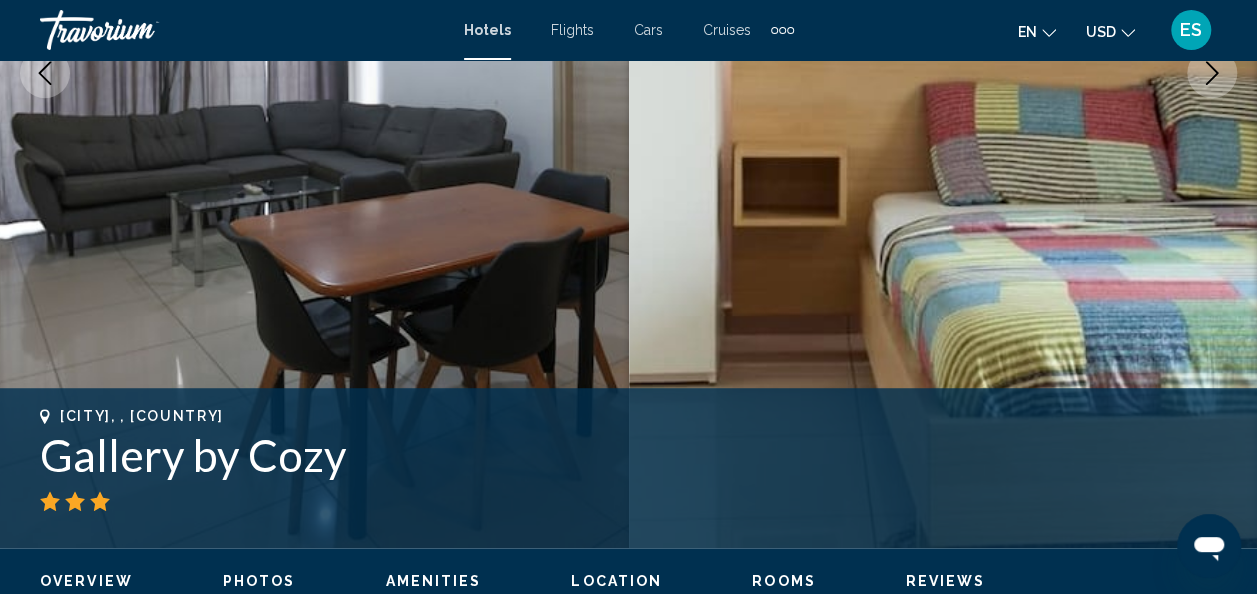 click on "Gallery by Cozy" at bounding box center [628, 455] 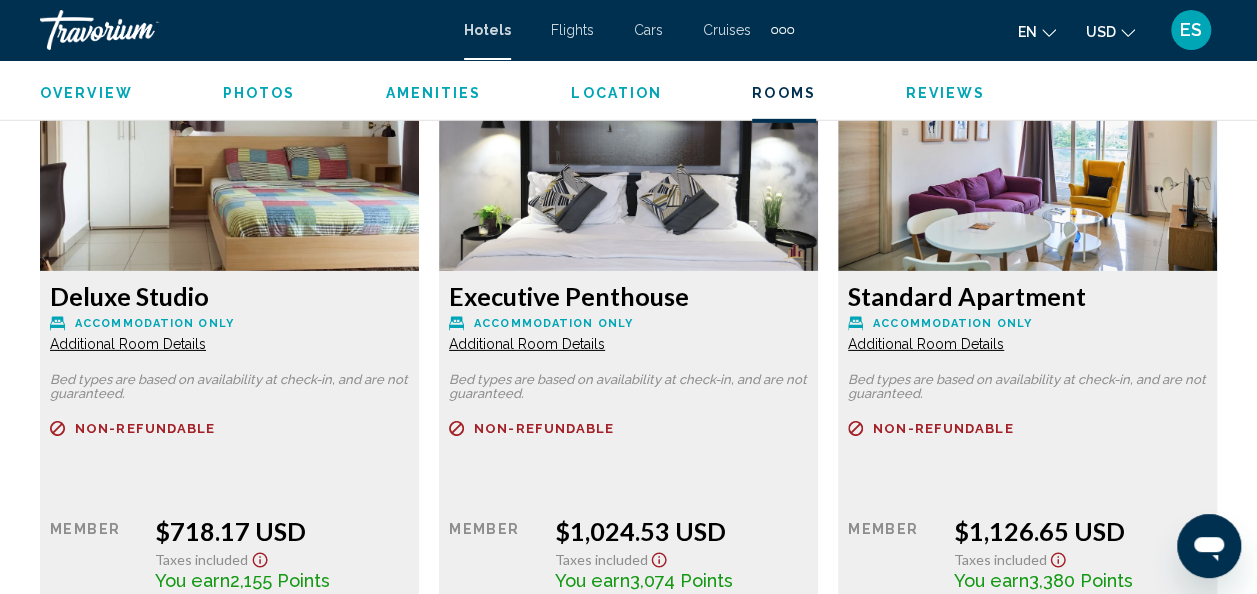 scroll, scrollTop: 3040, scrollLeft: 0, axis: vertical 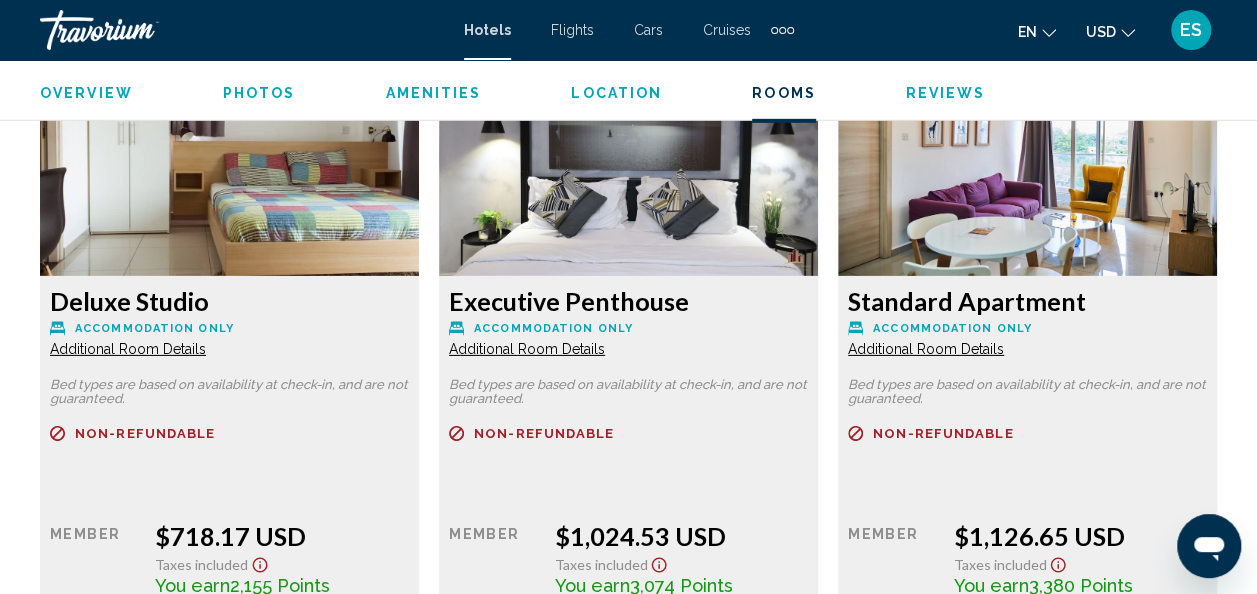 click on "Additional Room Details" at bounding box center [128, 349] 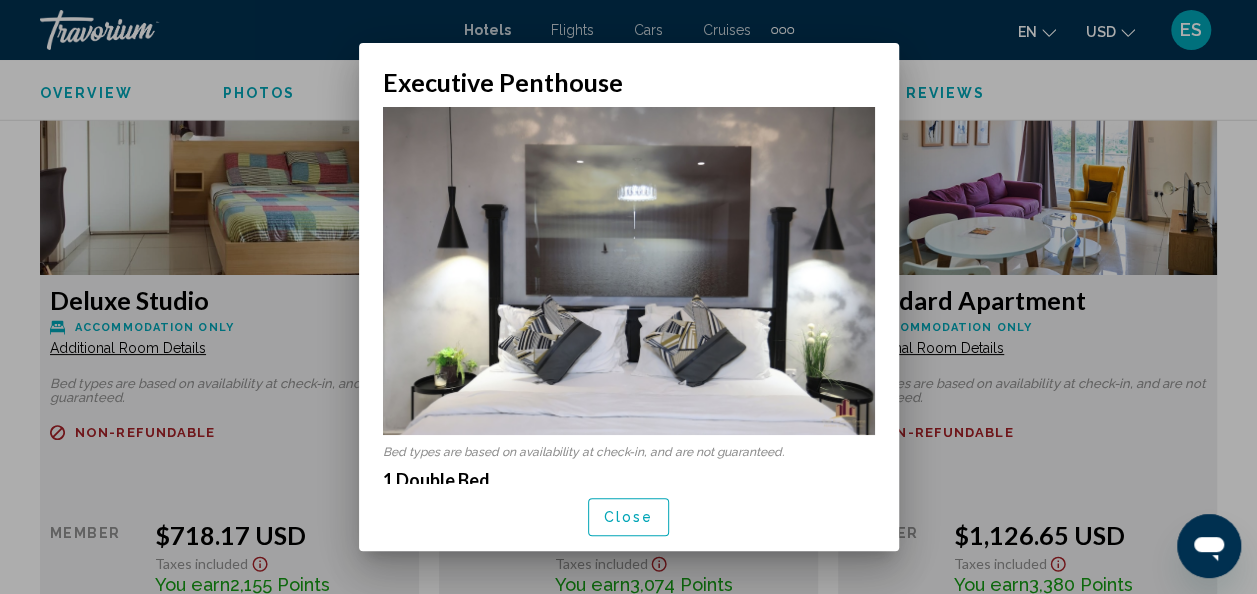 scroll, scrollTop: 0, scrollLeft: 0, axis: both 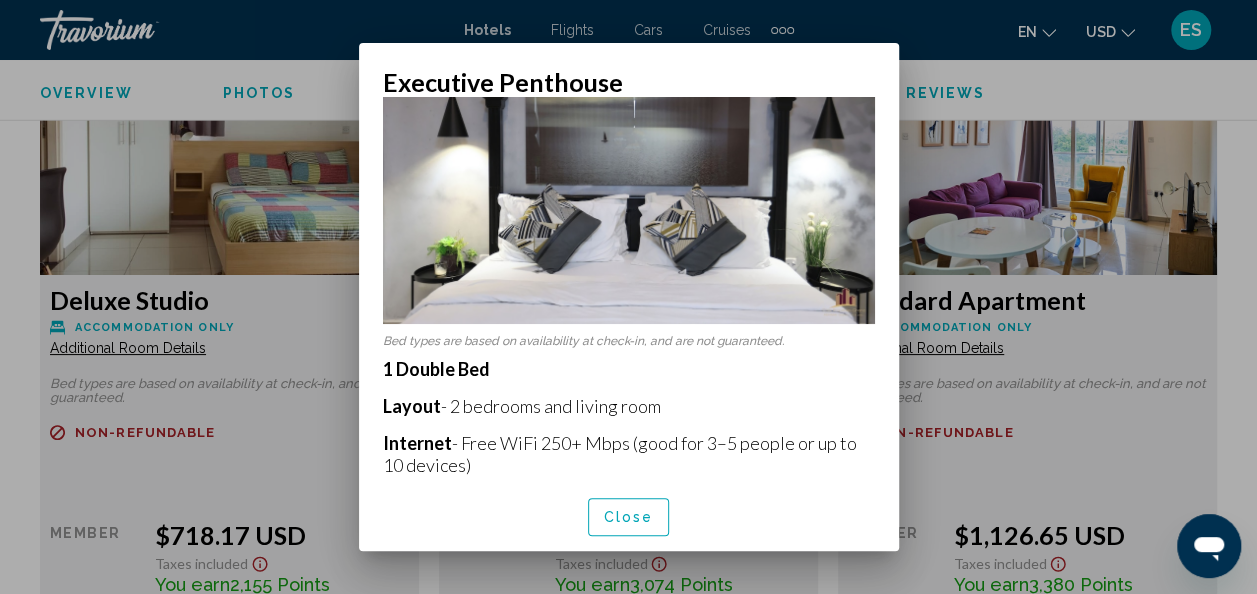 click on "Close" at bounding box center [629, 518] 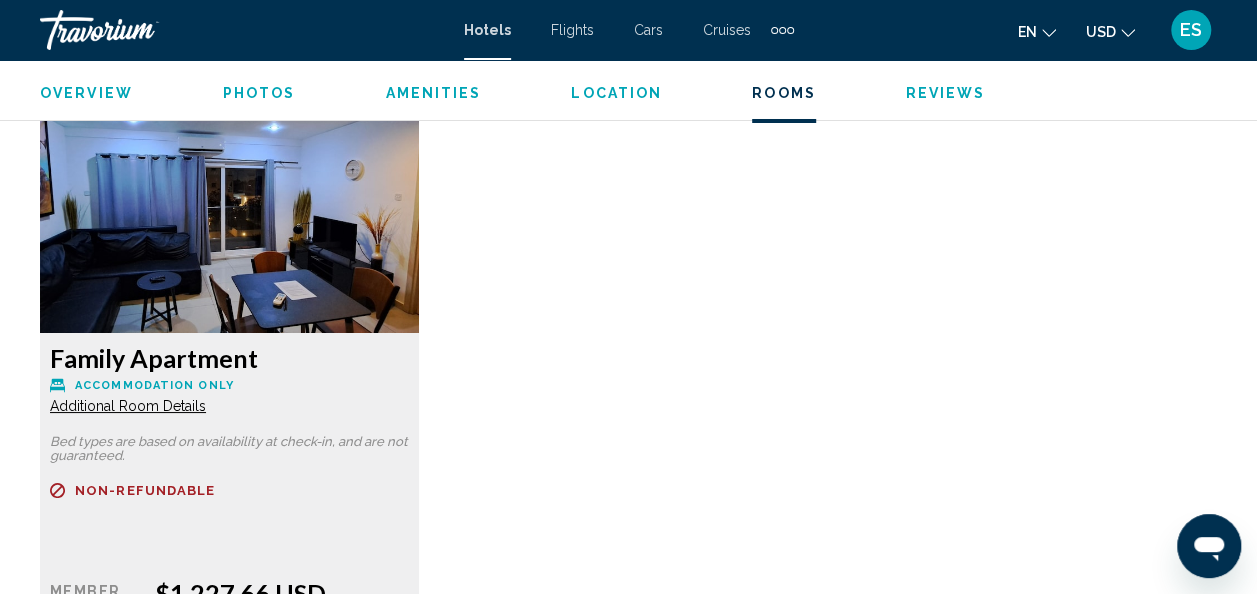 scroll, scrollTop: 3634, scrollLeft: 0, axis: vertical 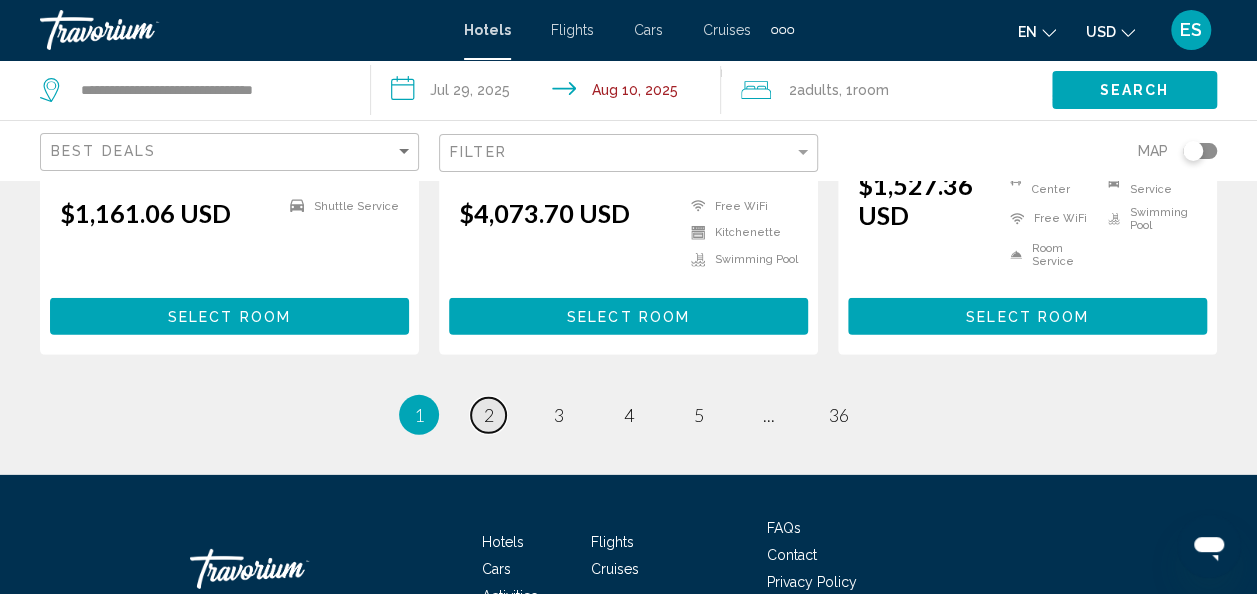click on "page  2" at bounding box center (488, 415) 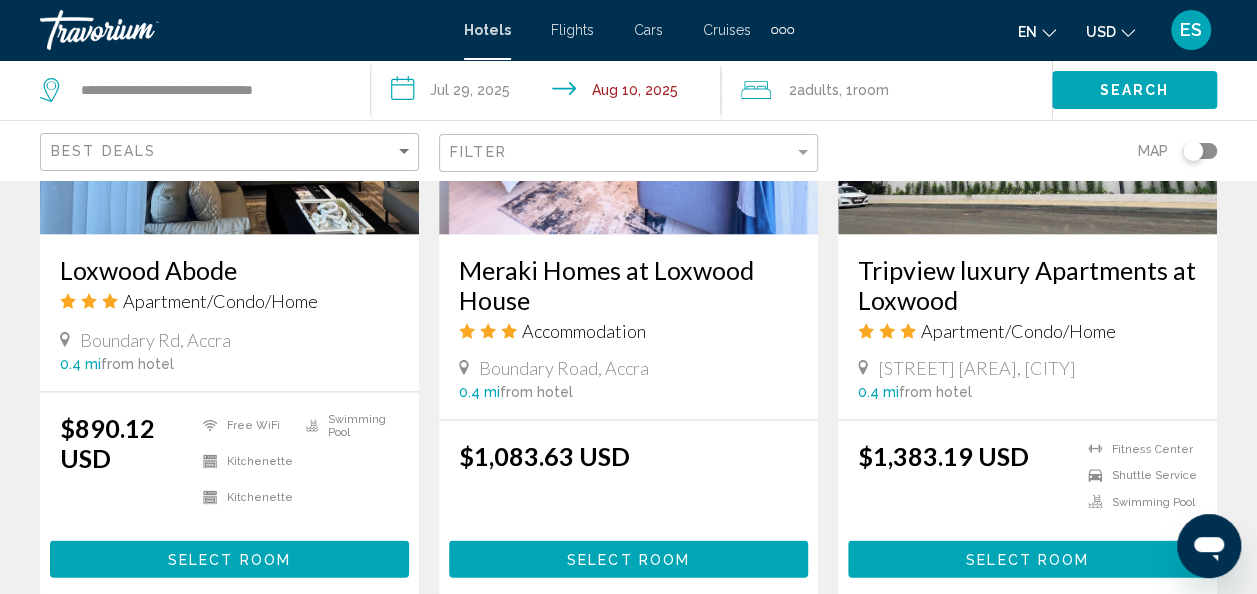 scroll, scrollTop: 1837, scrollLeft: 0, axis: vertical 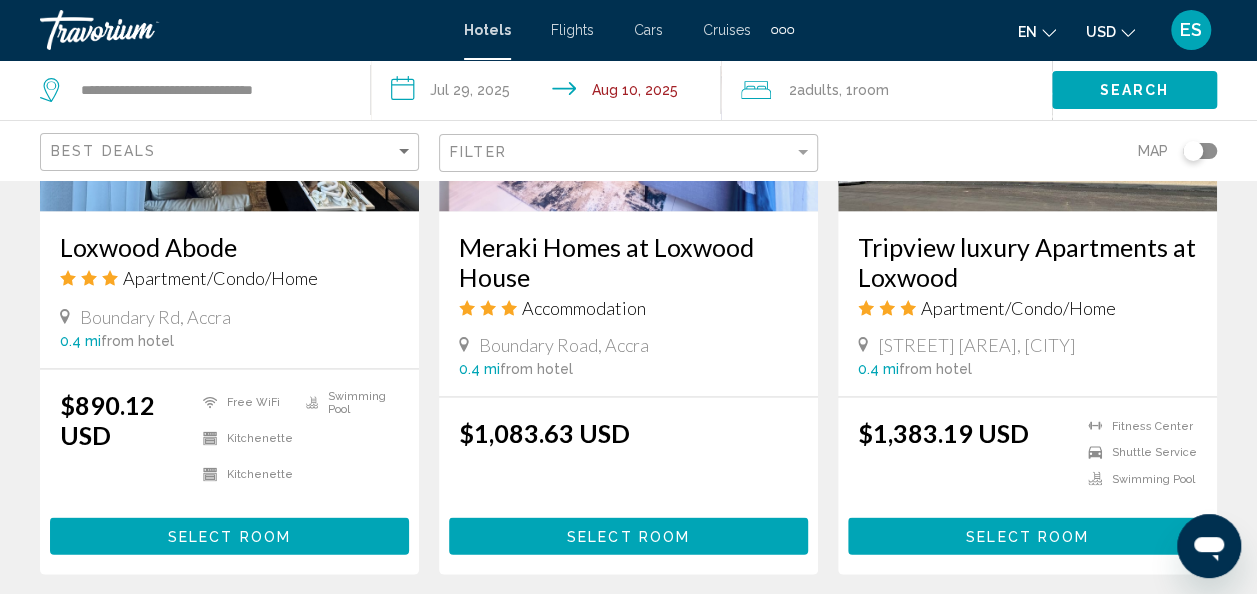 click on "Select Room" at bounding box center [1027, 536] 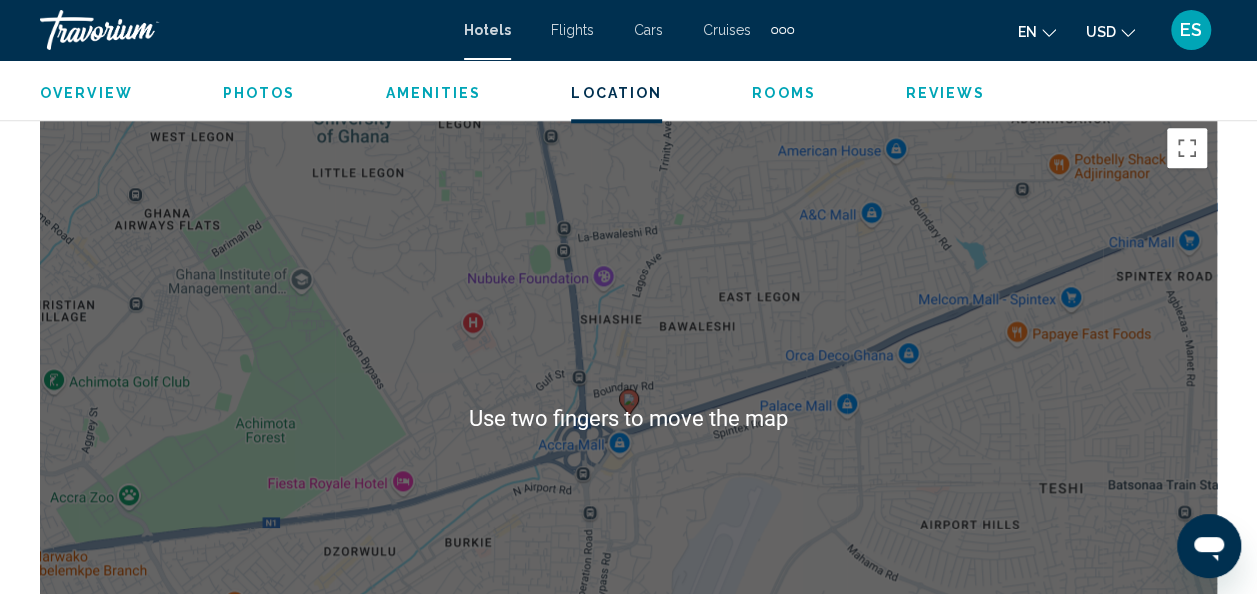 scroll, scrollTop: 970, scrollLeft: 0, axis: vertical 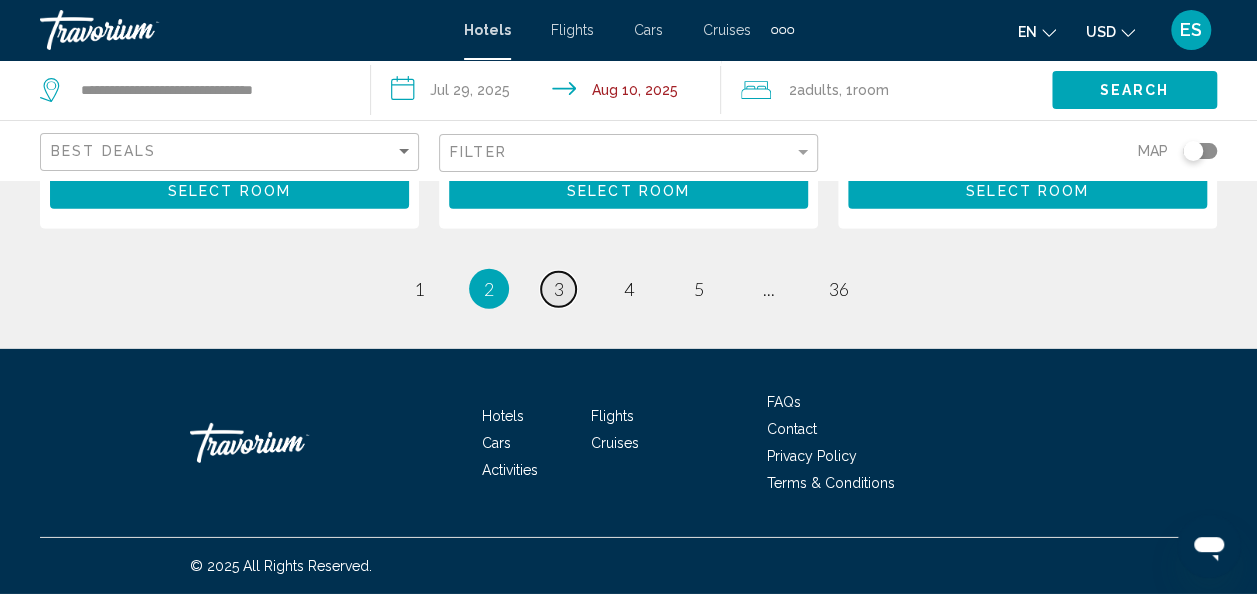 click on "page  3" at bounding box center (558, 289) 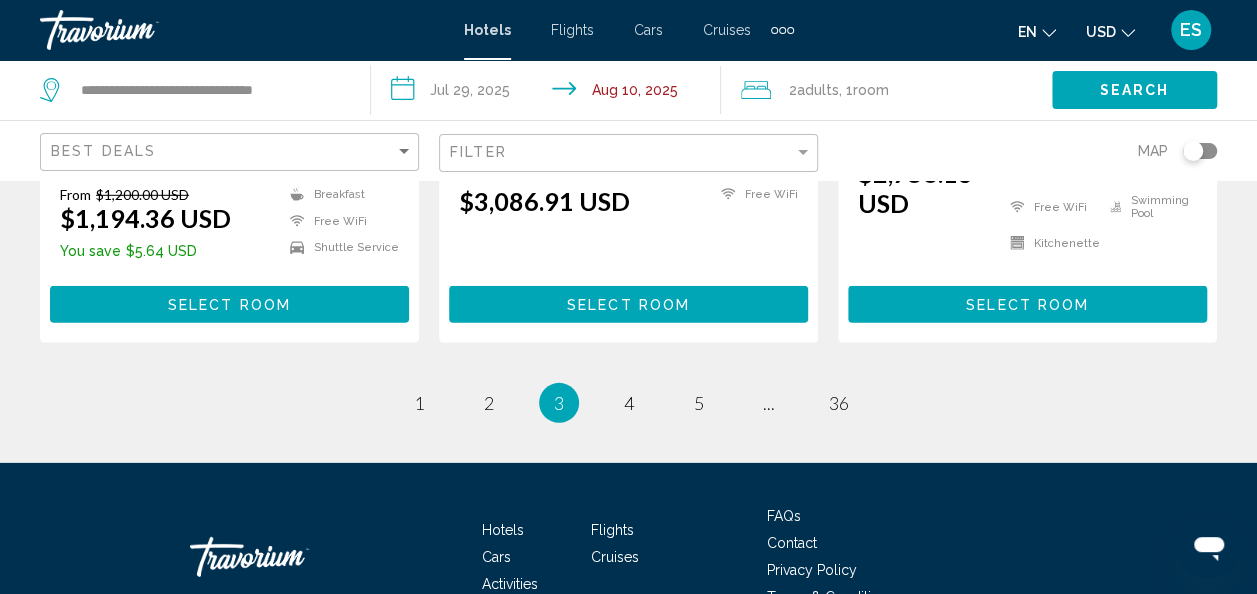 scroll, scrollTop: 2859, scrollLeft: 0, axis: vertical 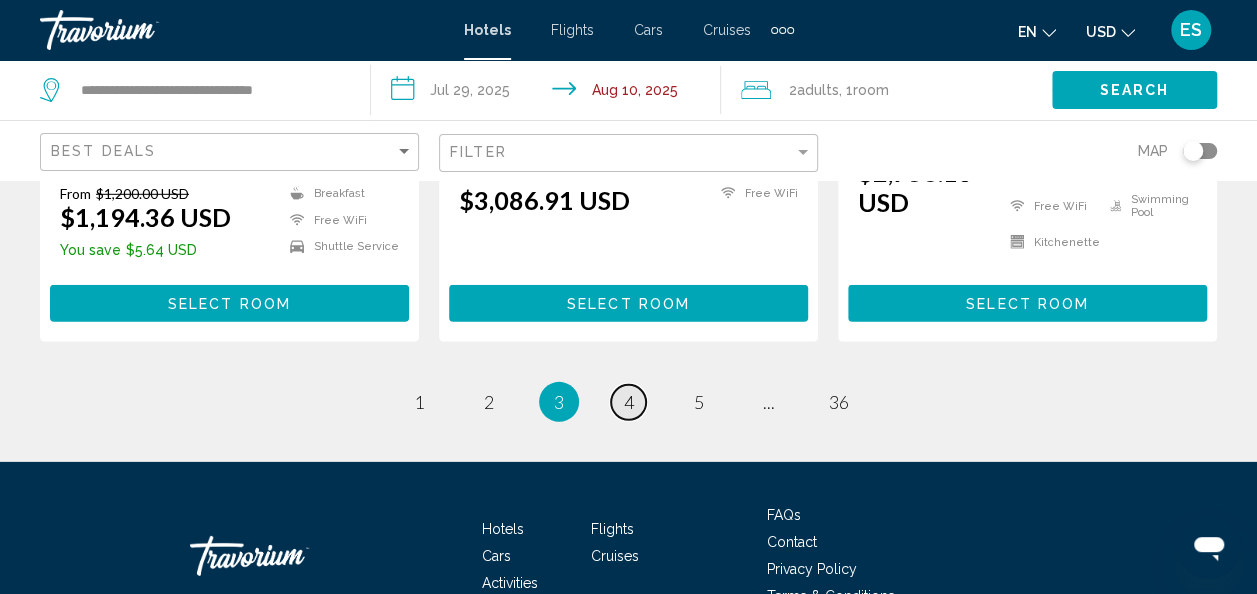 click on "page  4" at bounding box center [628, 402] 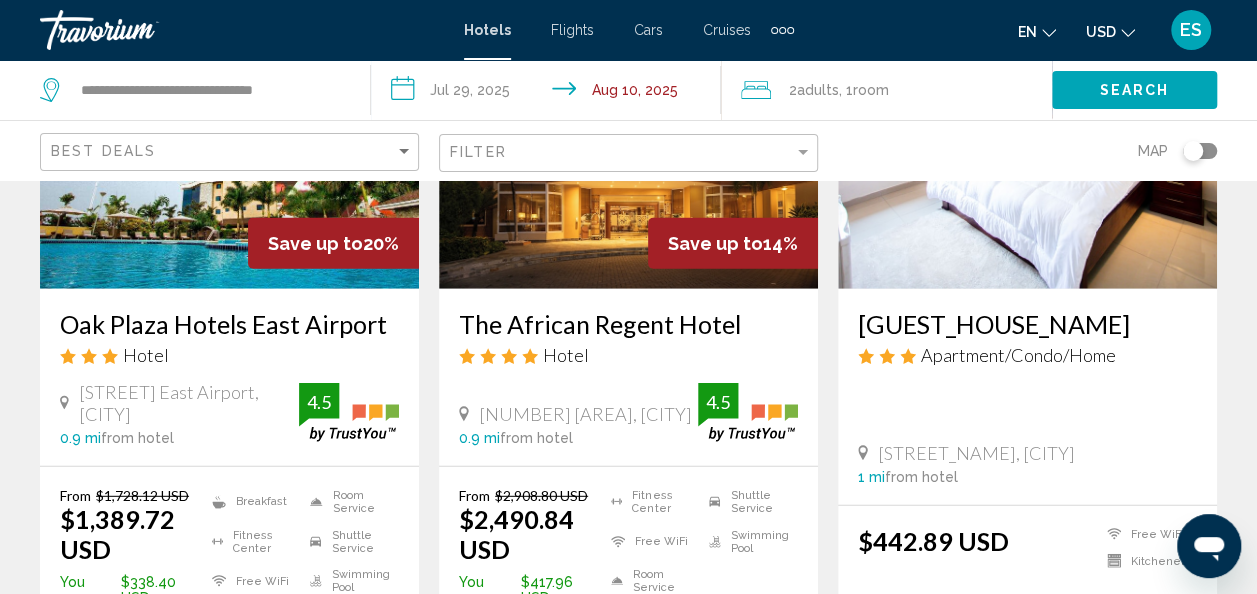 scroll, scrollTop: 2518, scrollLeft: 0, axis: vertical 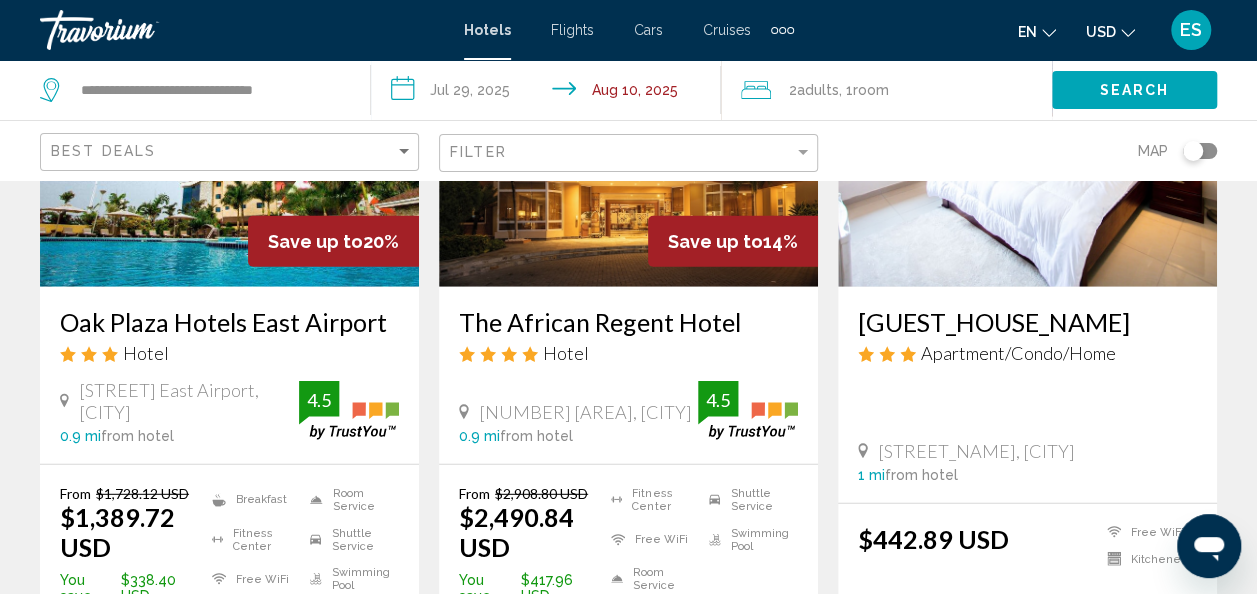 click on "[GUEST_HOUSE_NAME]" at bounding box center [1027, 322] 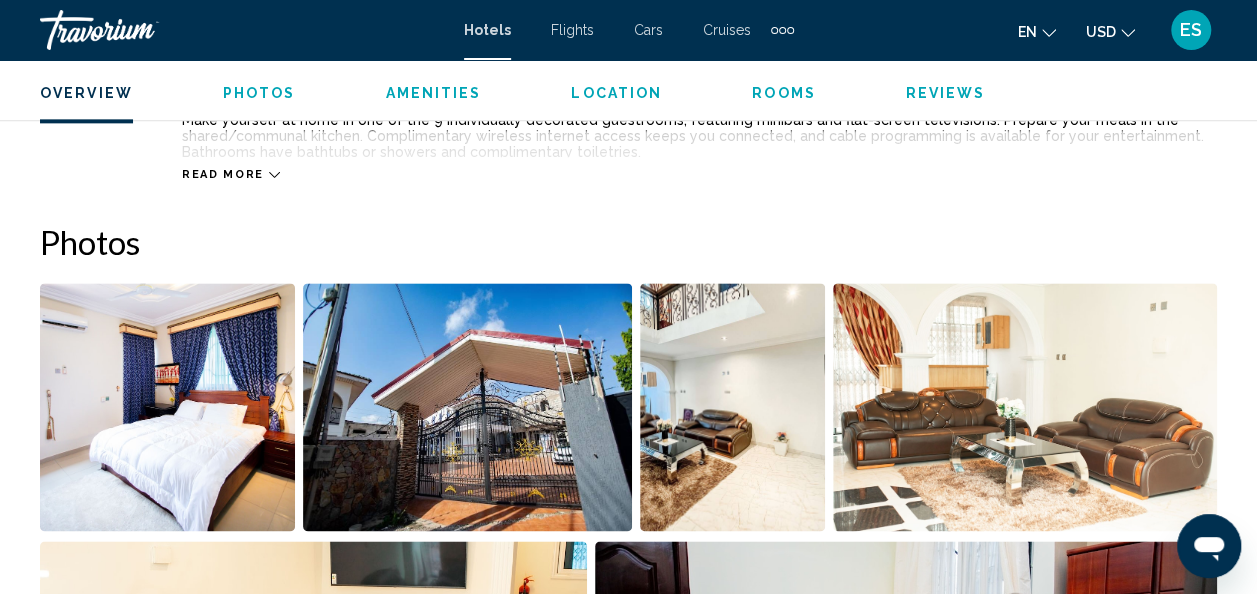 scroll, scrollTop: 1226, scrollLeft: 0, axis: vertical 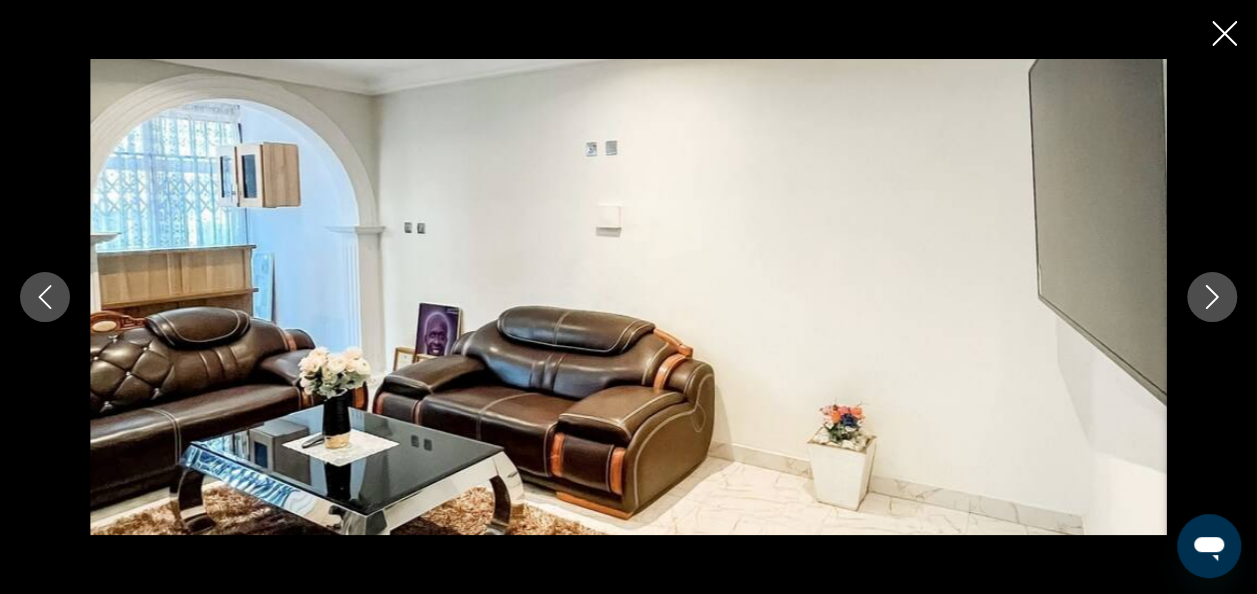 click 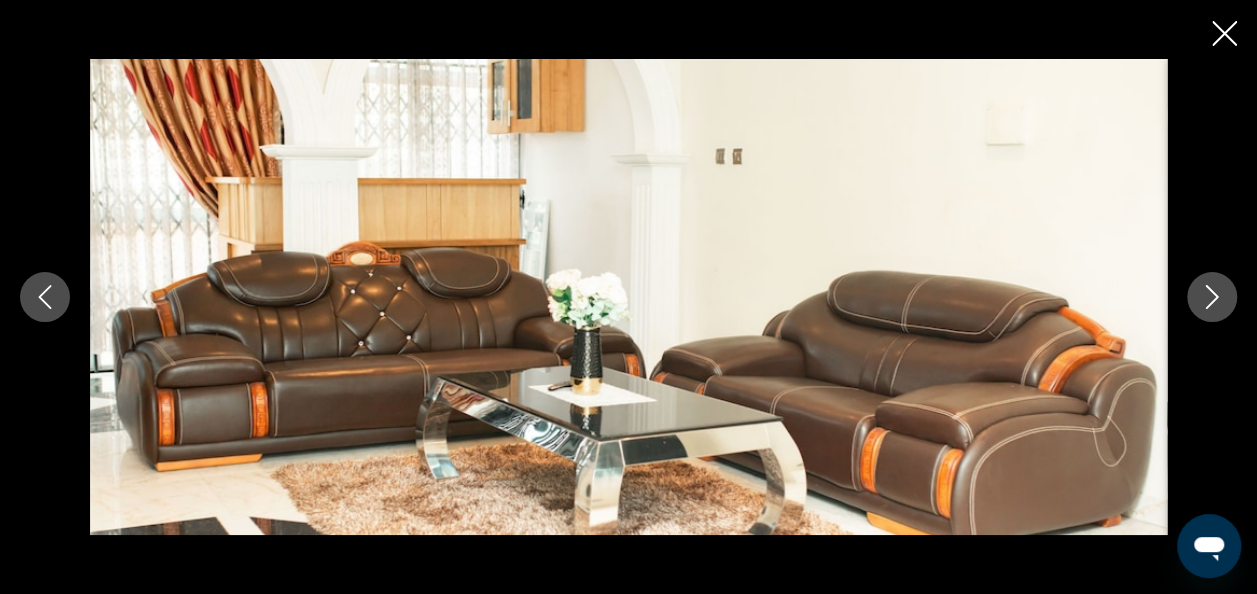 click 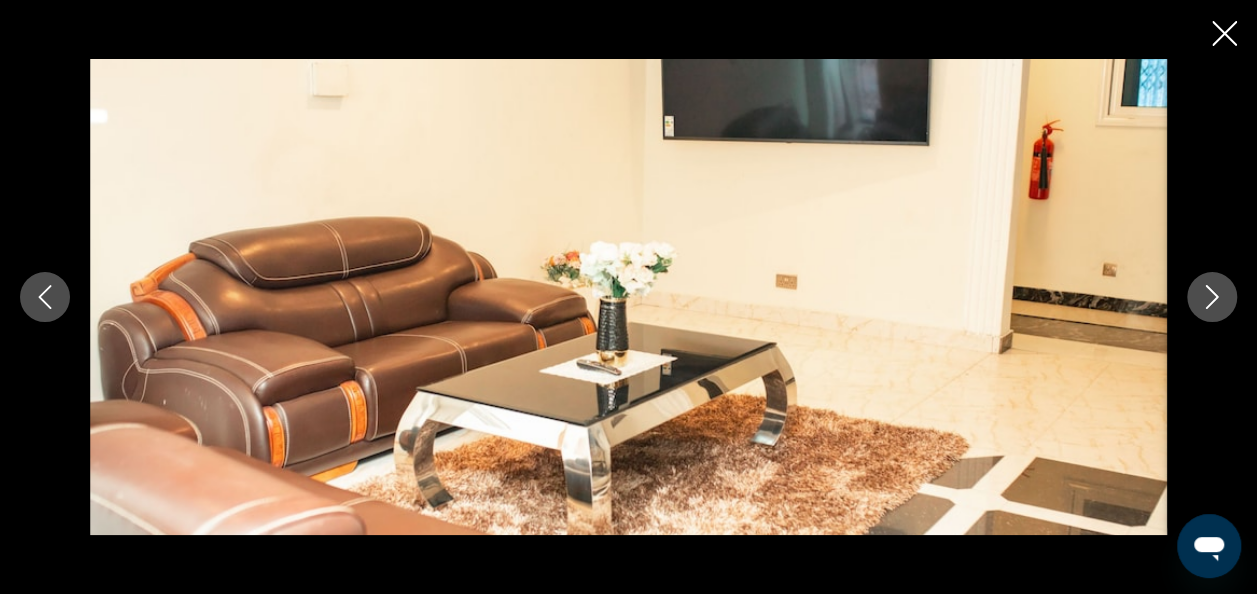 click 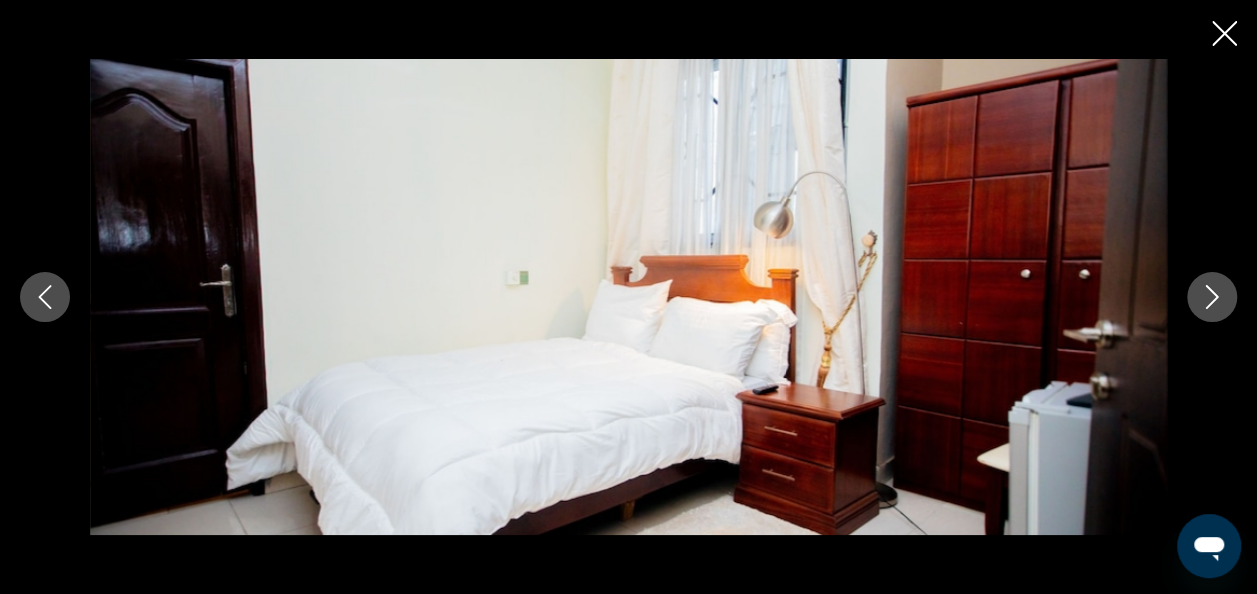 click 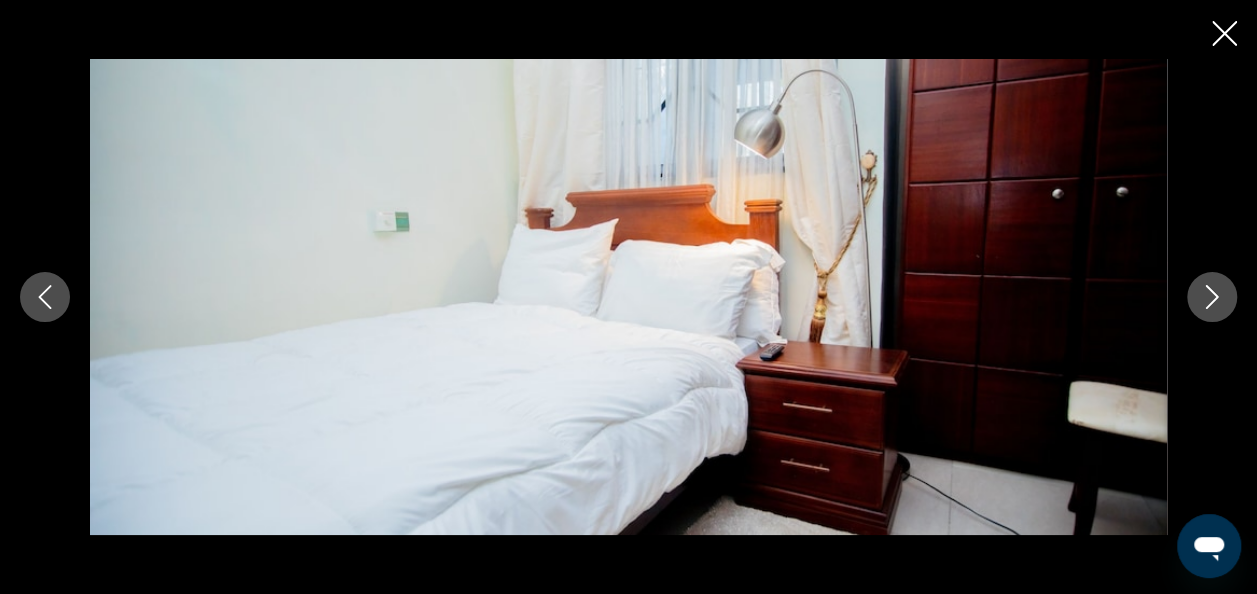 click 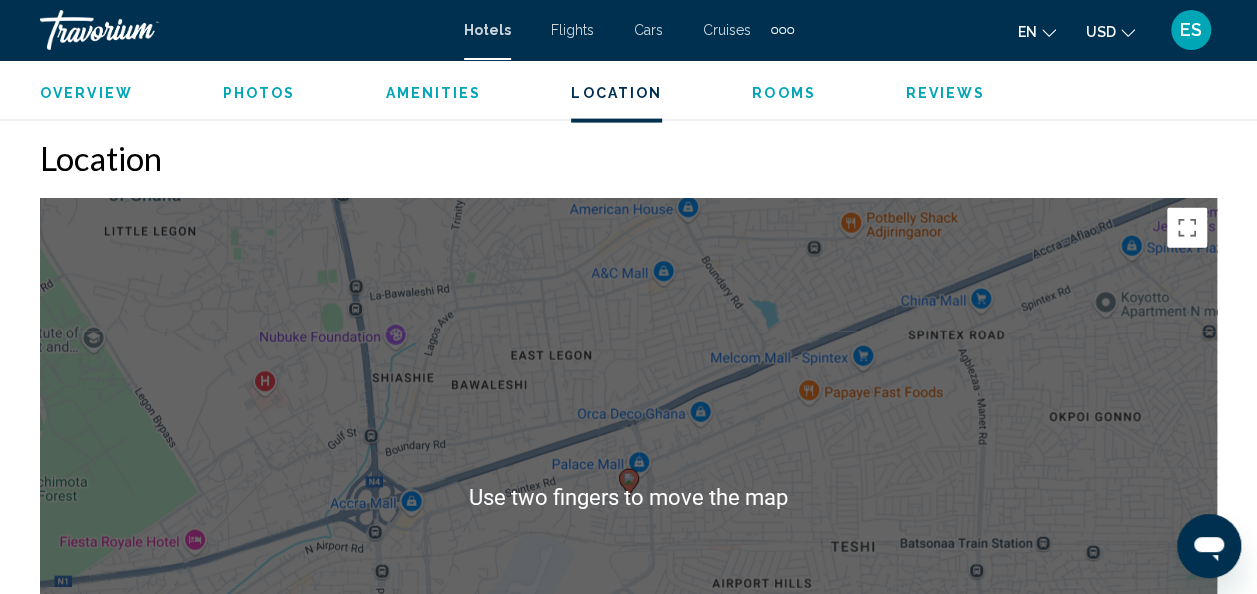 scroll, scrollTop: 2153, scrollLeft: 0, axis: vertical 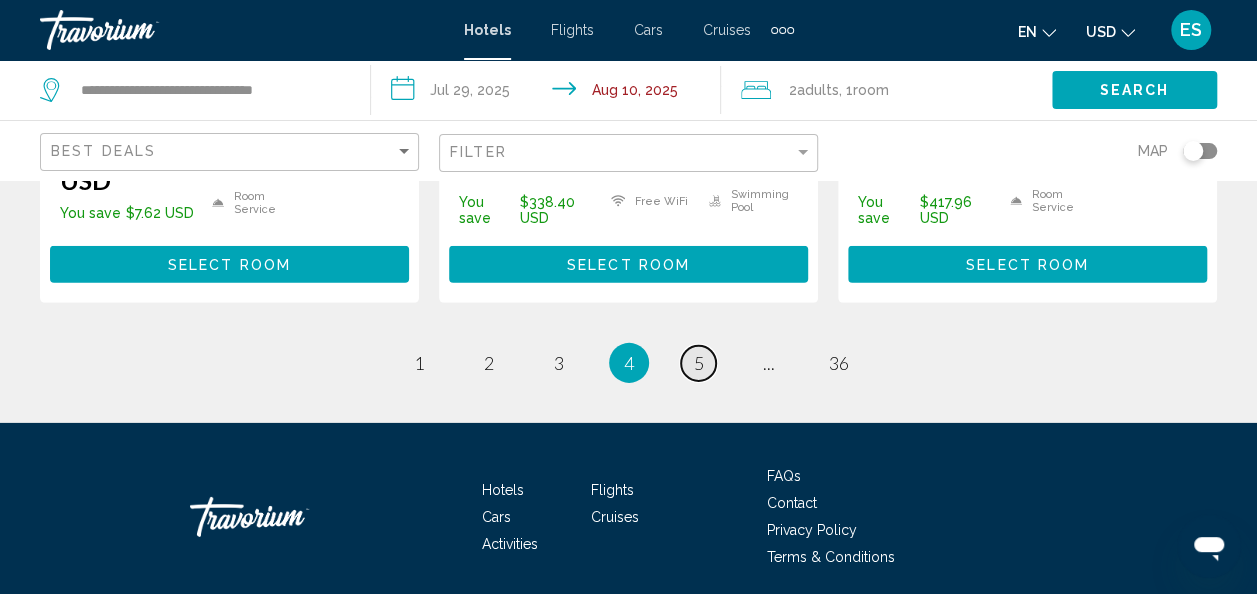 click on "5" at bounding box center [699, 363] 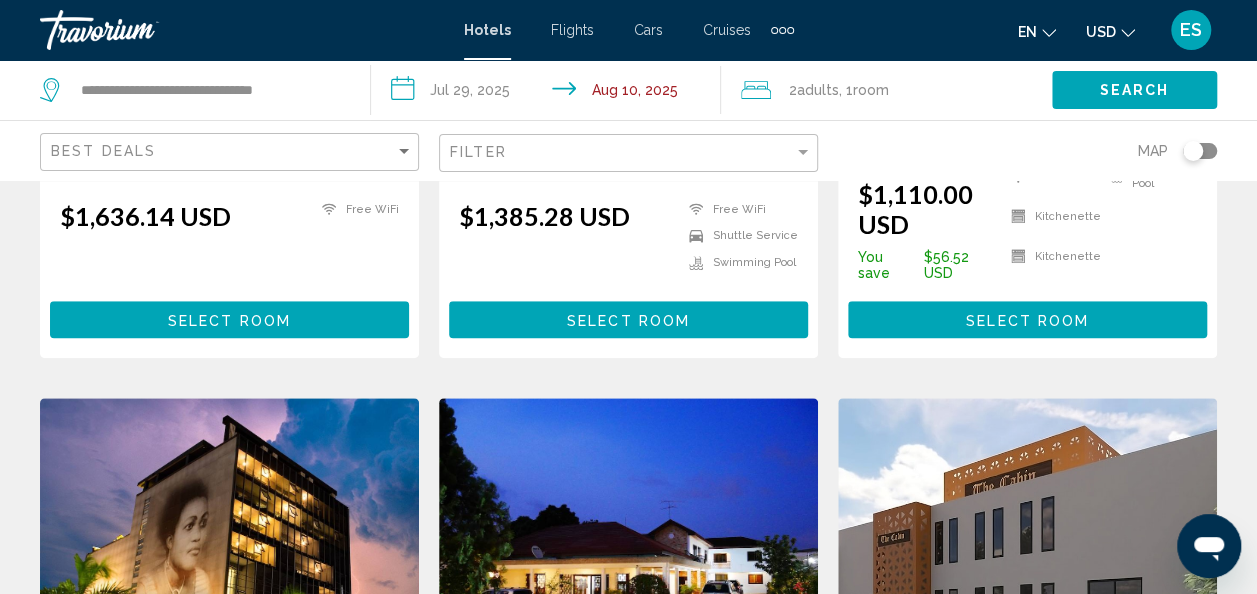 scroll, scrollTop: 0, scrollLeft: 0, axis: both 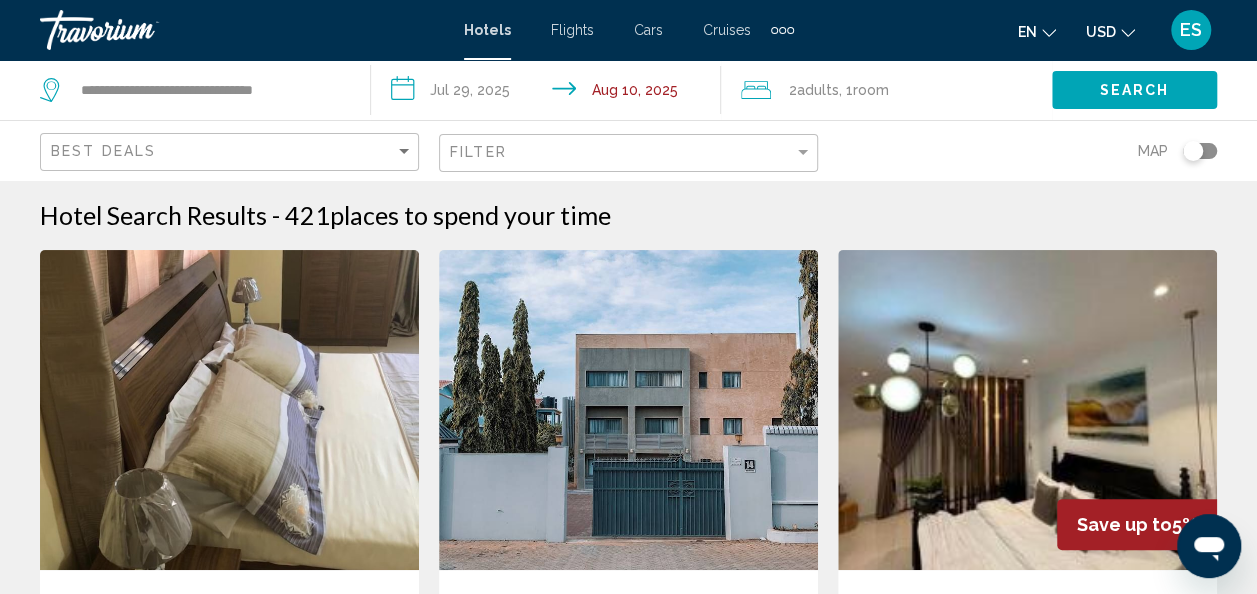 click at bounding box center (628, 410) 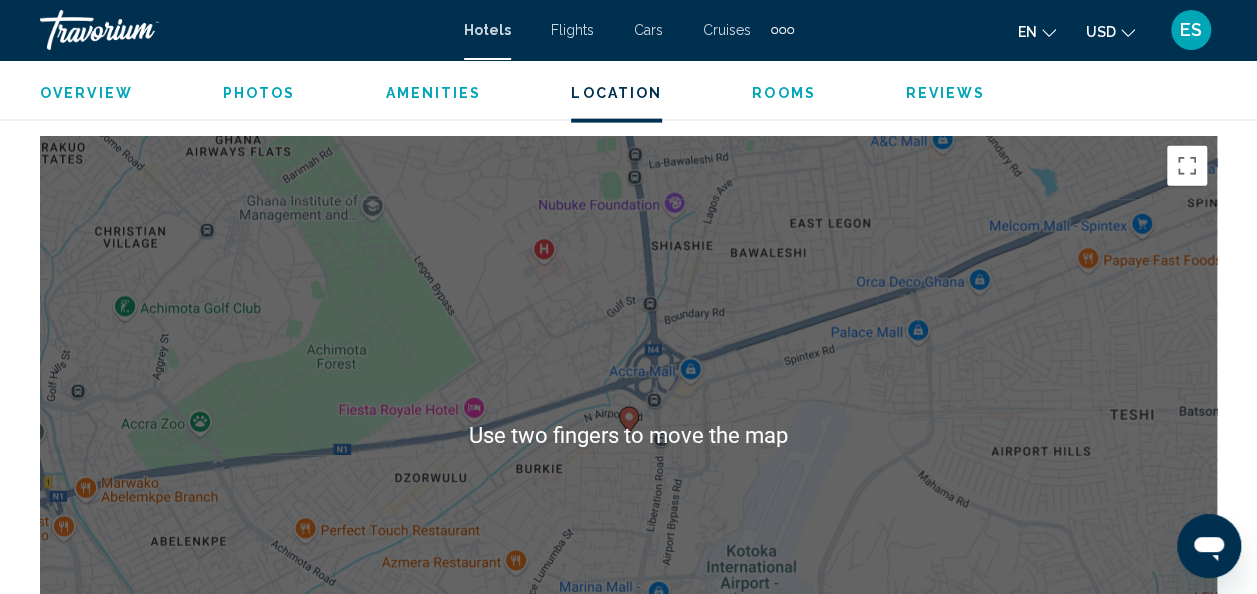 scroll, scrollTop: 2228, scrollLeft: 0, axis: vertical 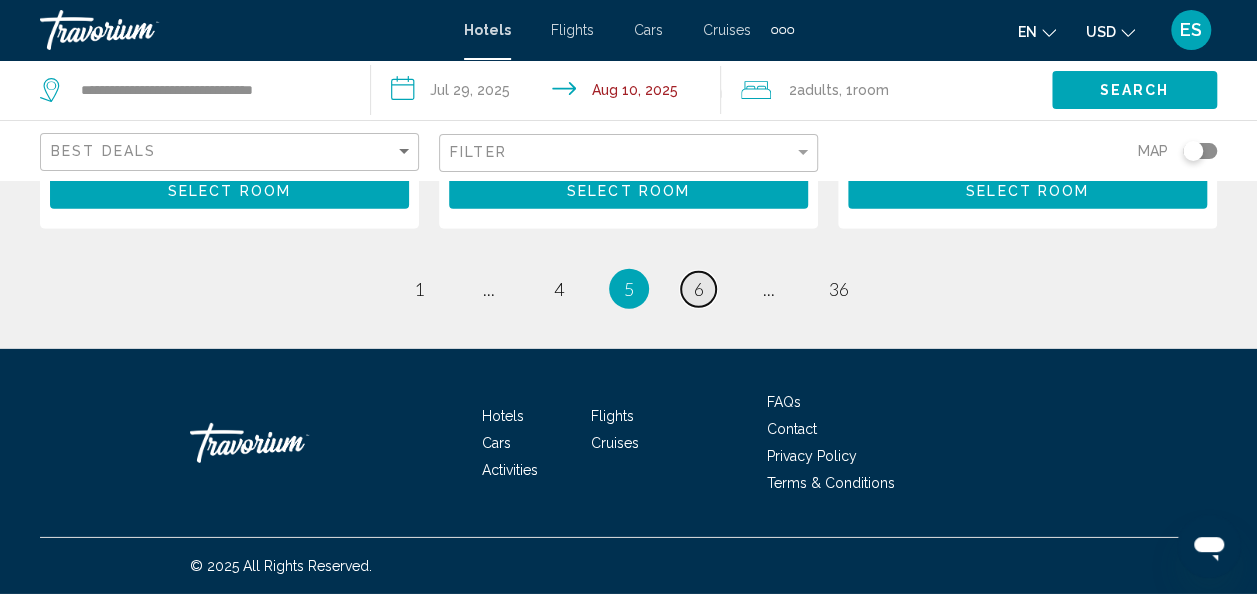 click on "page  6" at bounding box center [698, 289] 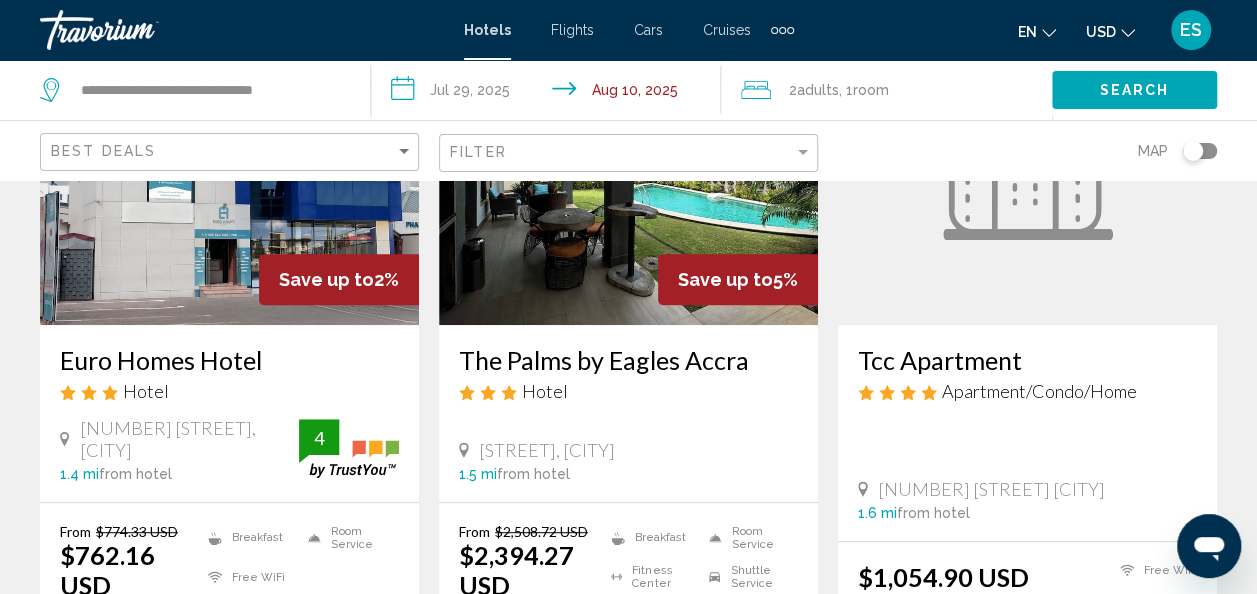 scroll, scrollTop: 249, scrollLeft: 0, axis: vertical 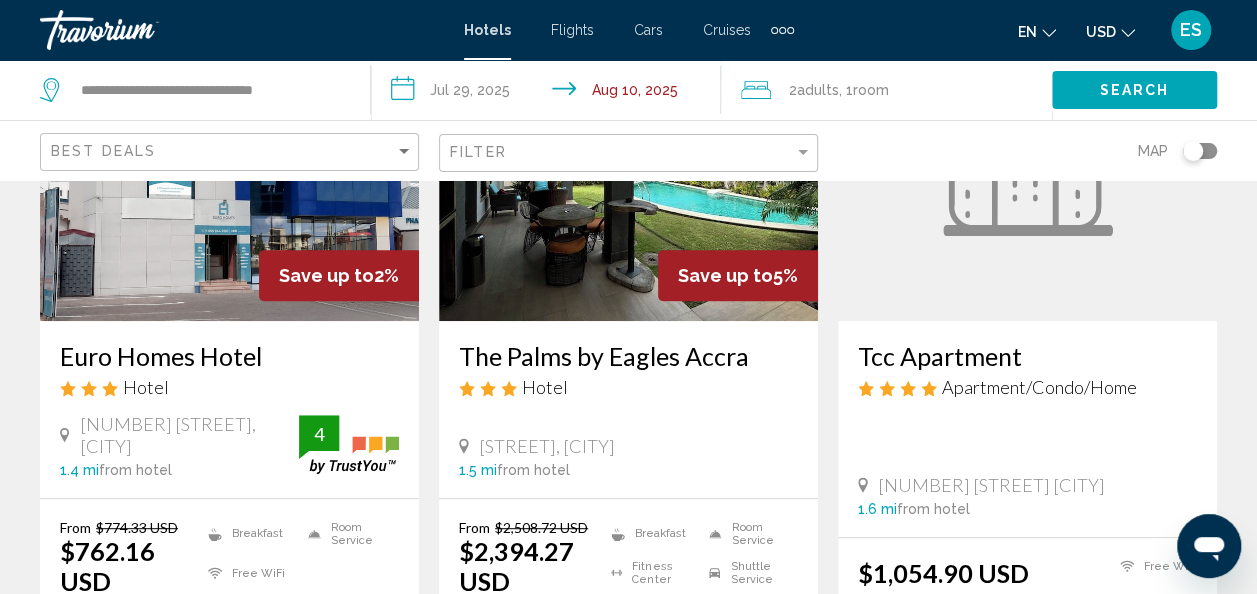 click on "Save up to  2%" at bounding box center (339, 275) 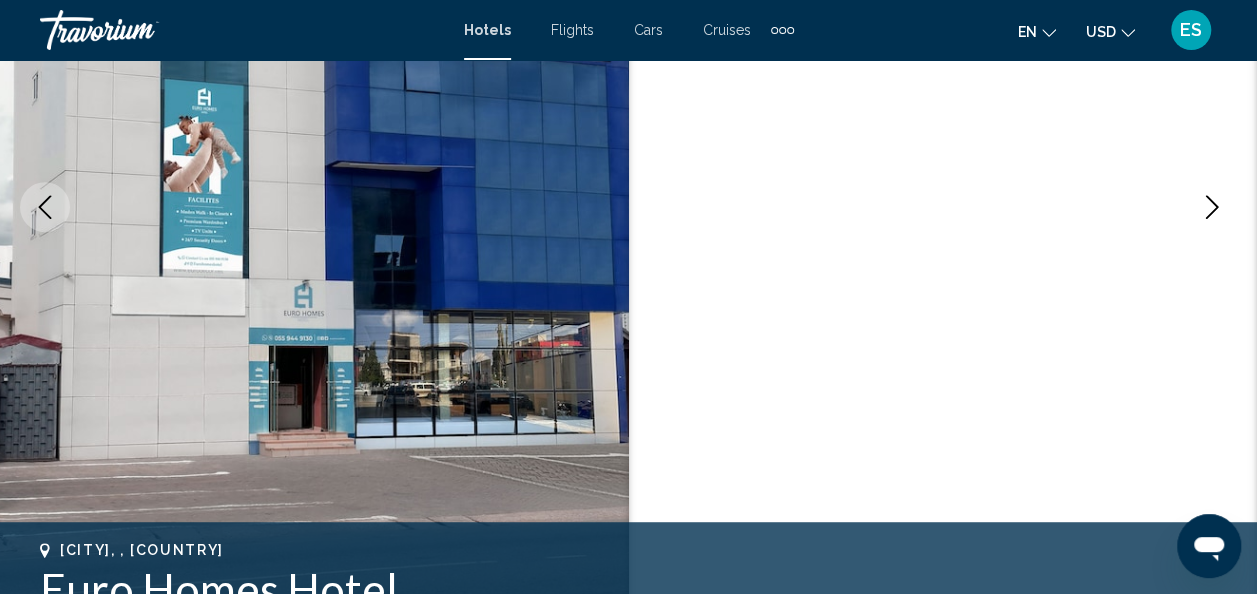 scroll, scrollTop: 328, scrollLeft: 0, axis: vertical 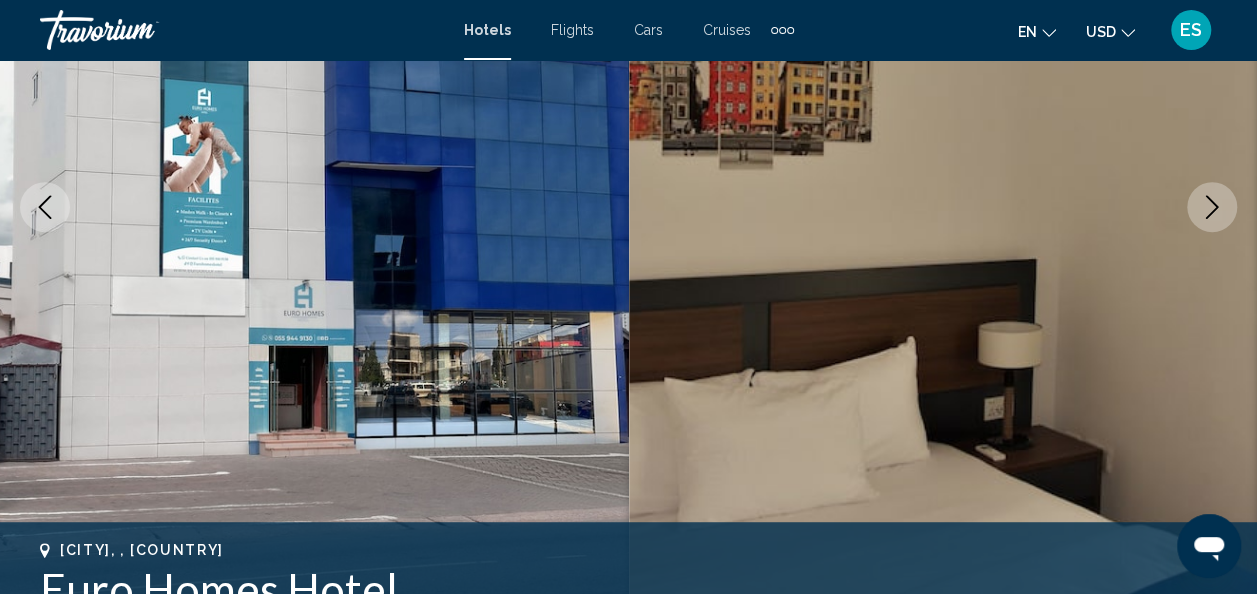 click 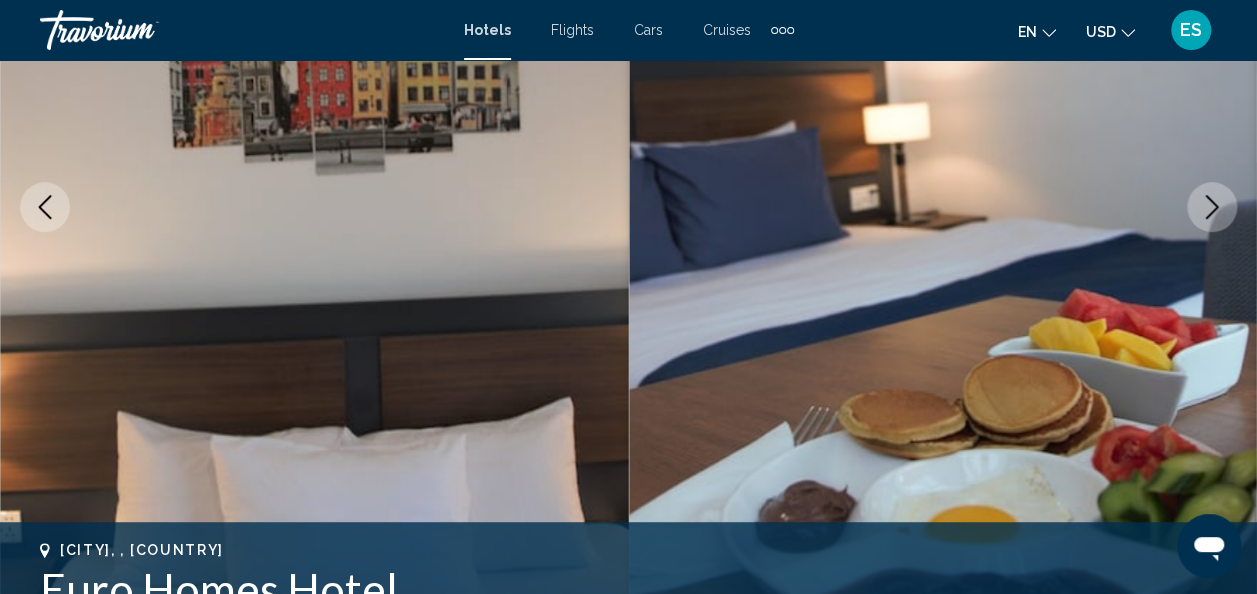 click 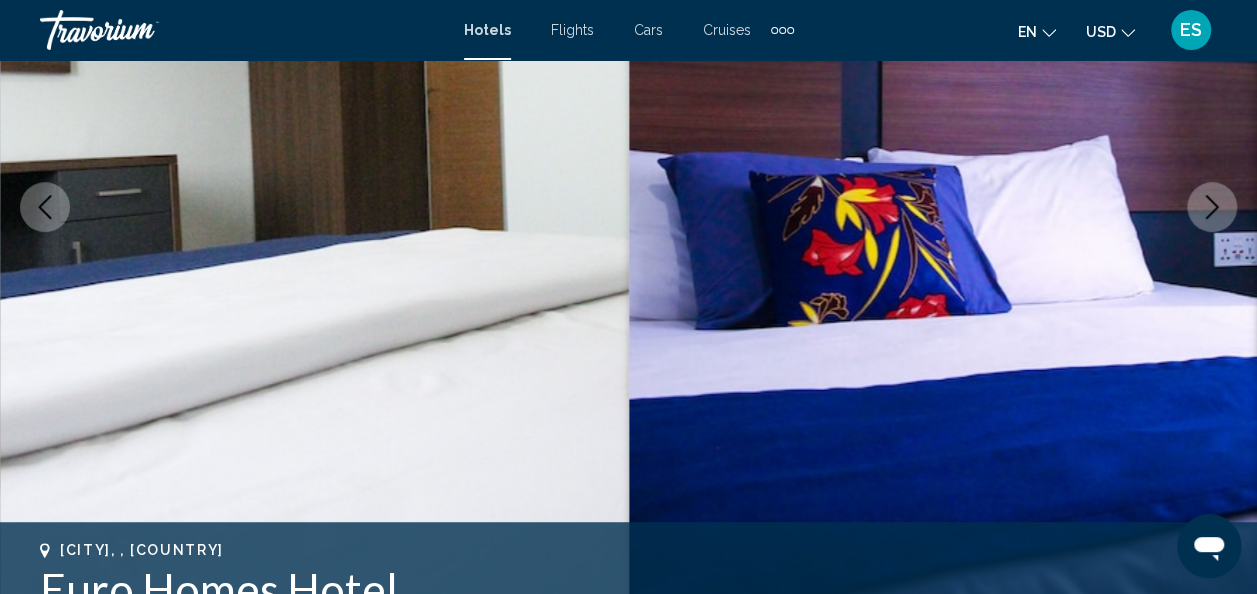 click 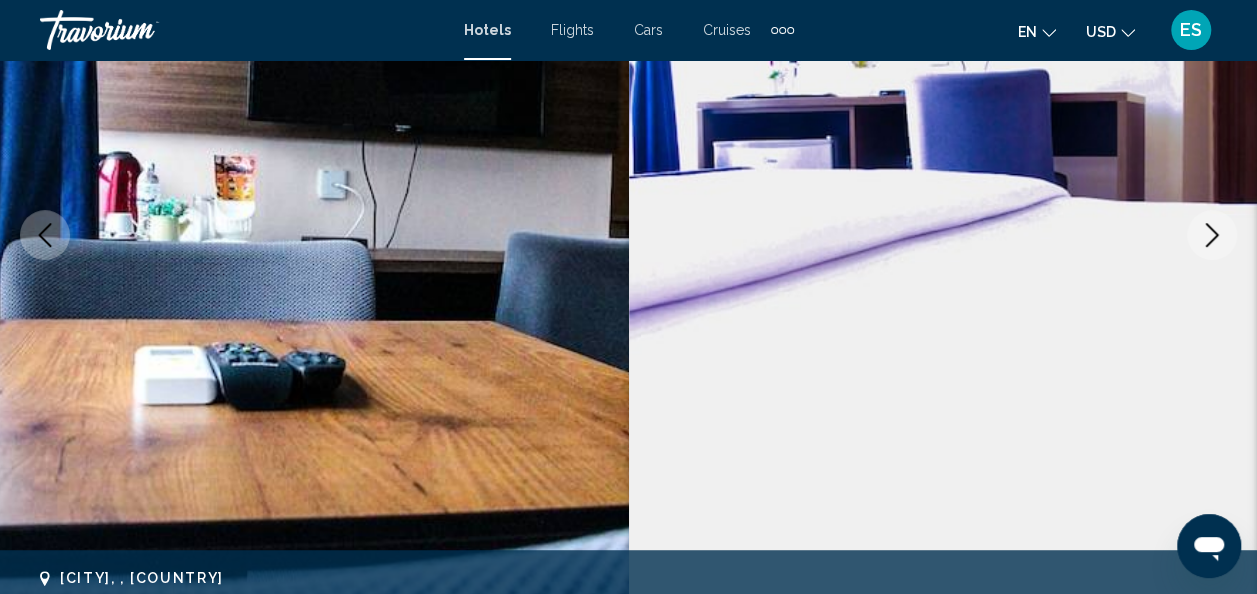 scroll, scrollTop: 299, scrollLeft: 0, axis: vertical 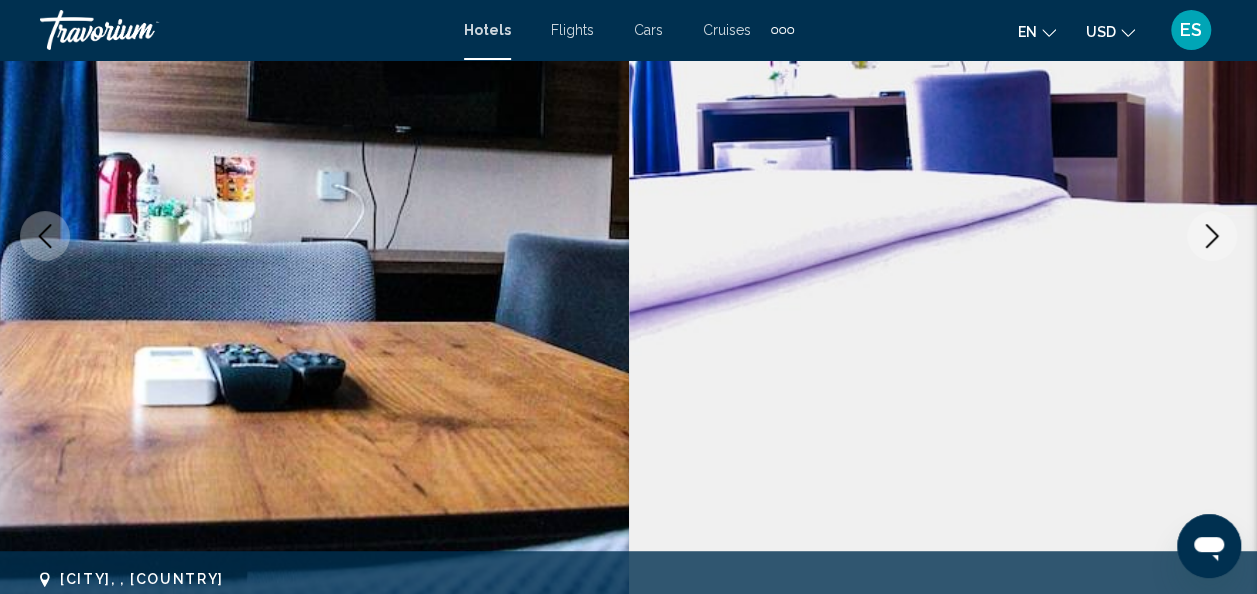 click 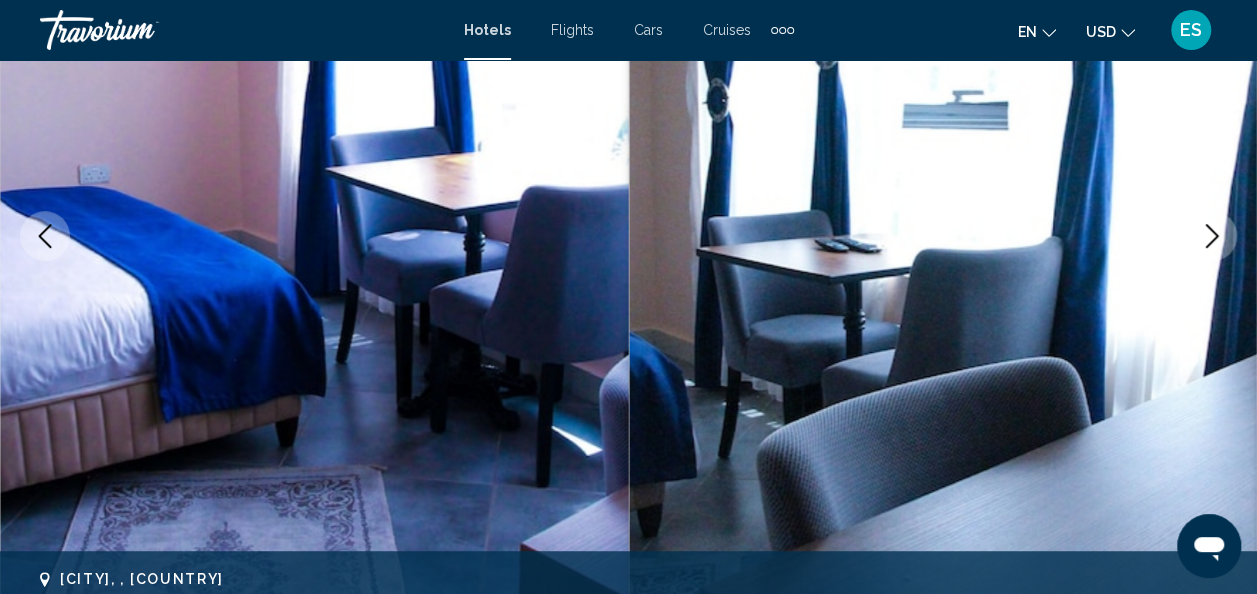 click 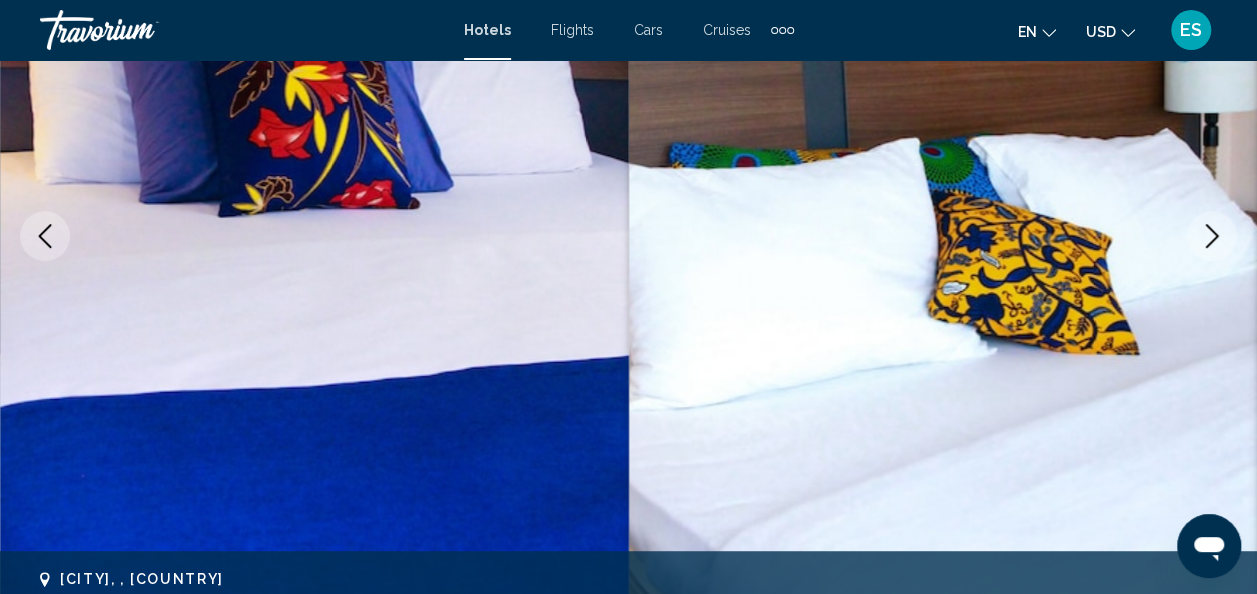 click 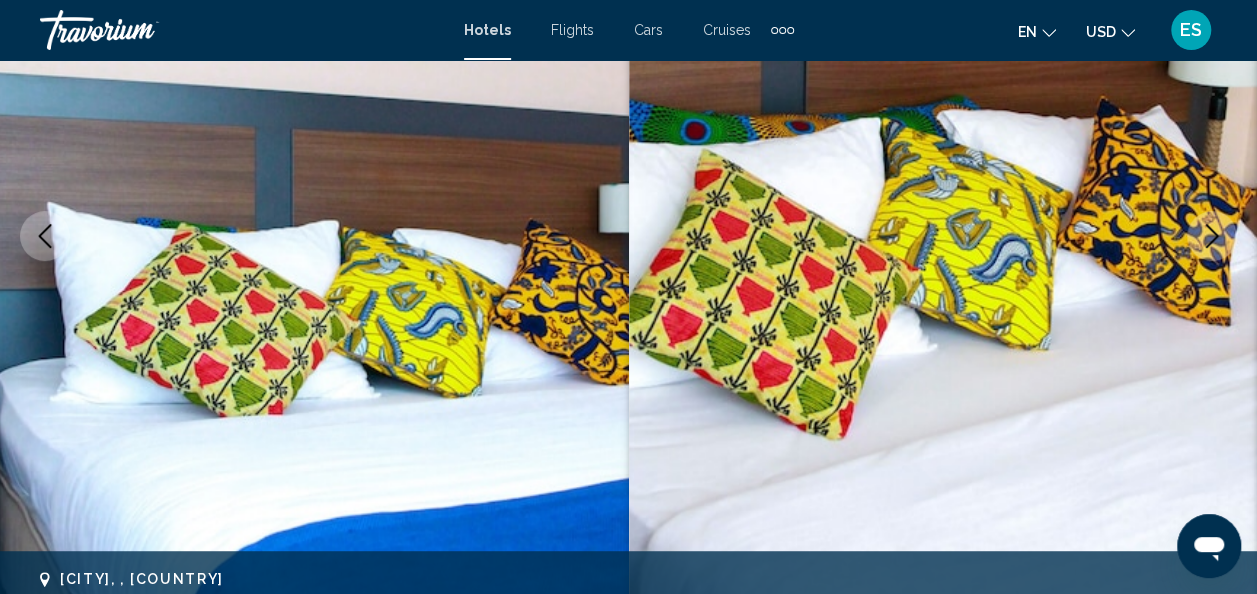 click 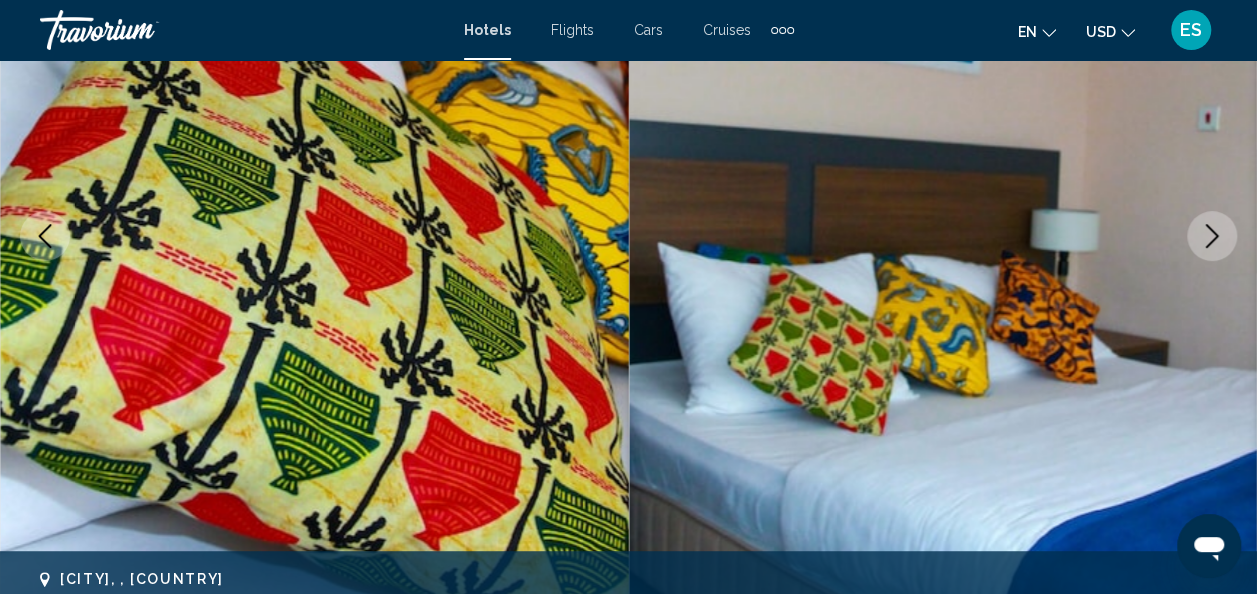 click 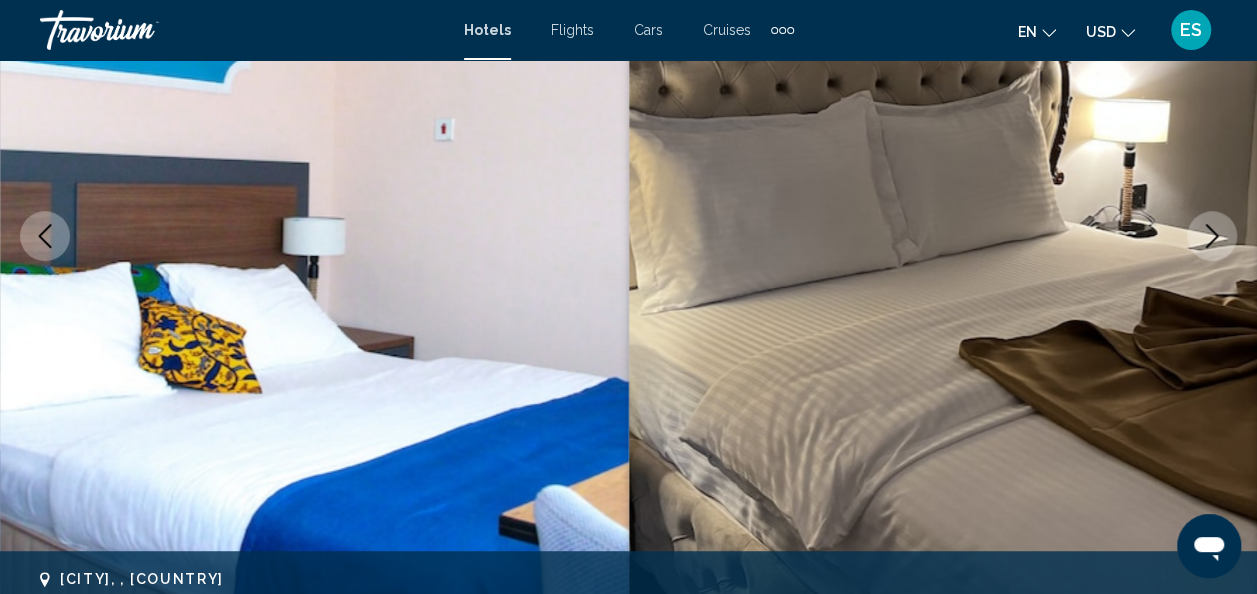 click 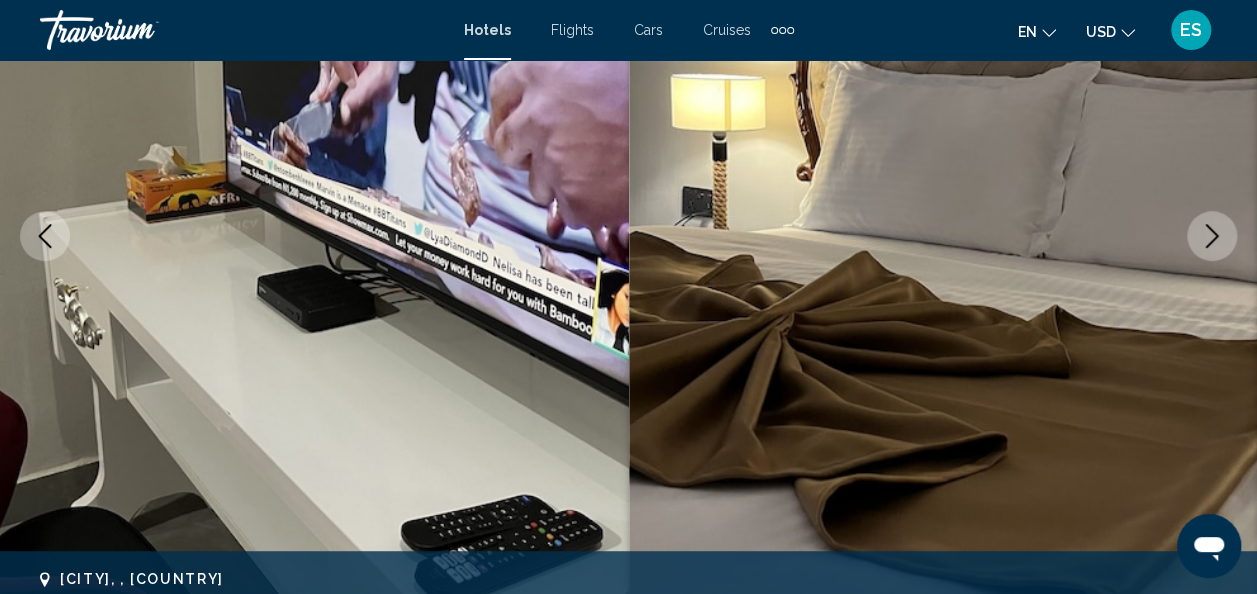 click at bounding box center (1212, 236) 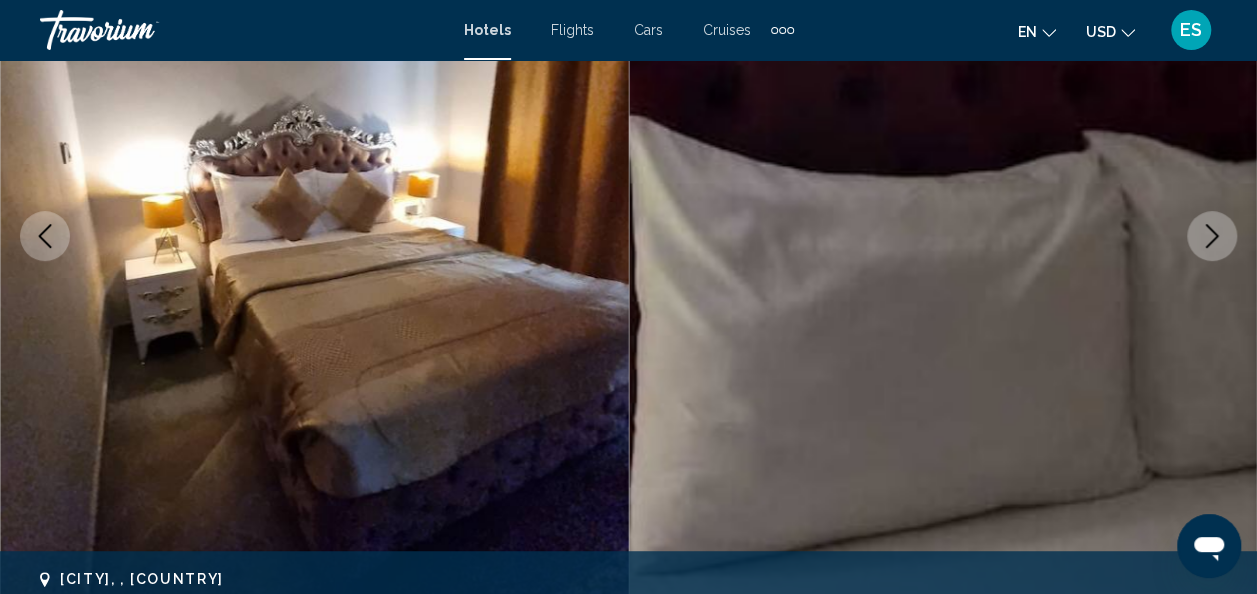 click at bounding box center (1212, 236) 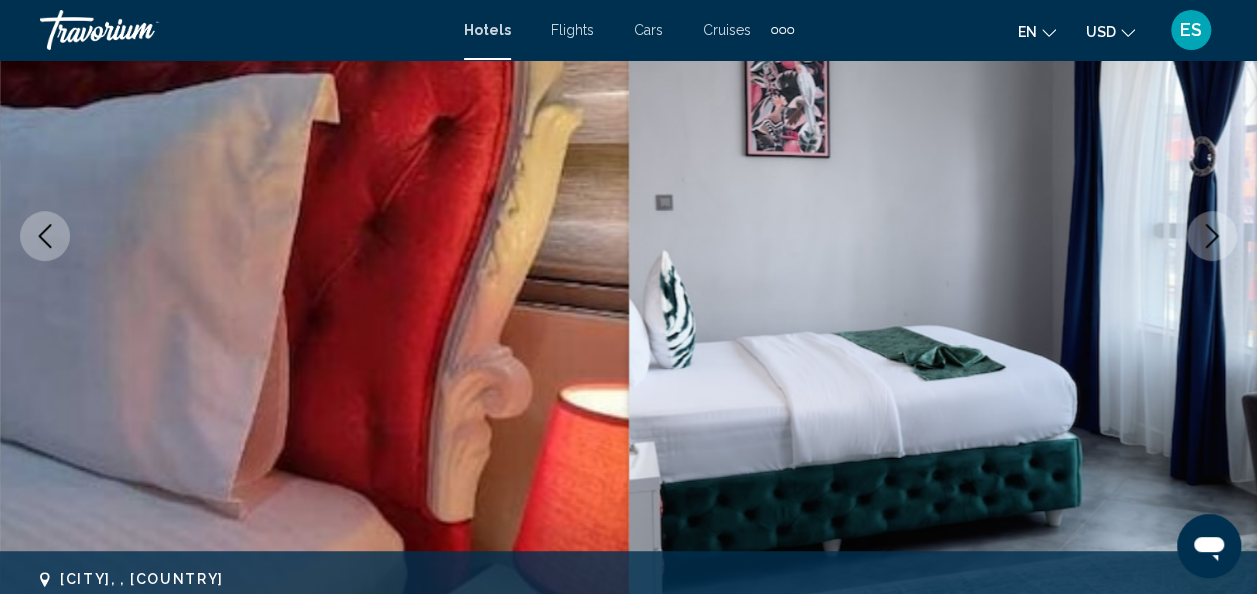 click at bounding box center [1212, 236] 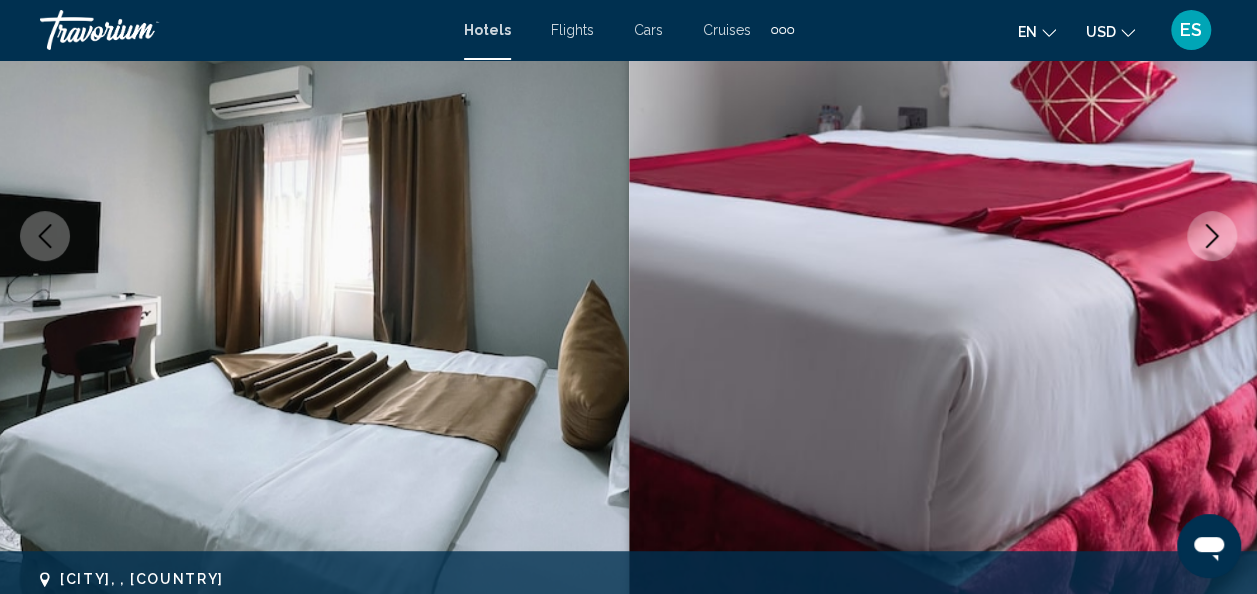 click 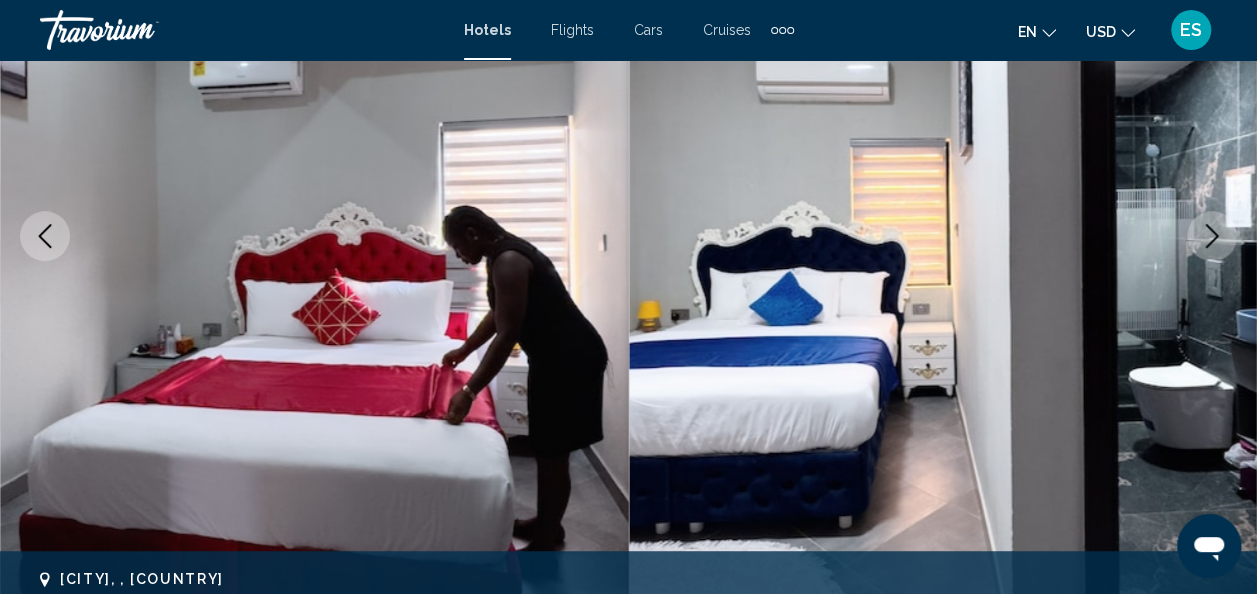 click 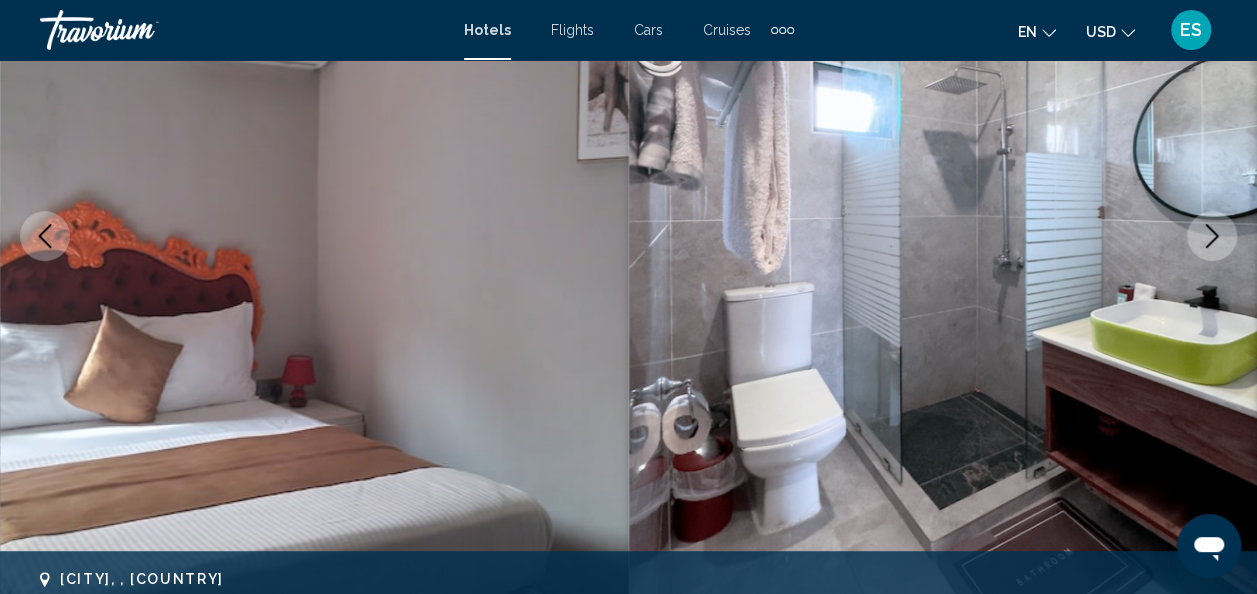 click at bounding box center (1212, 236) 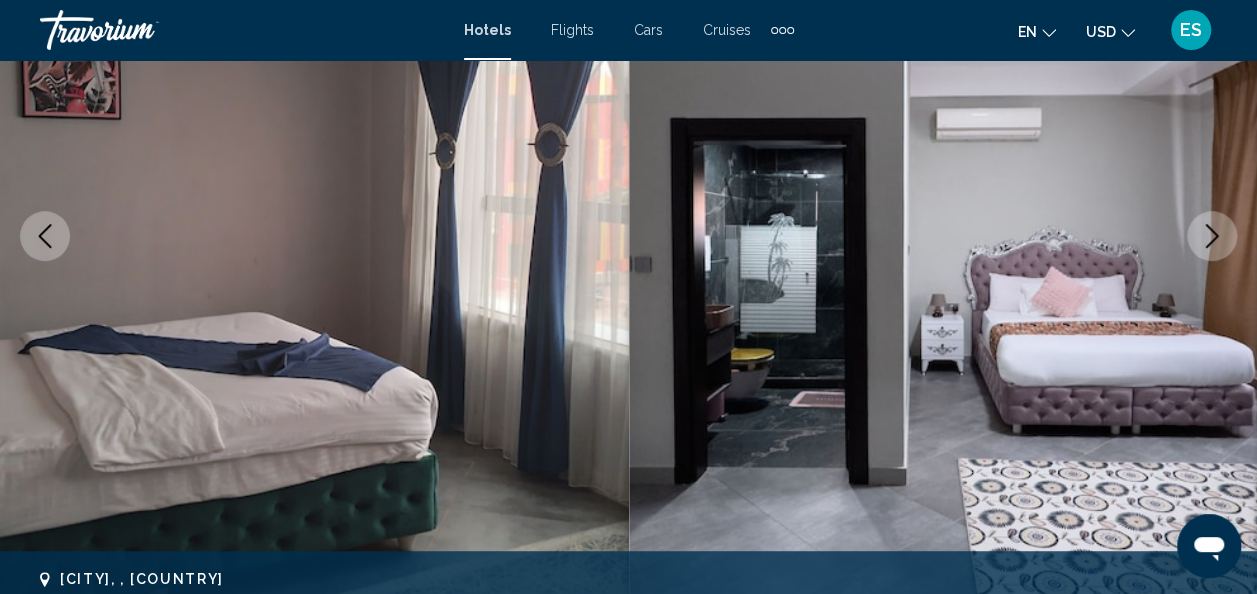 click at bounding box center [1212, 236] 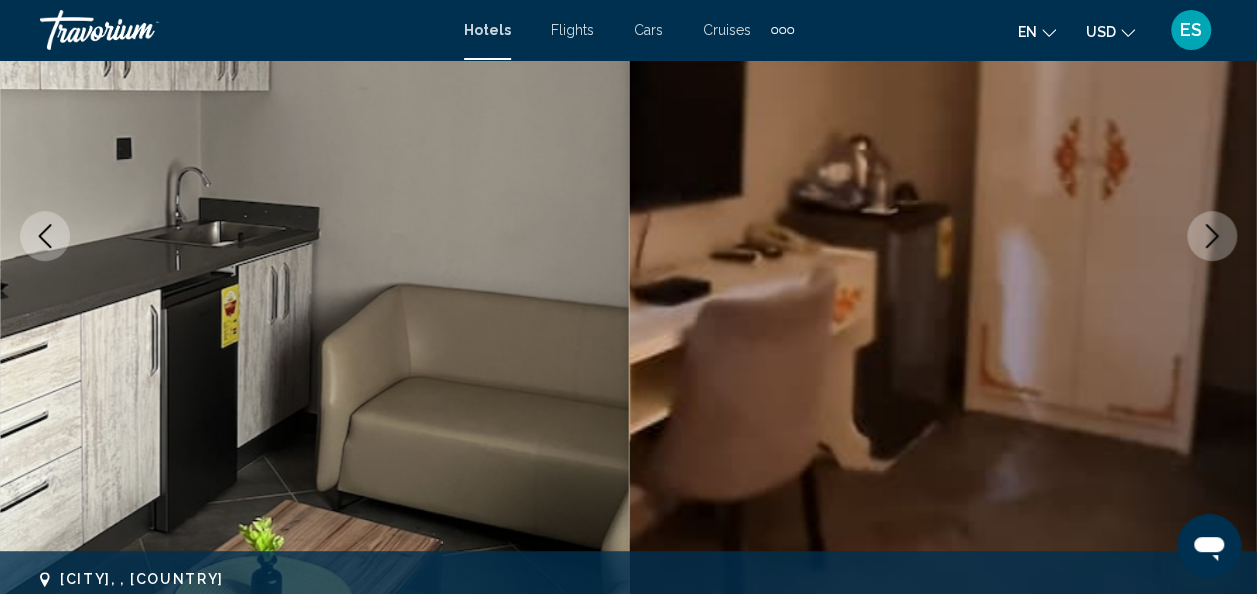 click at bounding box center [1212, 236] 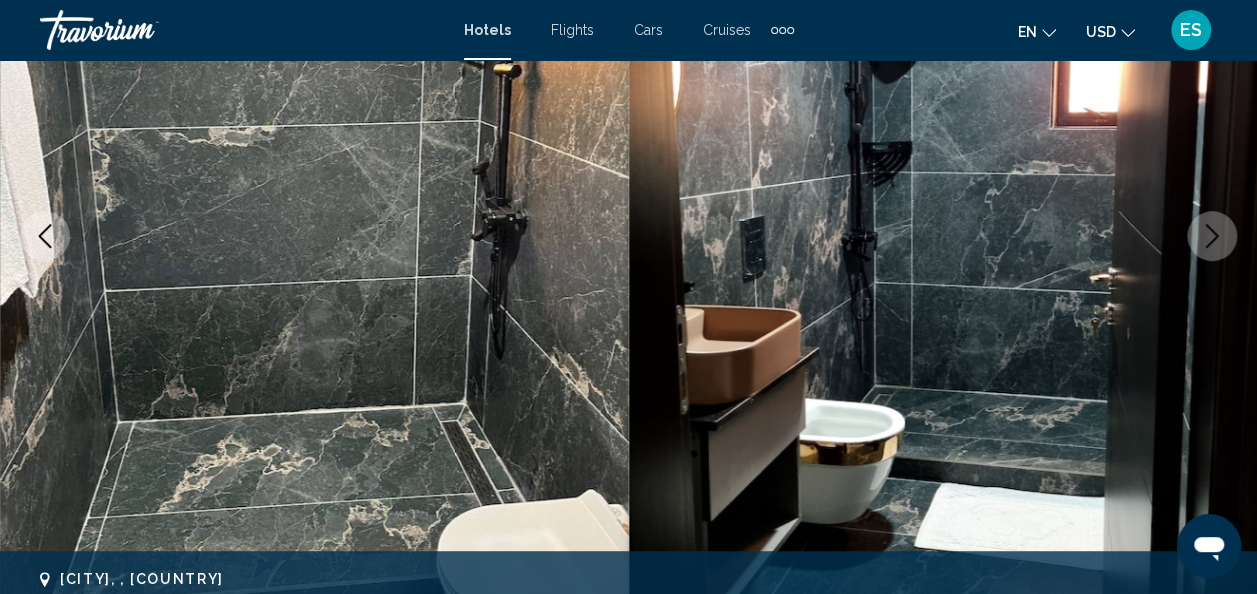 click 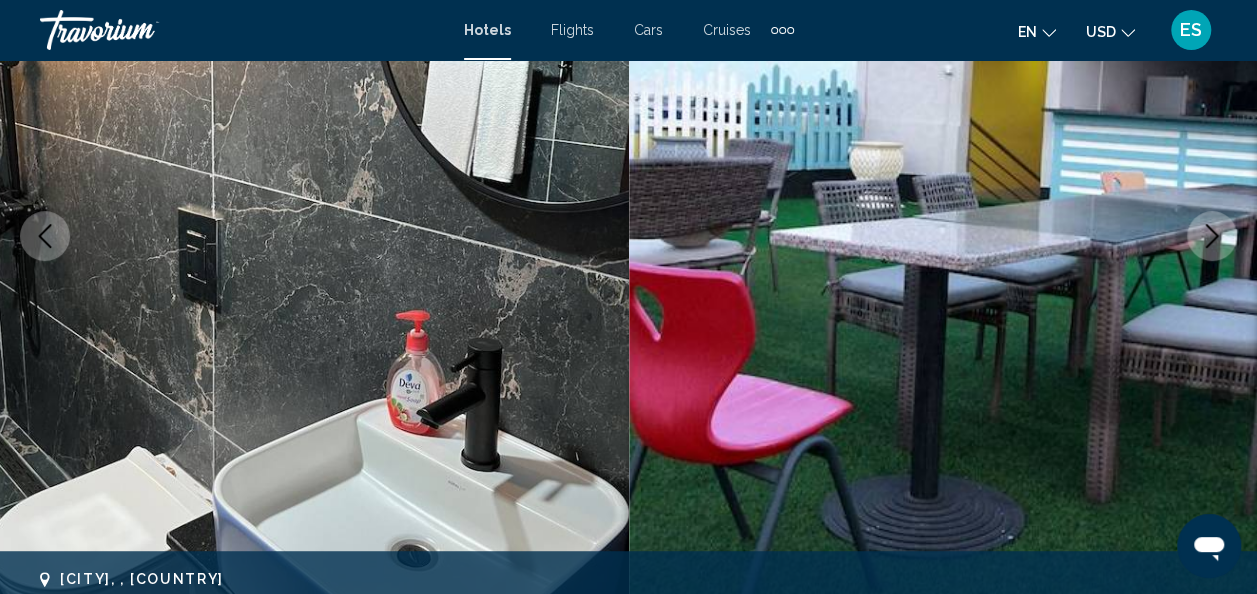 click 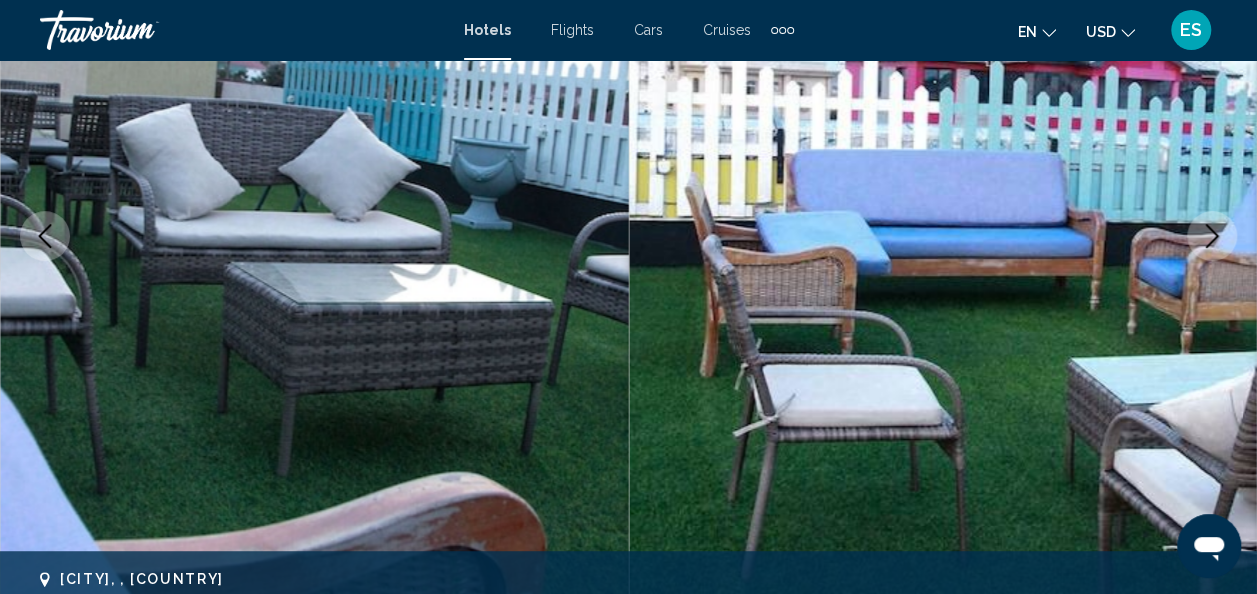 click 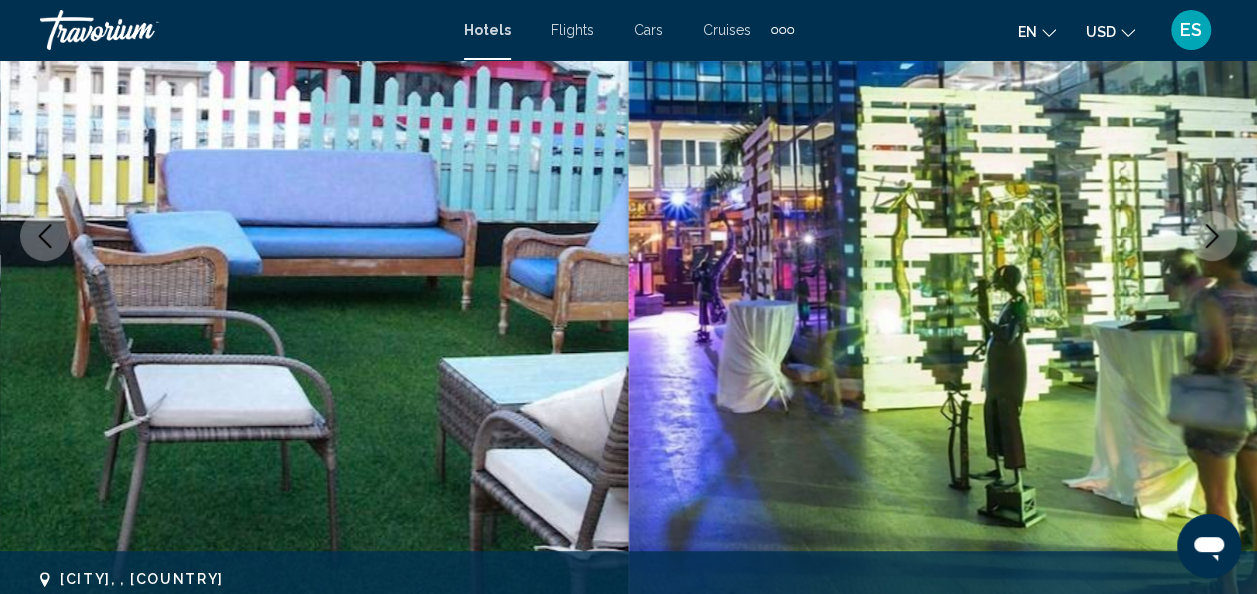click 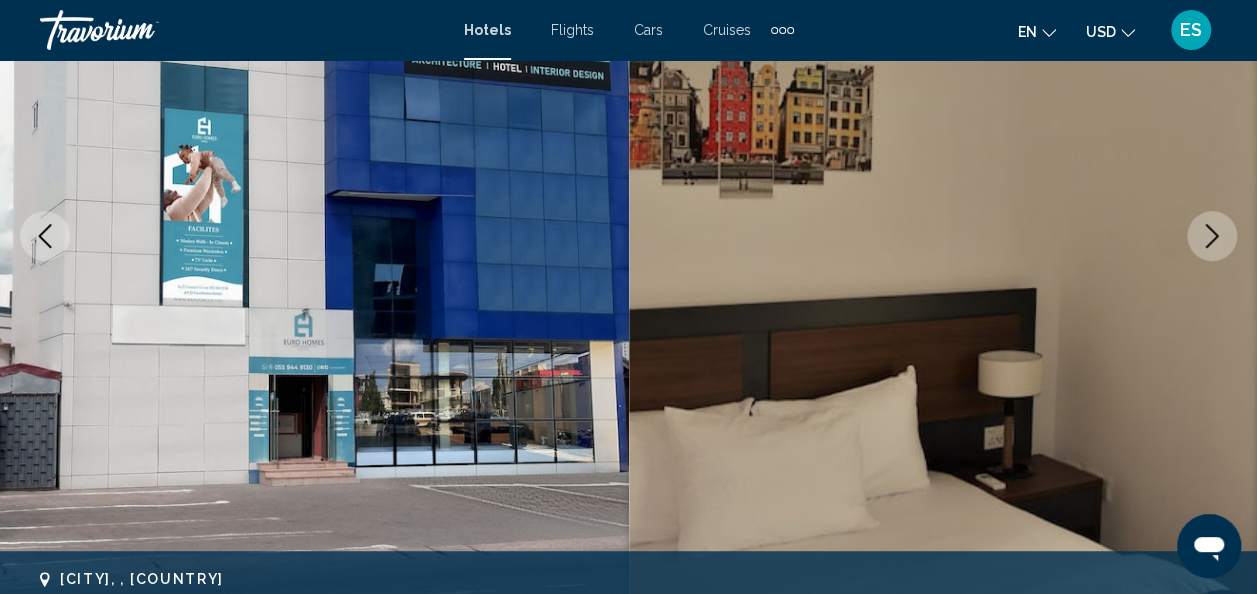 click 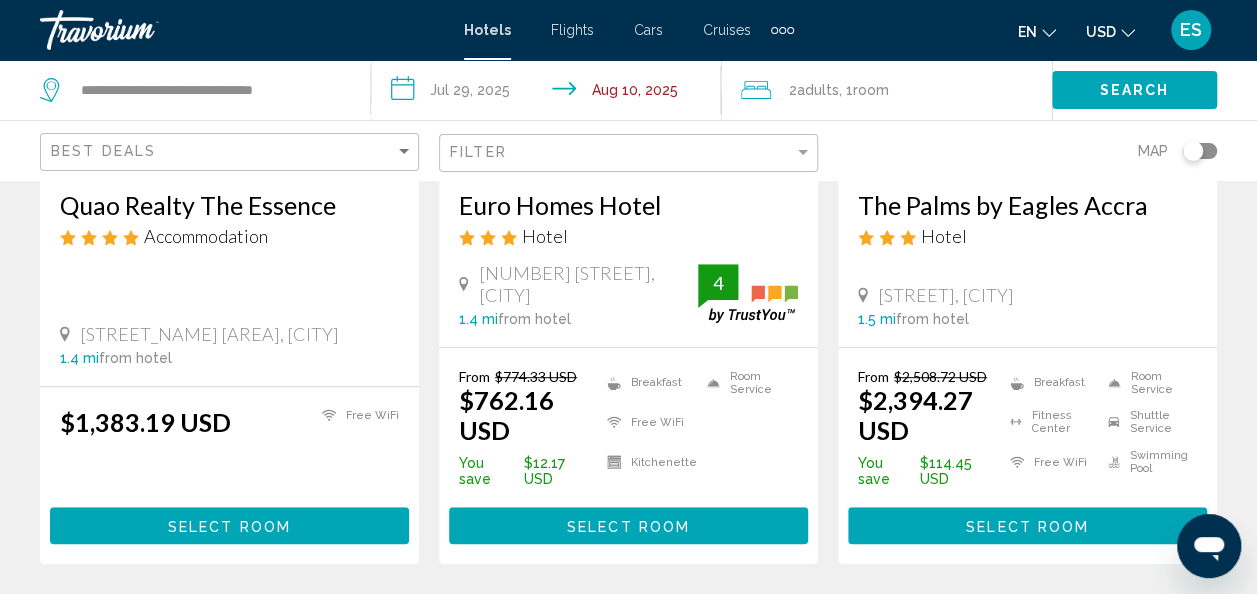 scroll, scrollTop: 394, scrollLeft: 0, axis: vertical 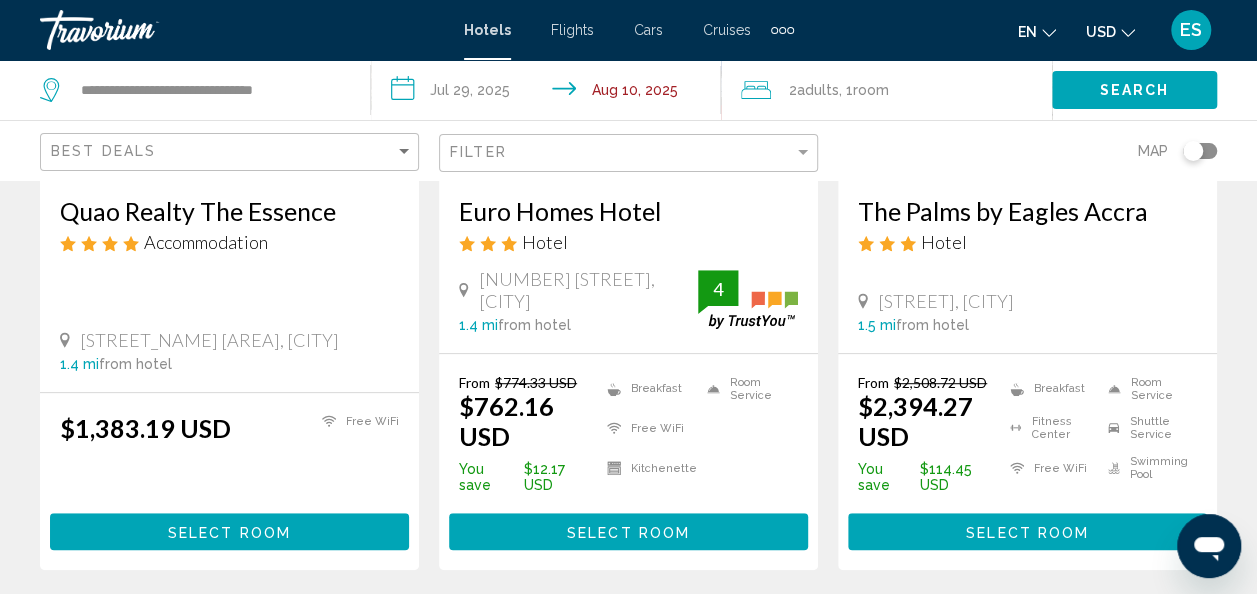 click on "Select Room" at bounding box center (628, 532) 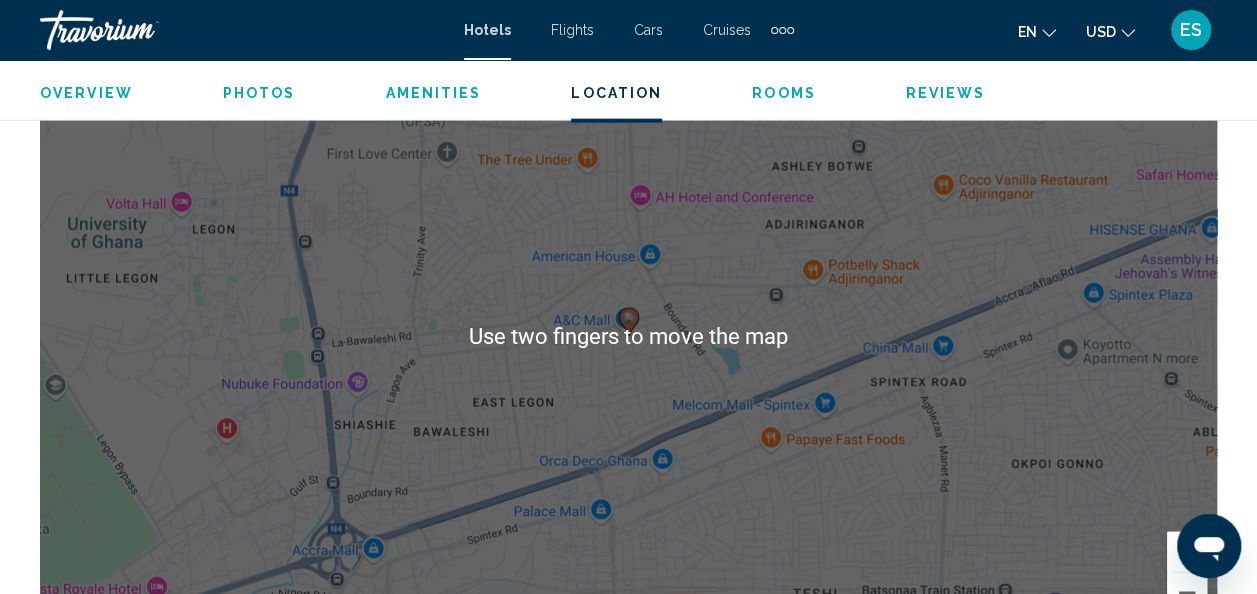 scroll, scrollTop: 2333, scrollLeft: 0, axis: vertical 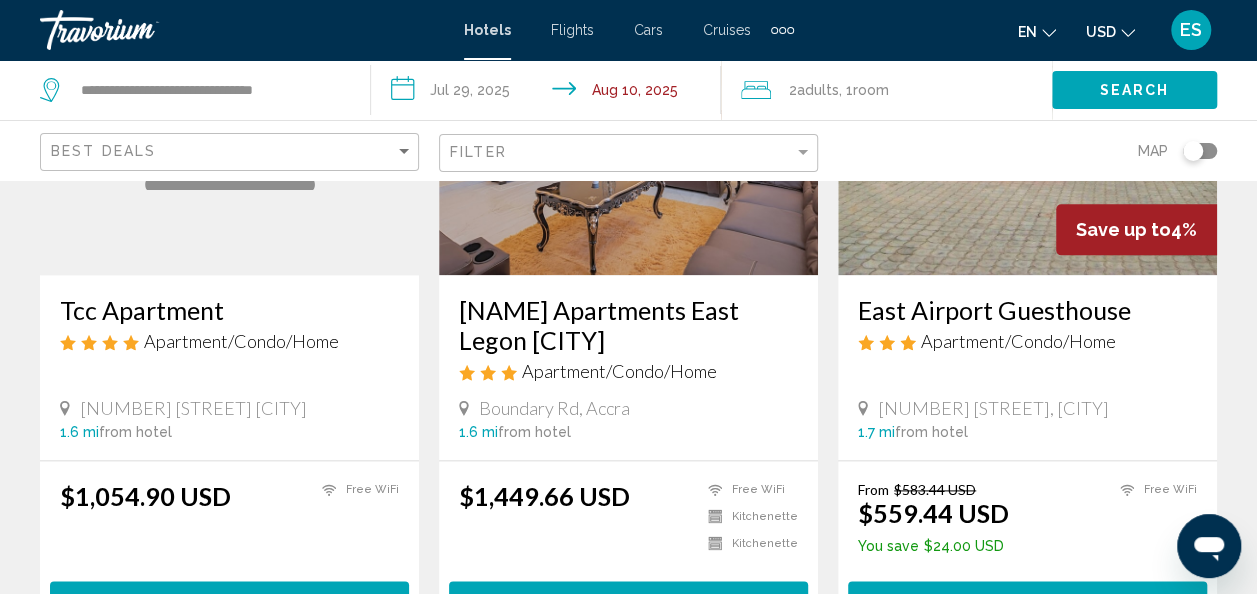click on "[AREA] Guesthouse
Apartment/Condo/Home
[NUMBER] [STREET], [CITY] [DISTANCE]  from hotel" at bounding box center [1027, 367] 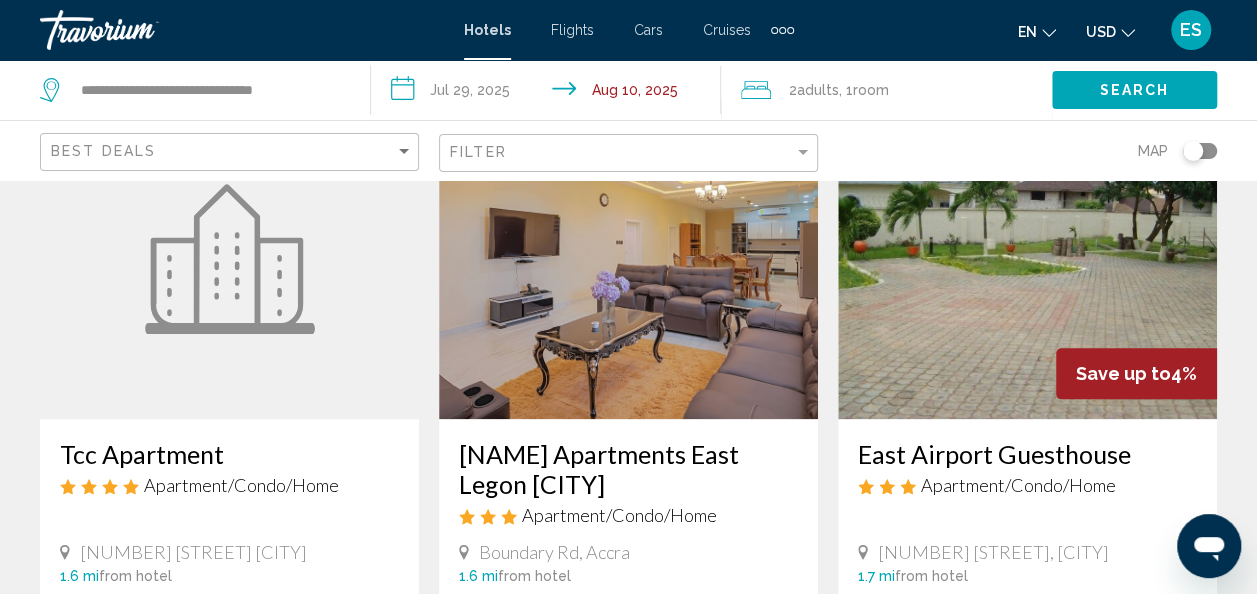 scroll, scrollTop: 888, scrollLeft: 0, axis: vertical 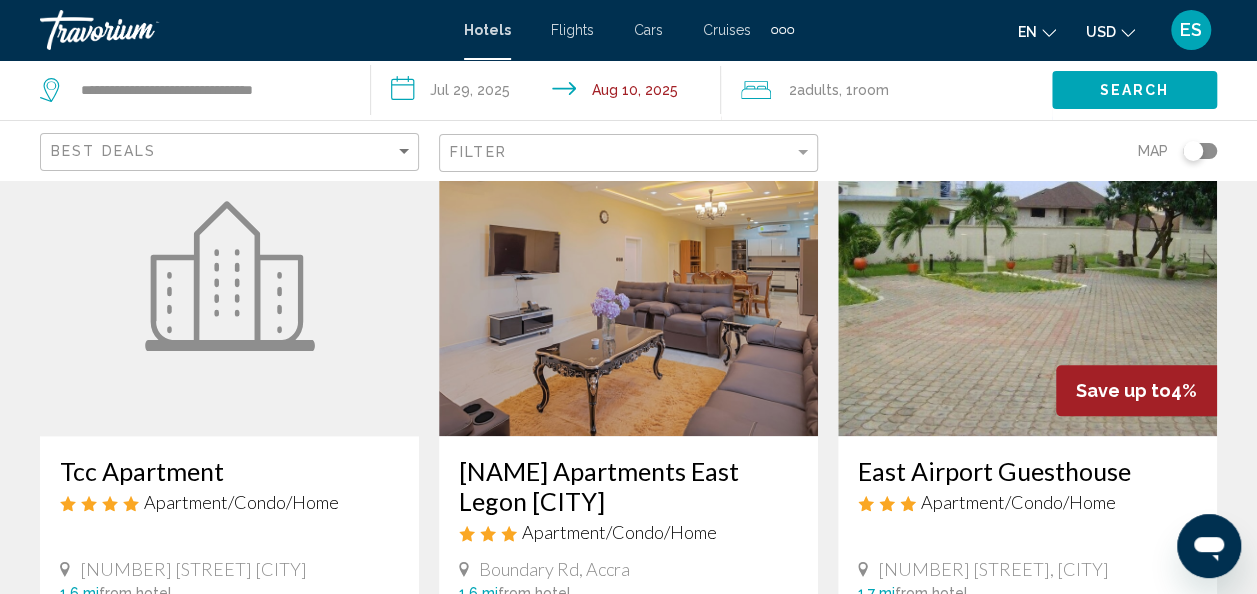 click at bounding box center [628, 276] 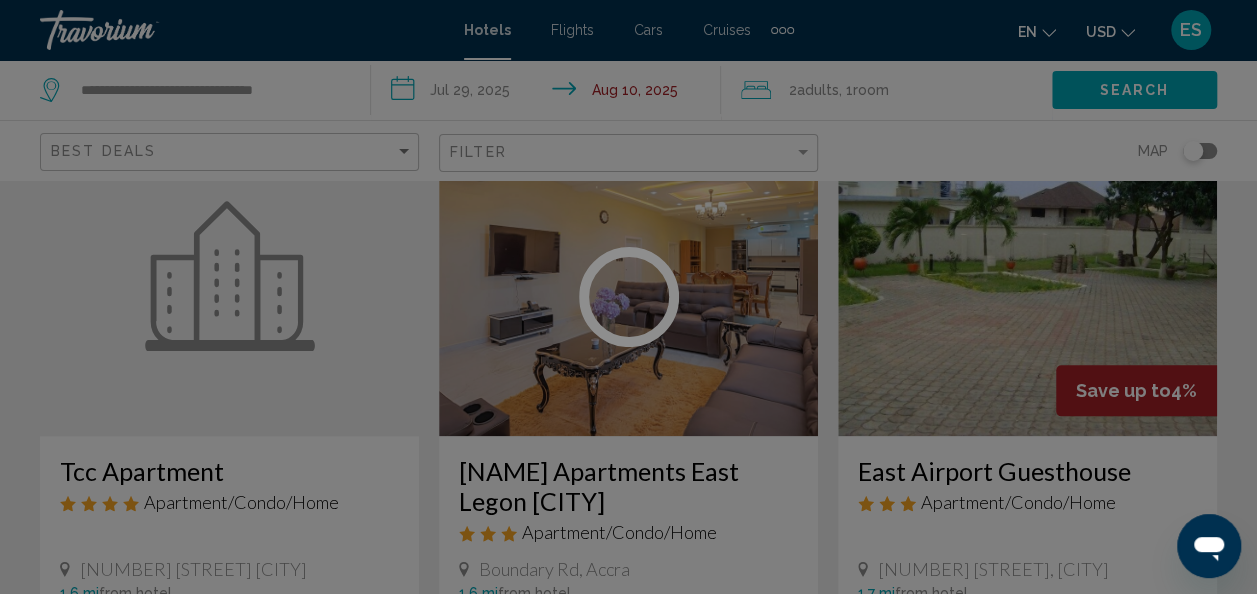 click at bounding box center (628, 297) 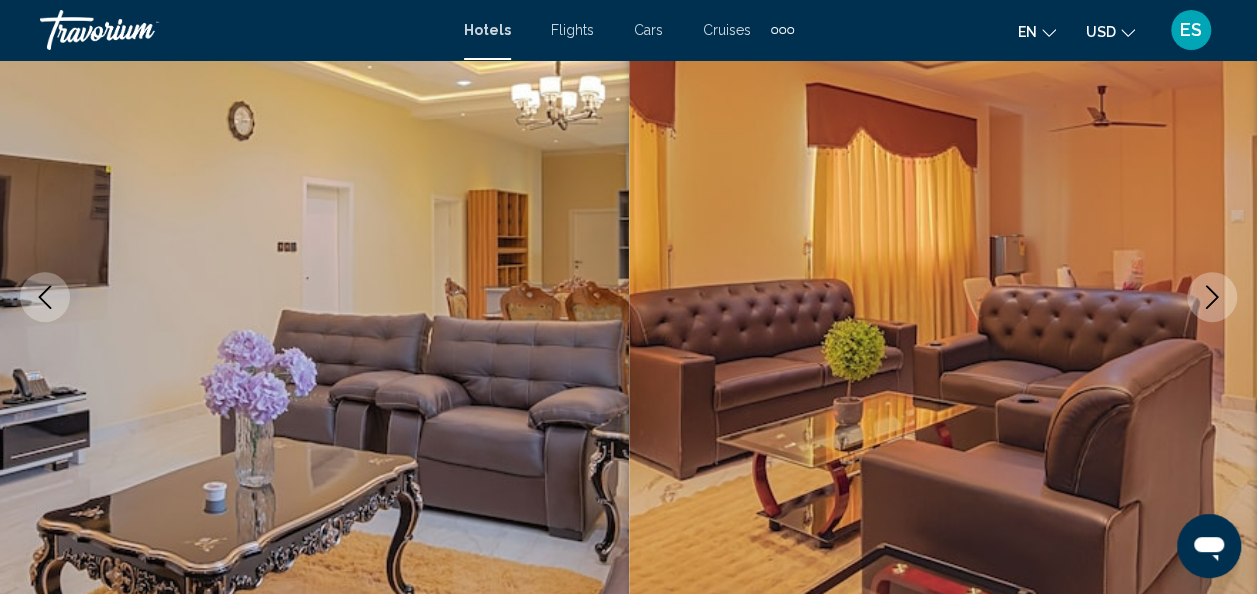 click at bounding box center [943, 297] 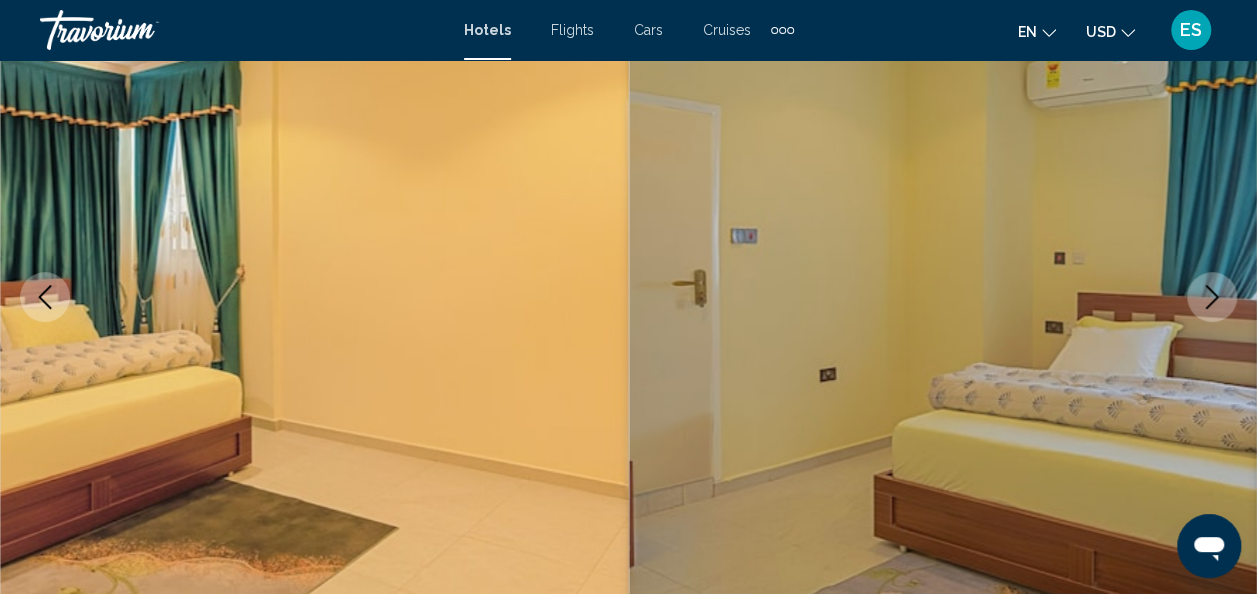 click 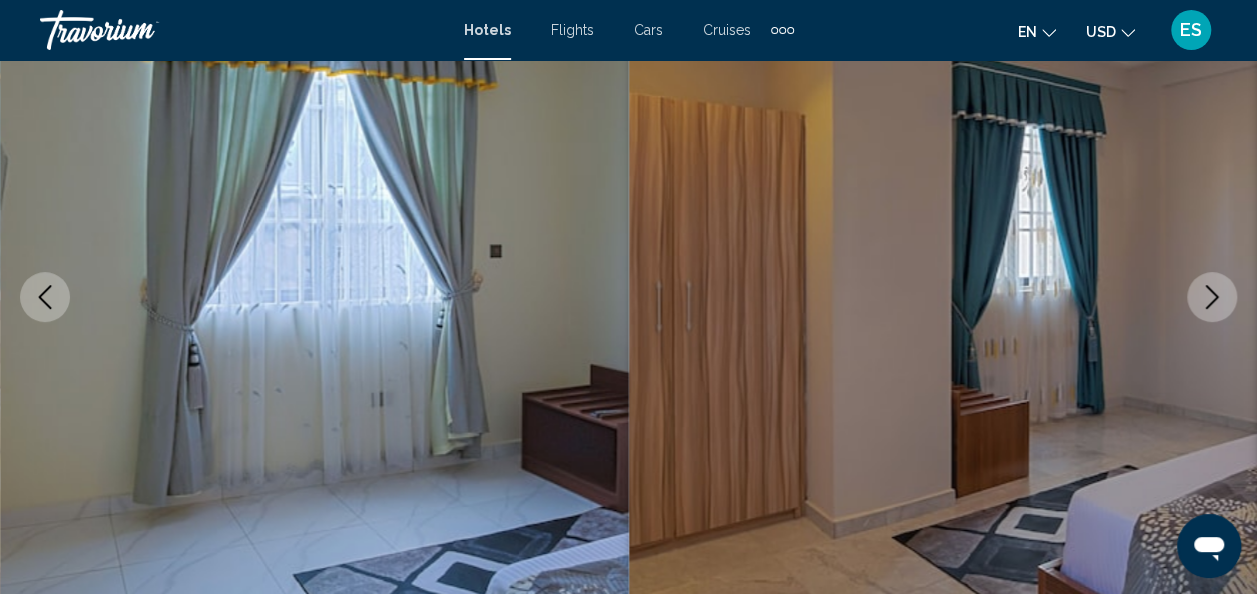 click 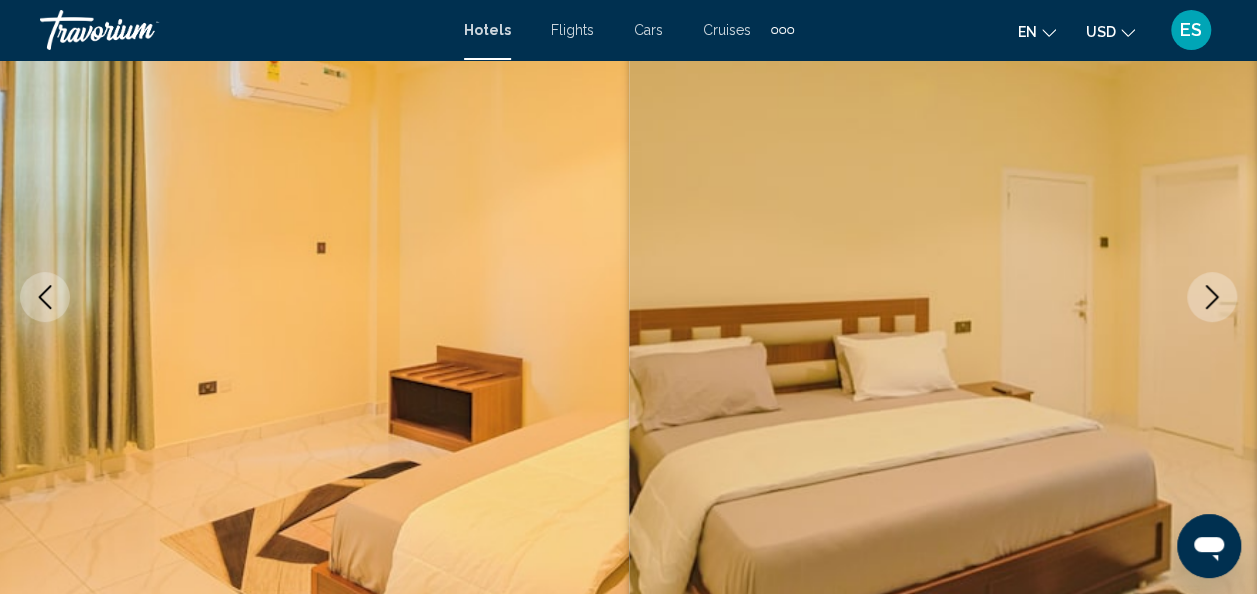 click 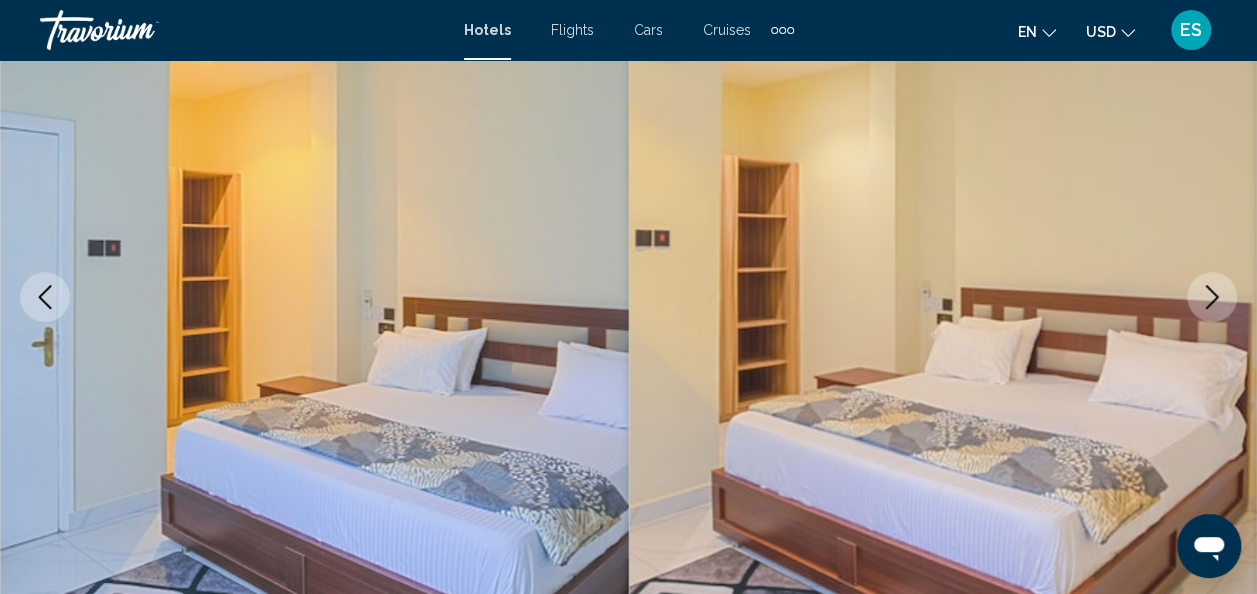 click 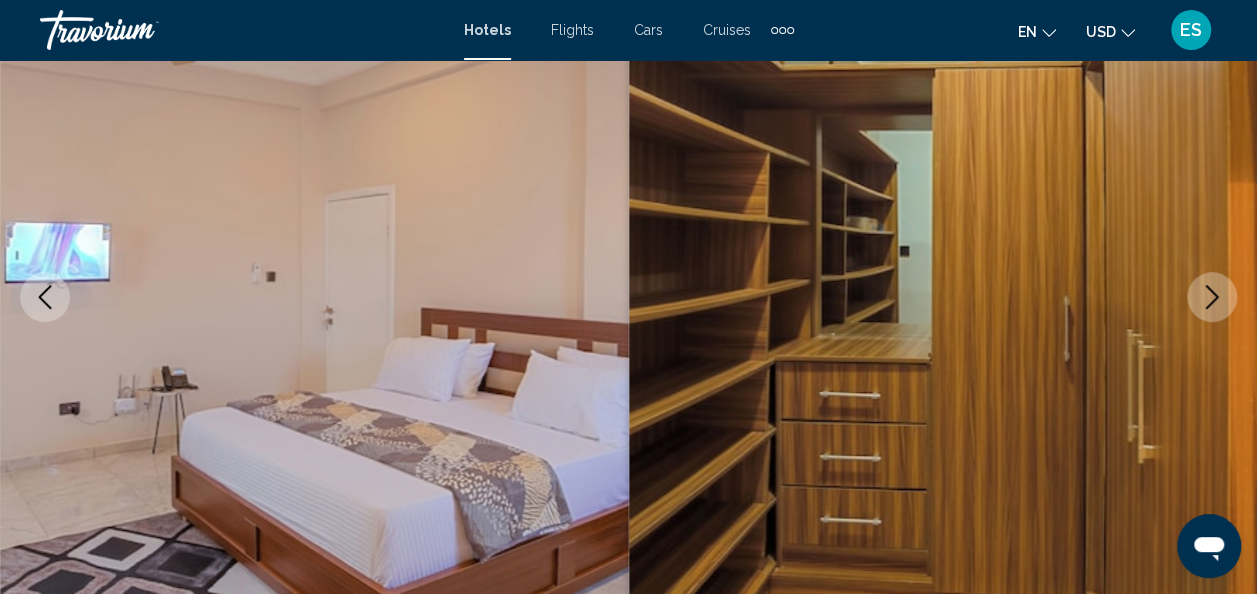 click 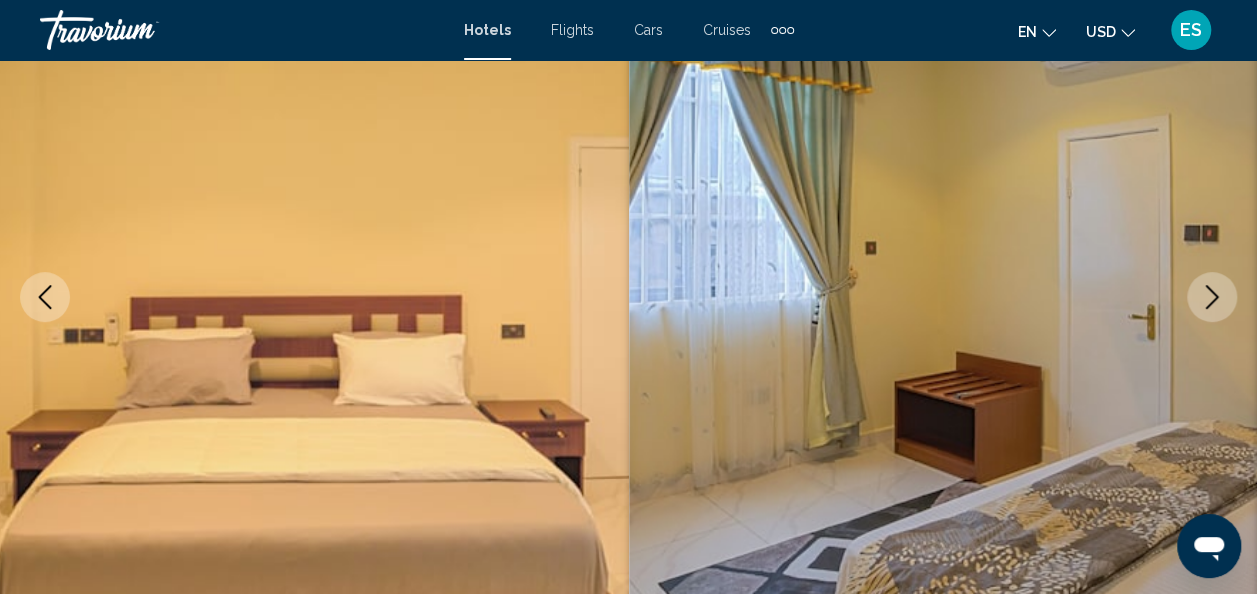 click 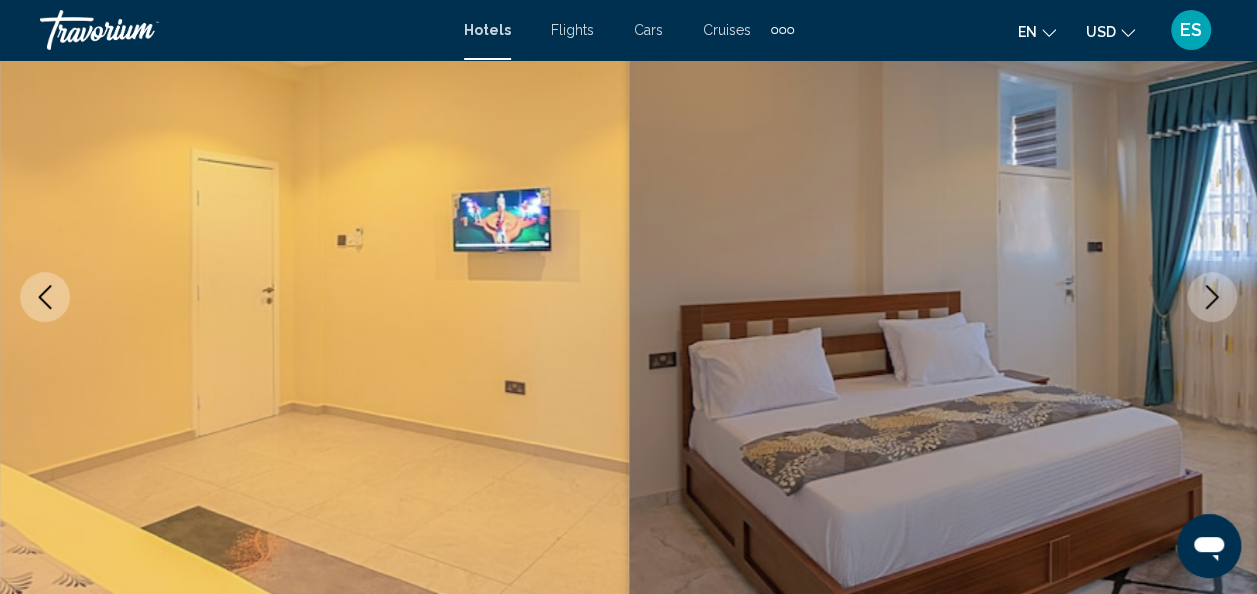 click 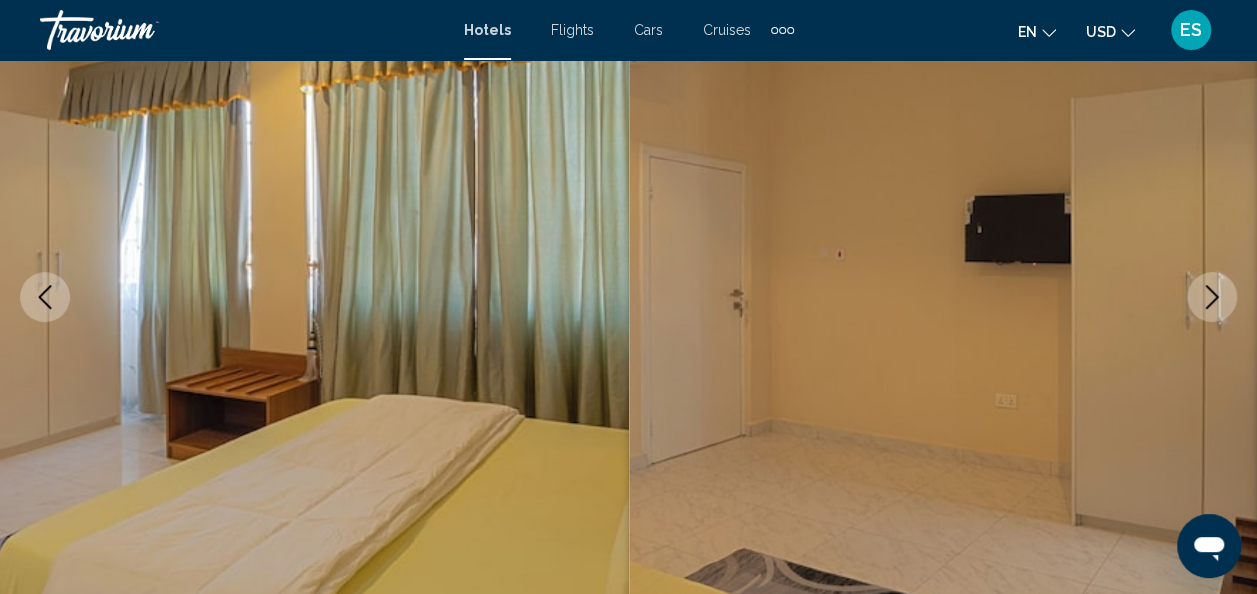 click 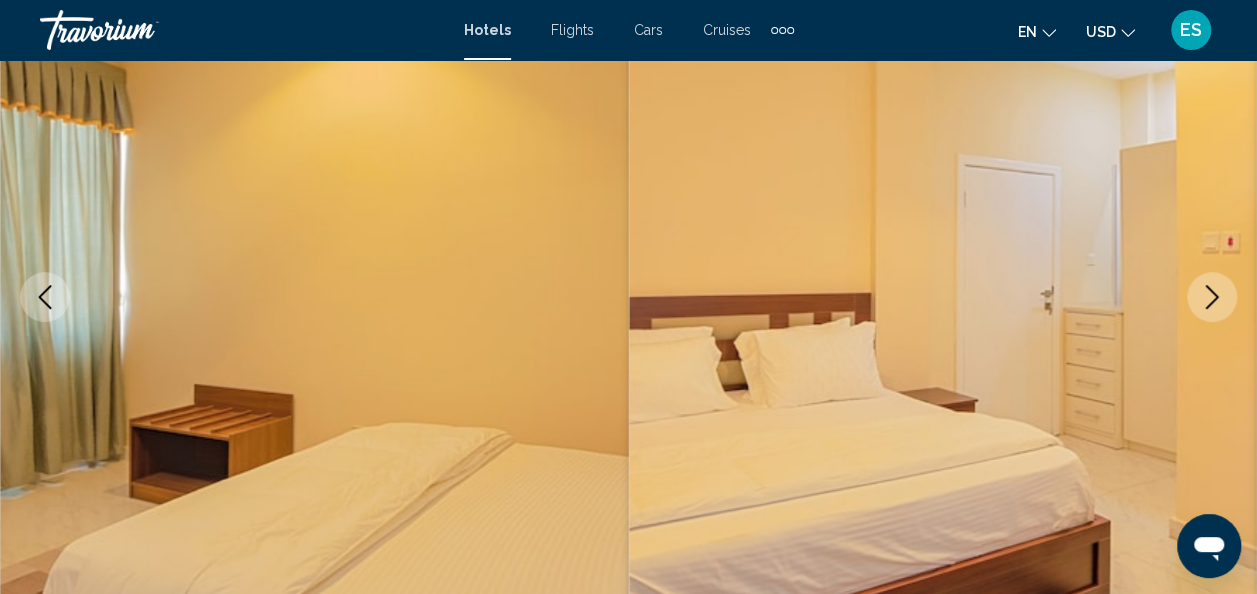 click 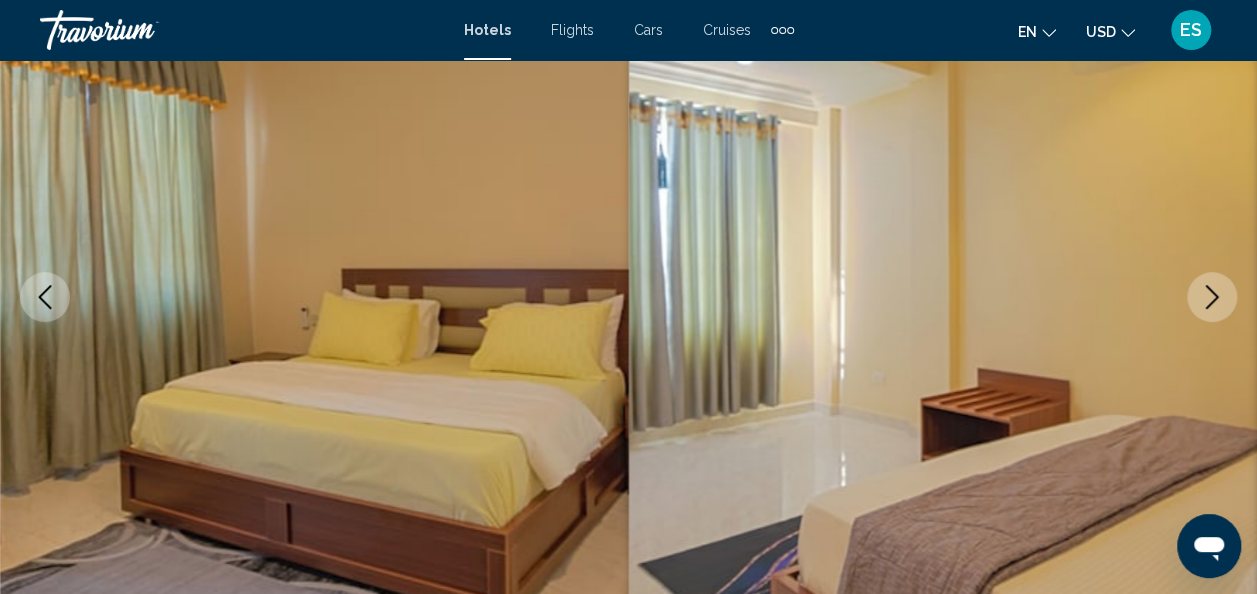click 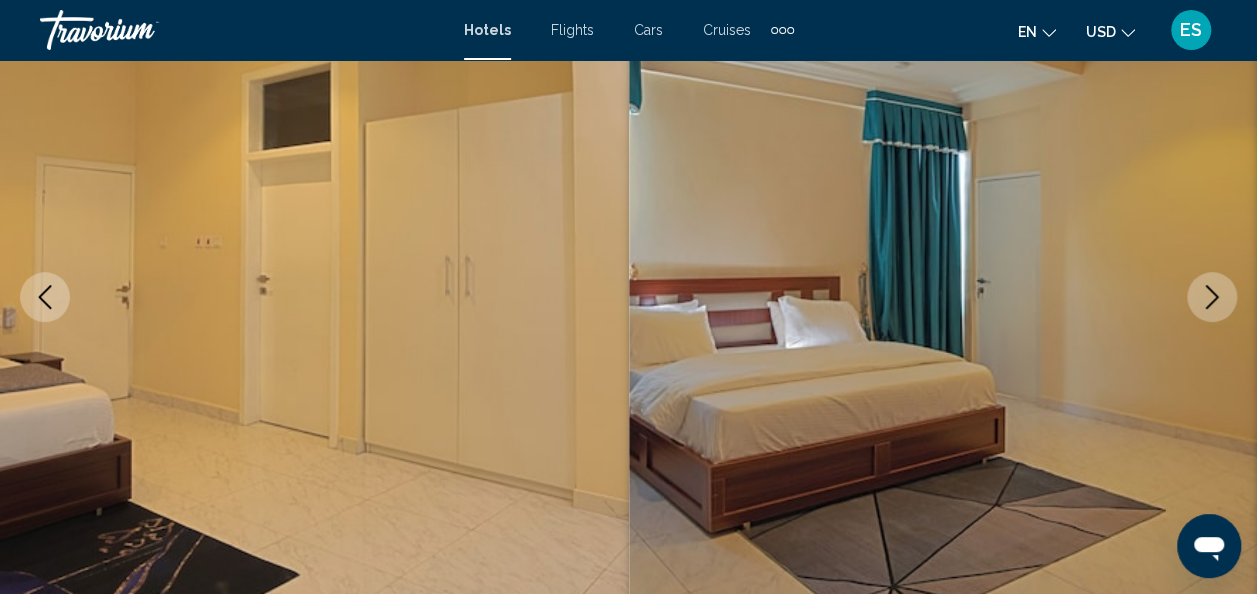 click 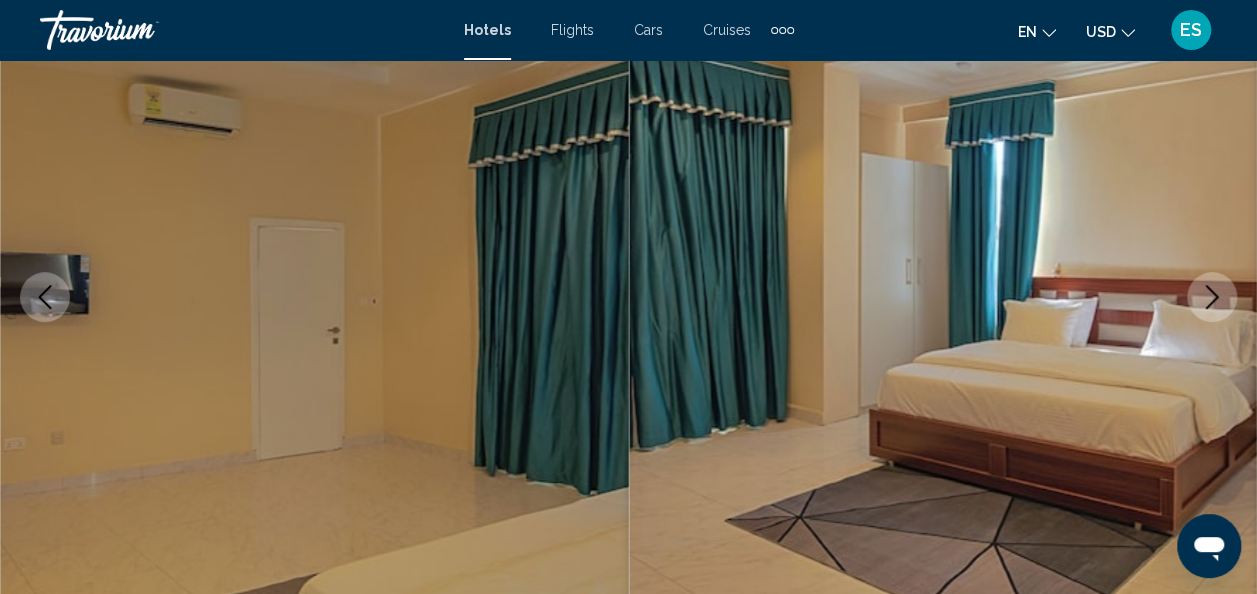 click 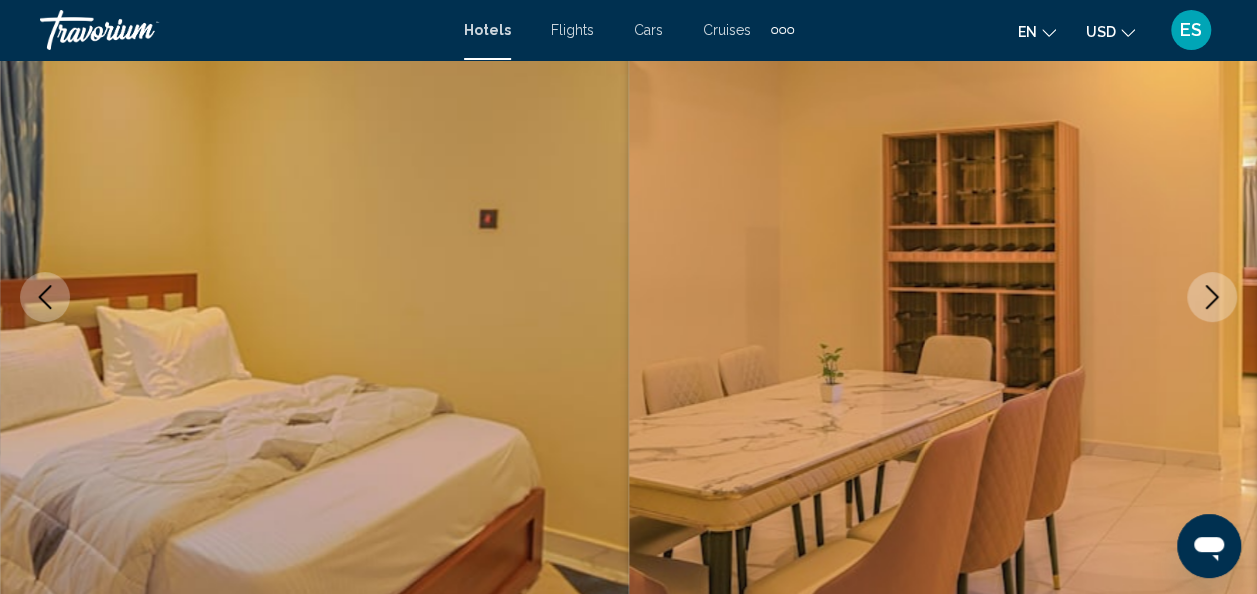 click at bounding box center [1212, 297] 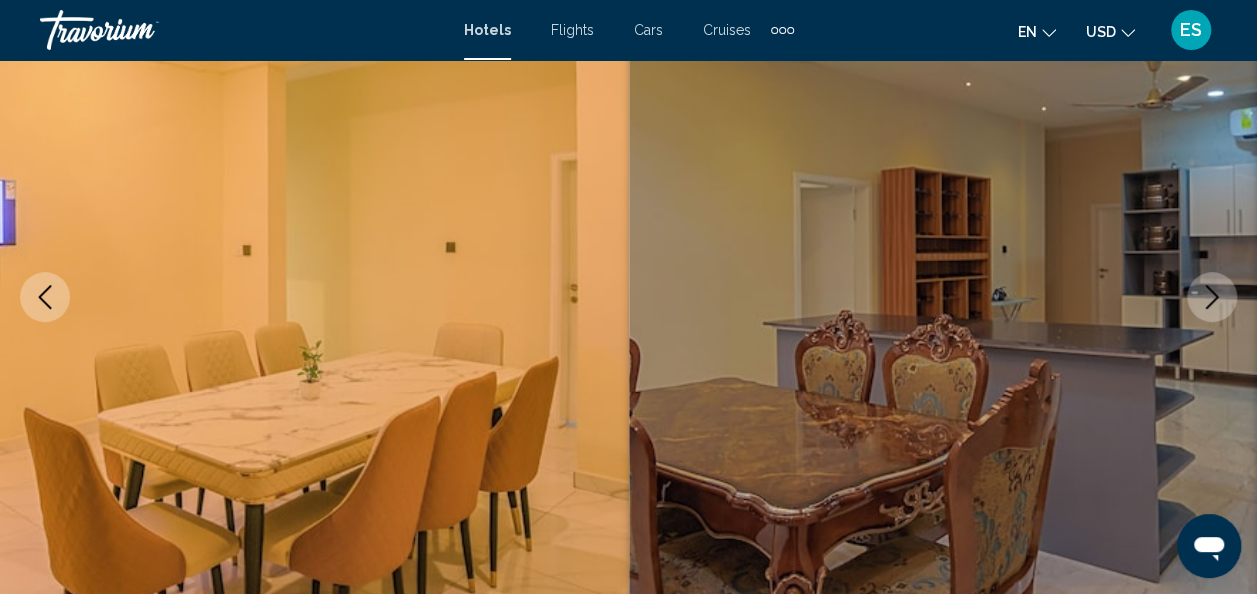 click 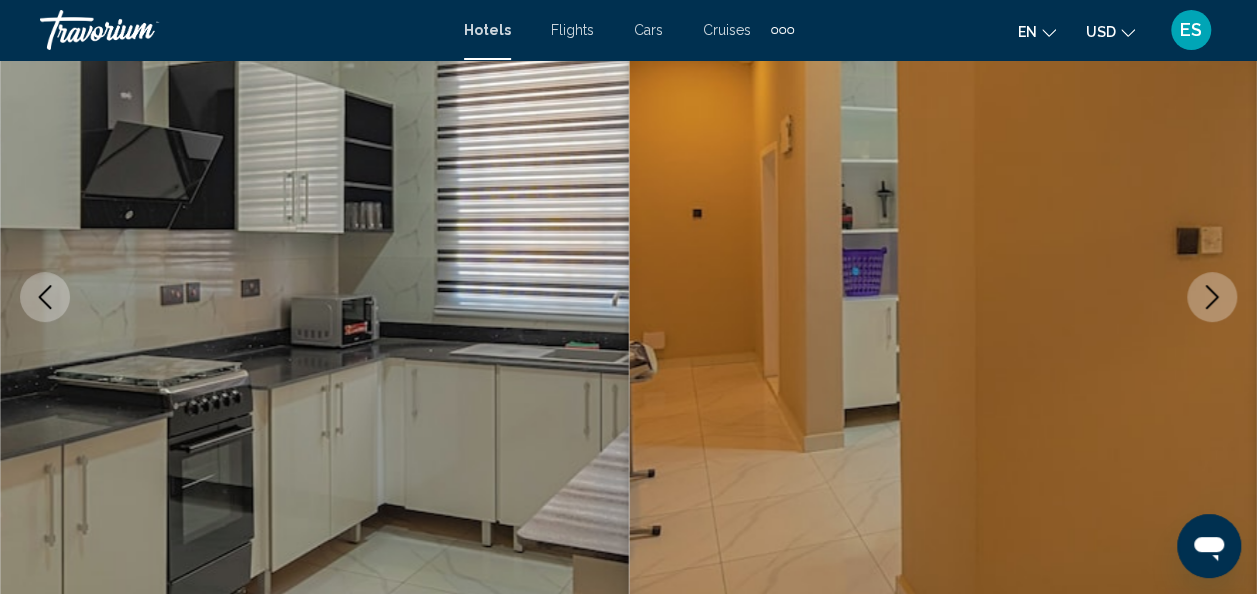 click 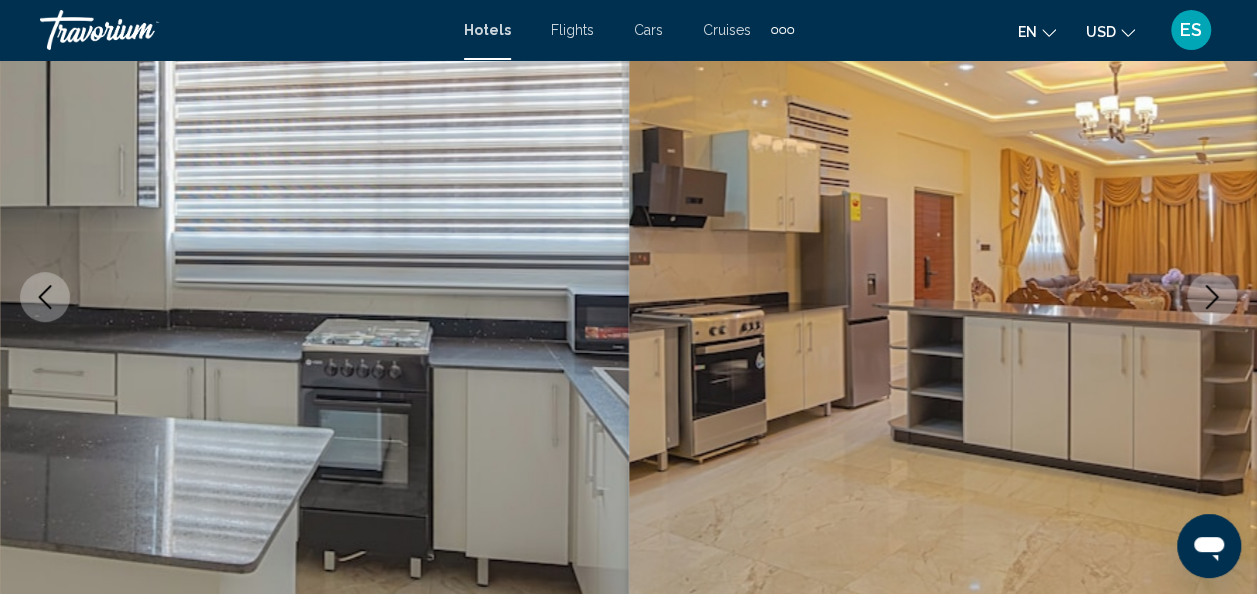 click at bounding box center (1212, 297) 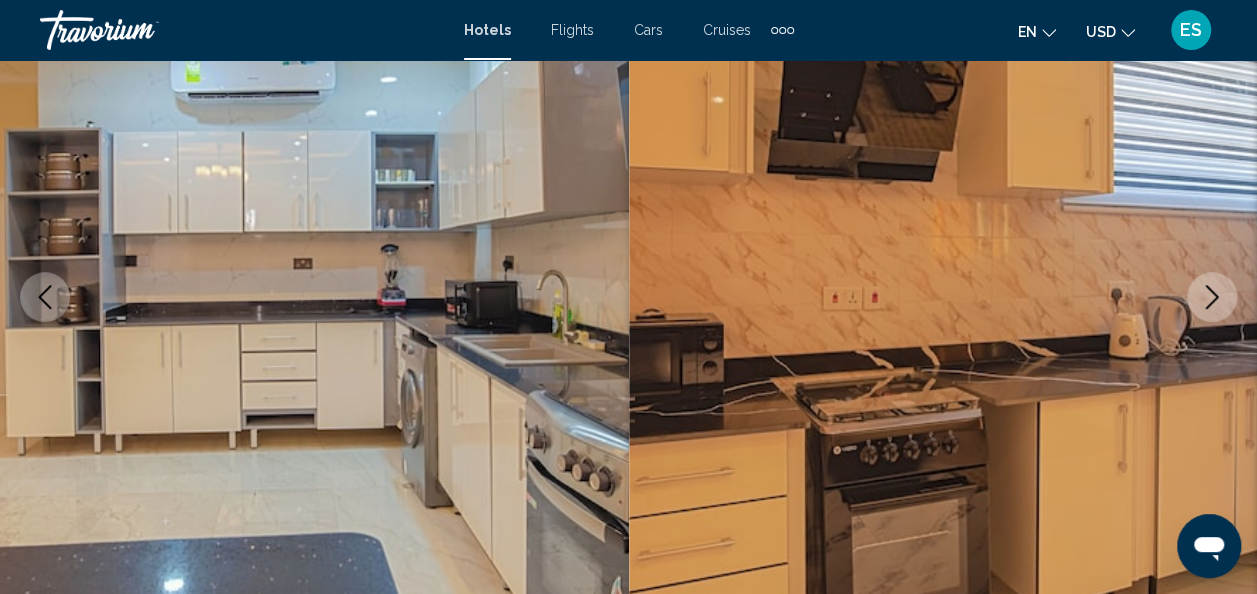 click 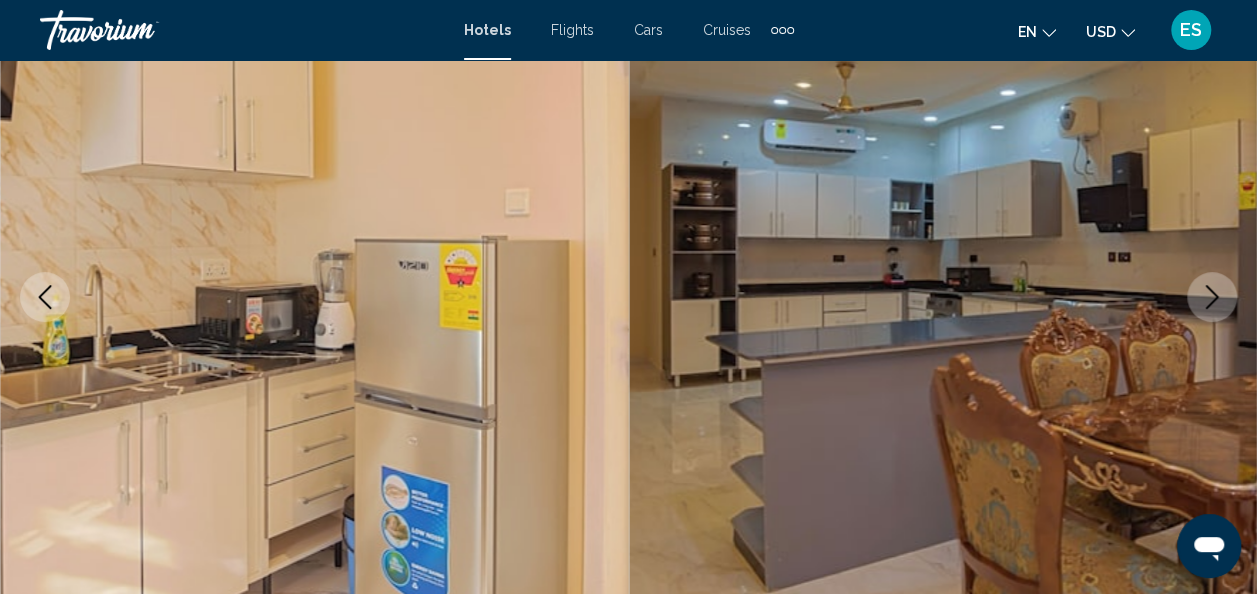 click 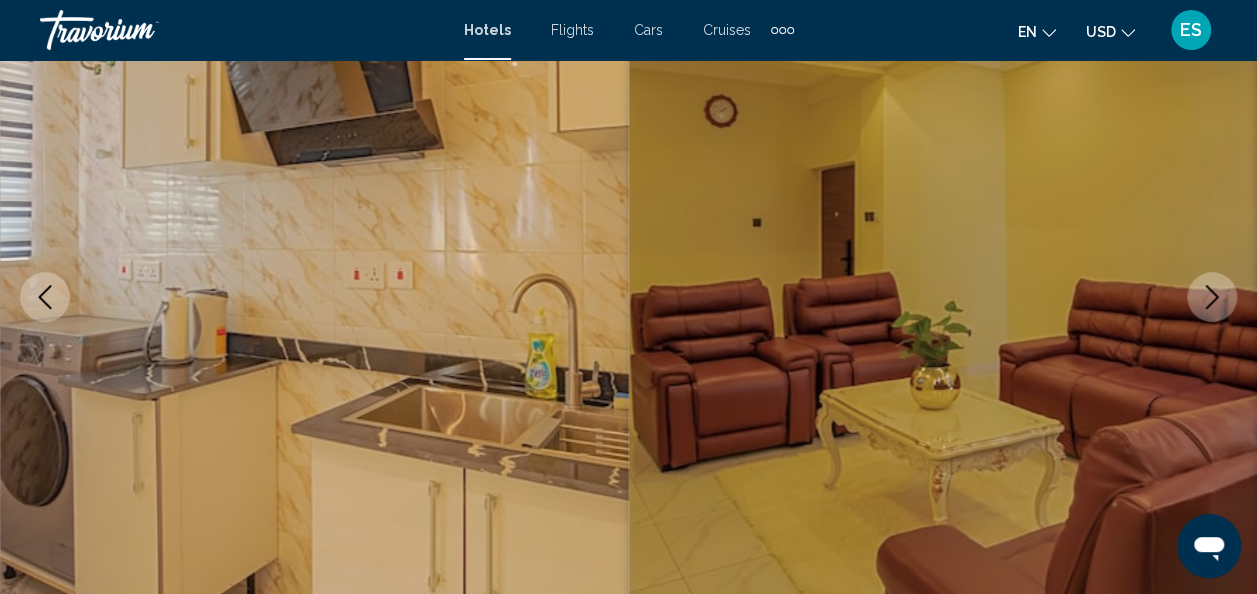 click 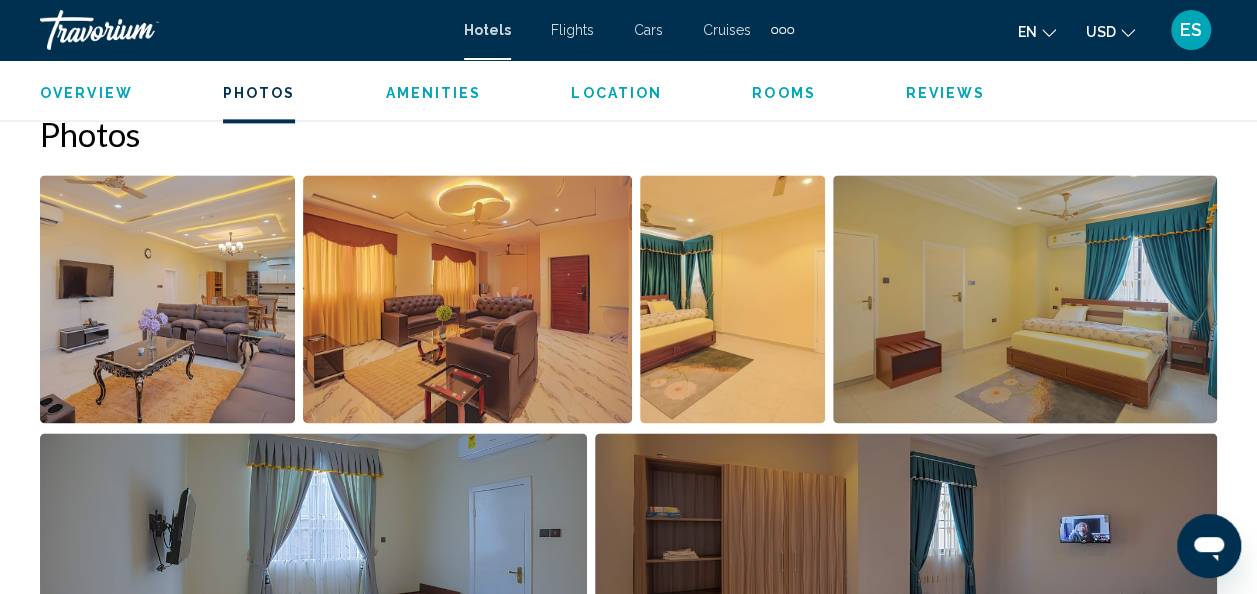 scroll, scrollTop: 1333, scrollLeft: 0, axis: vertical 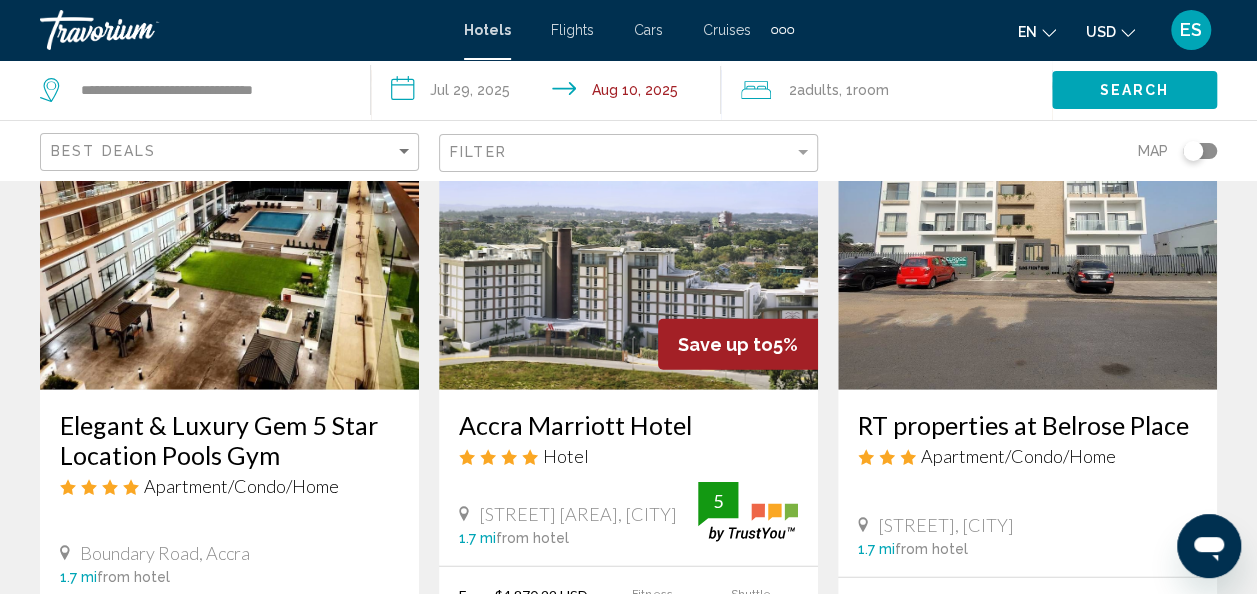 click at bounding box center [1027, 230] 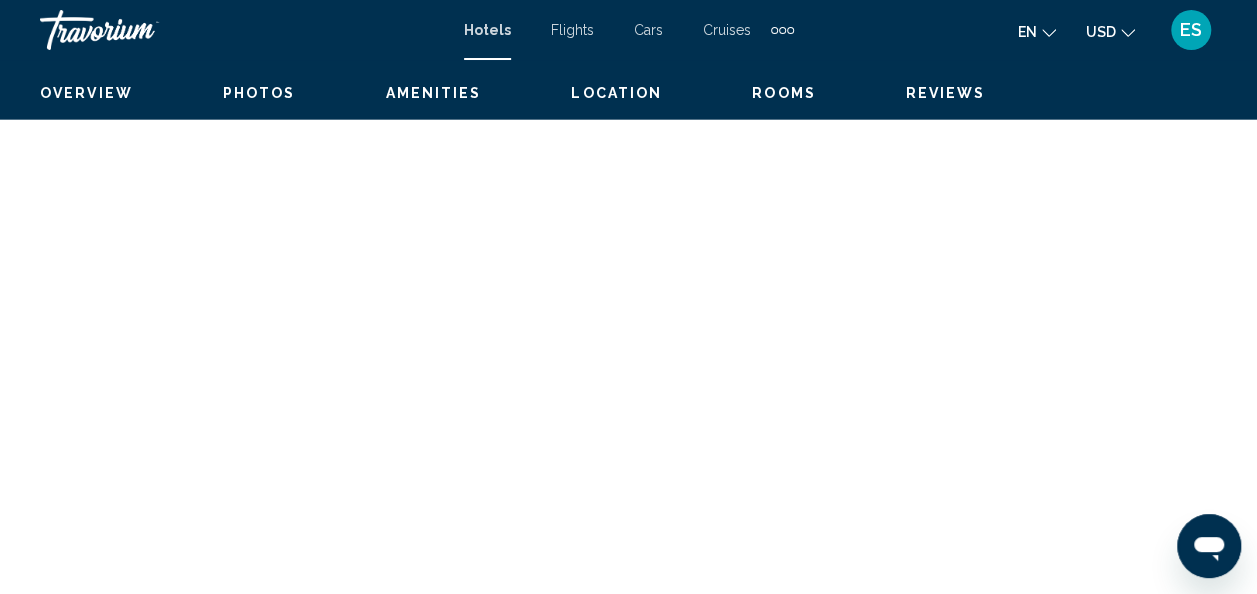 scroll, scrollTop: 238, scrollLeft: 0, axis: vertical 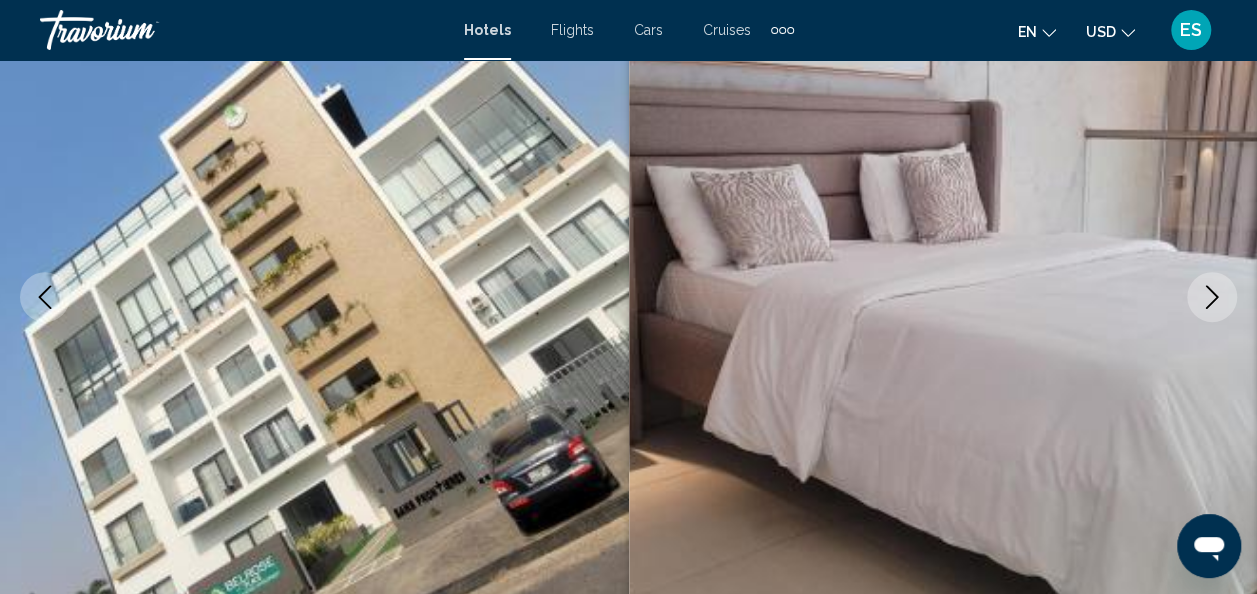 click 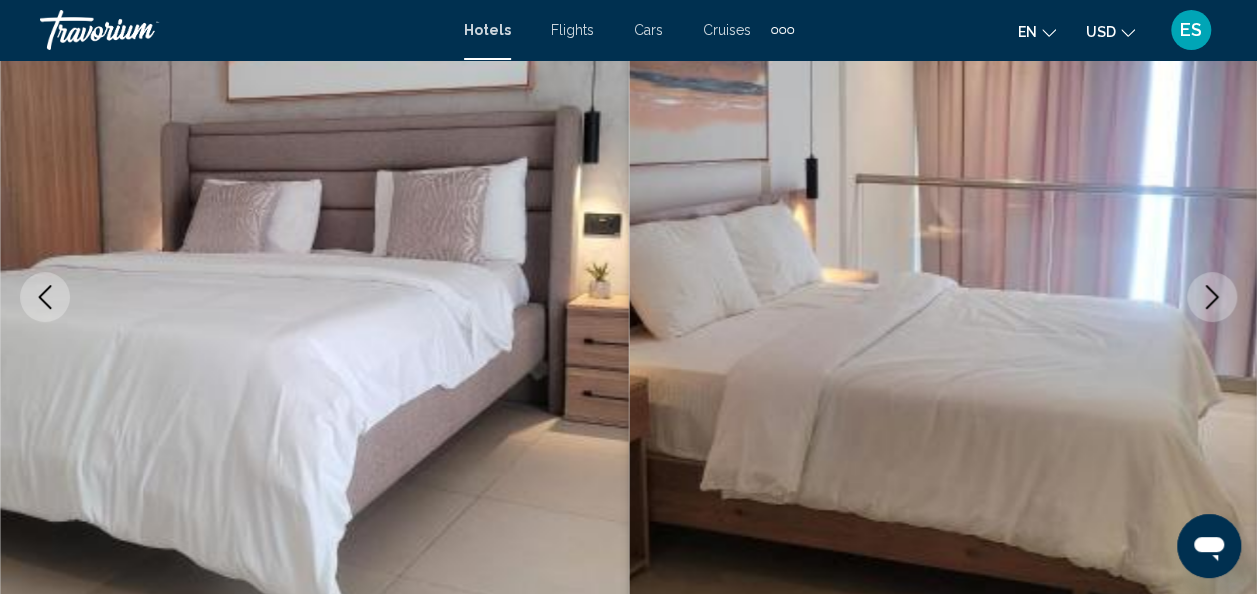 click 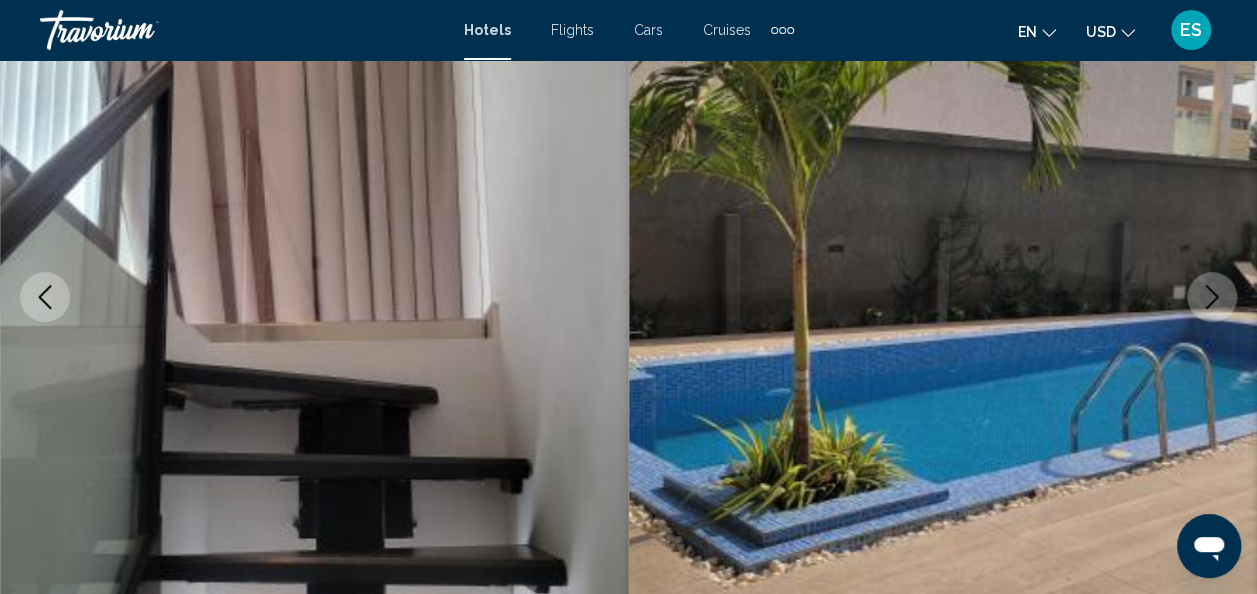 click 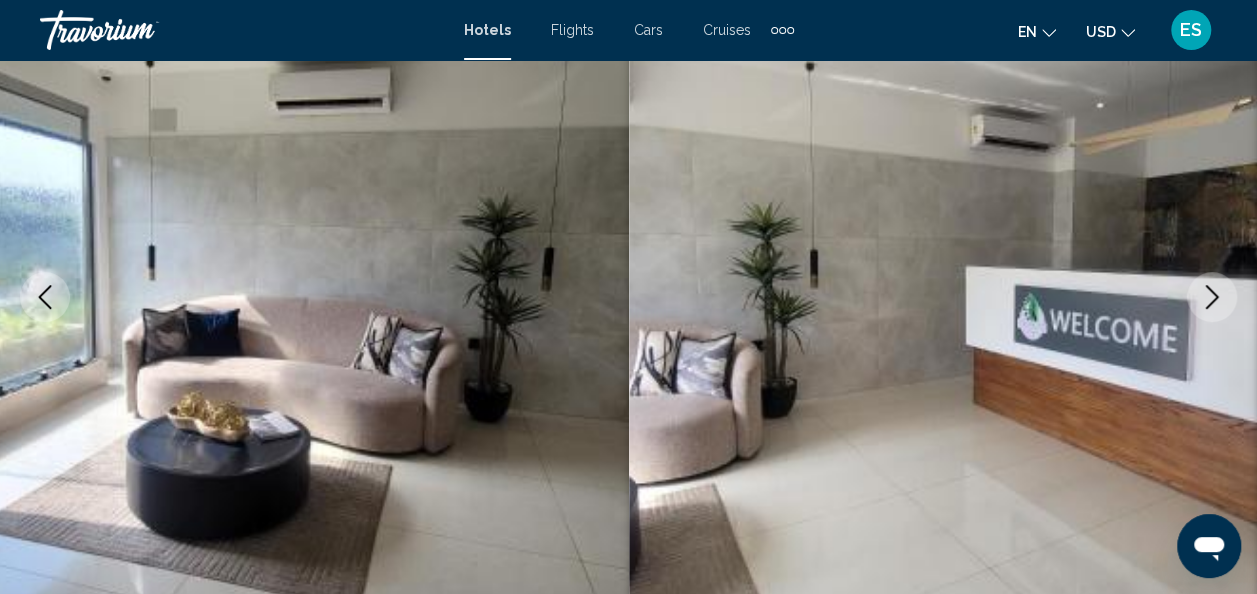 click 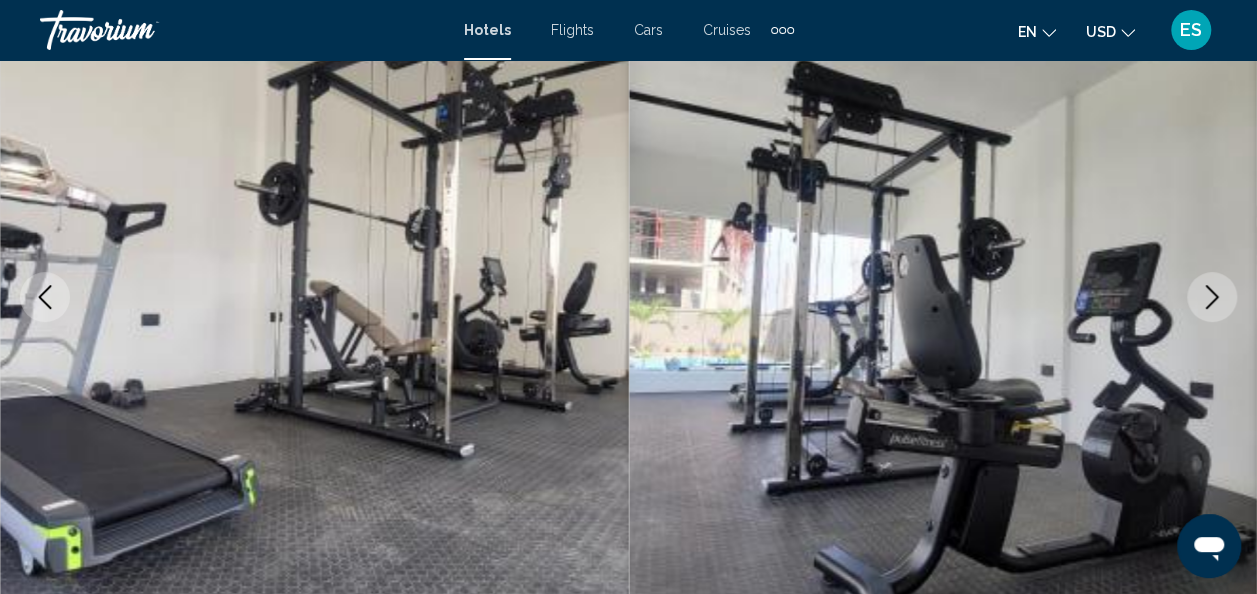 click 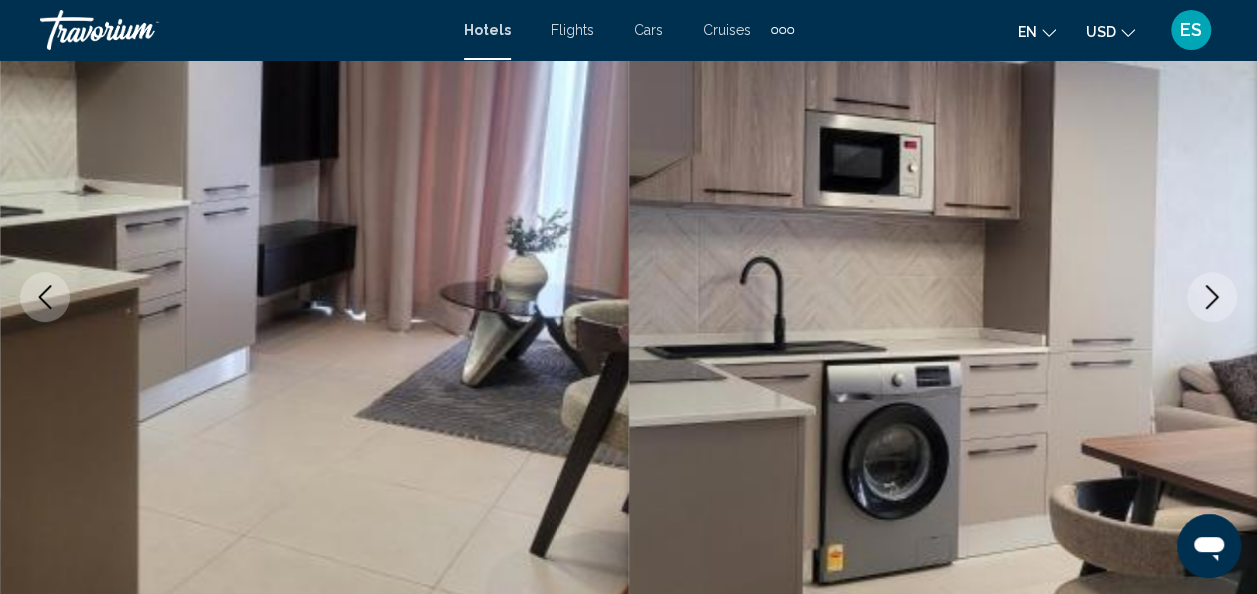 click 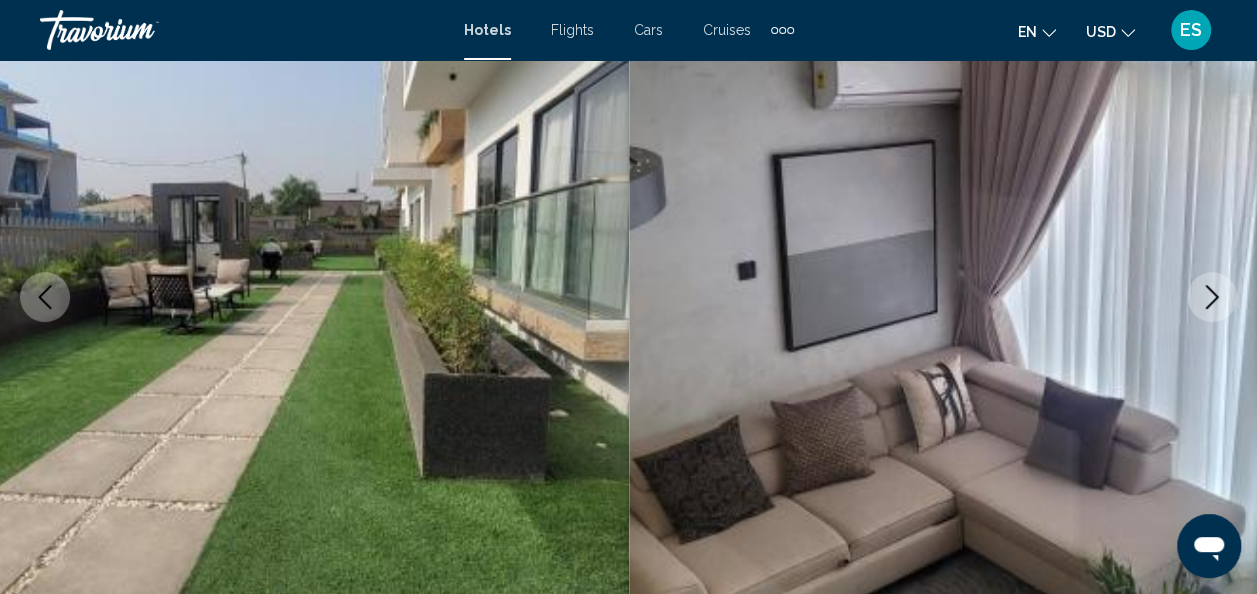 click 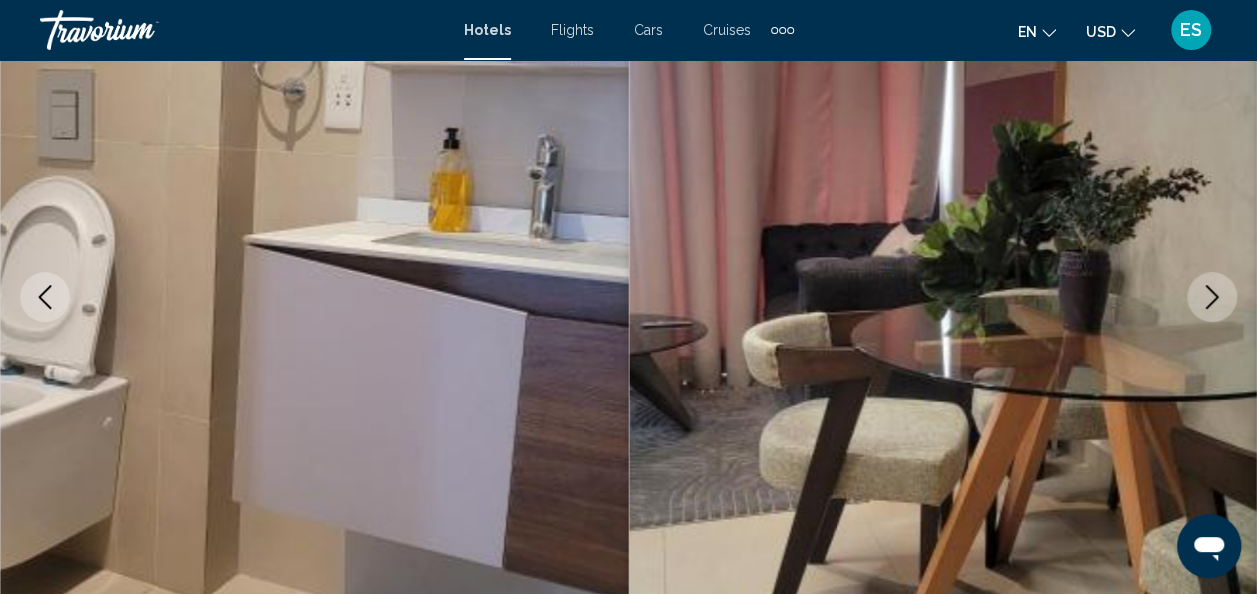 click 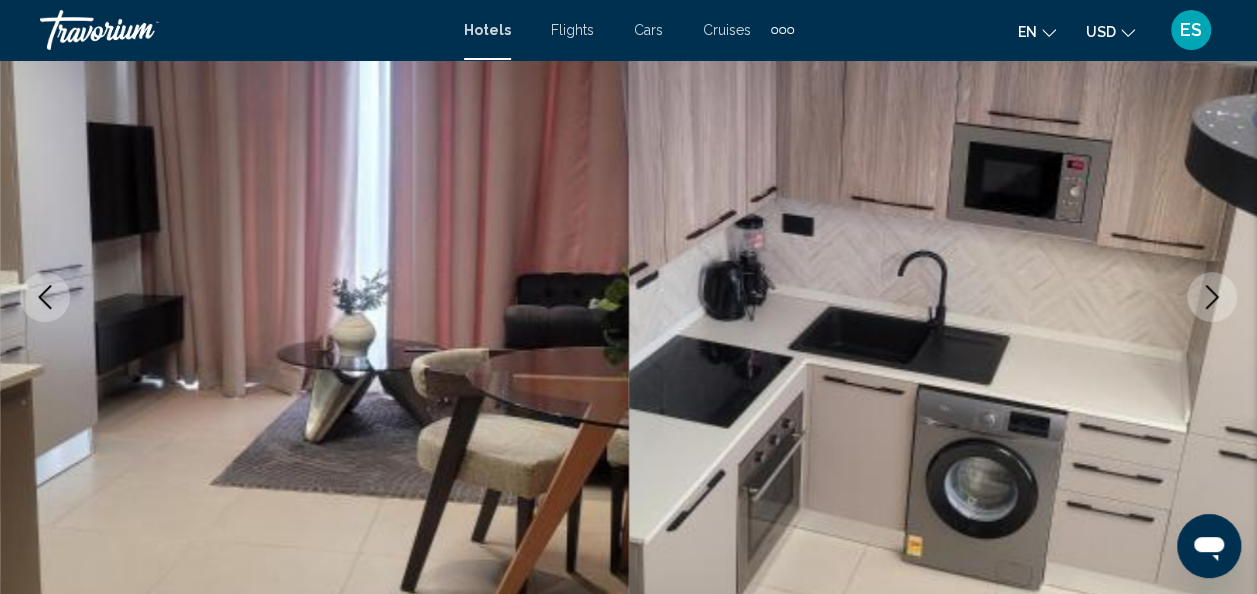 click at bounding box center [1212, 297] 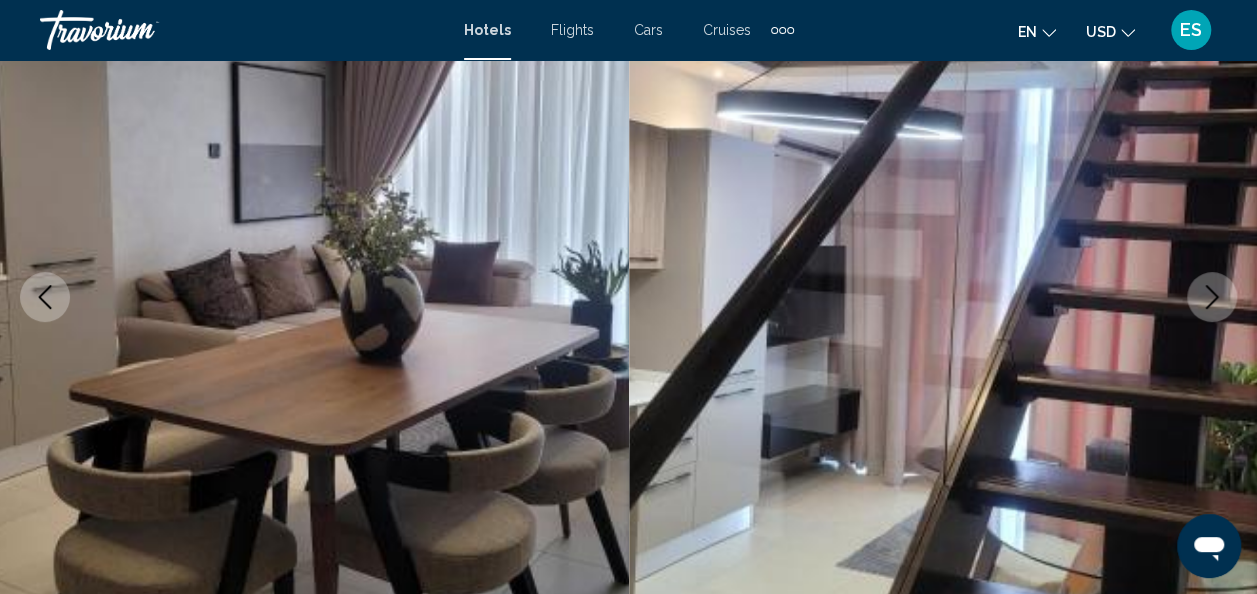 click 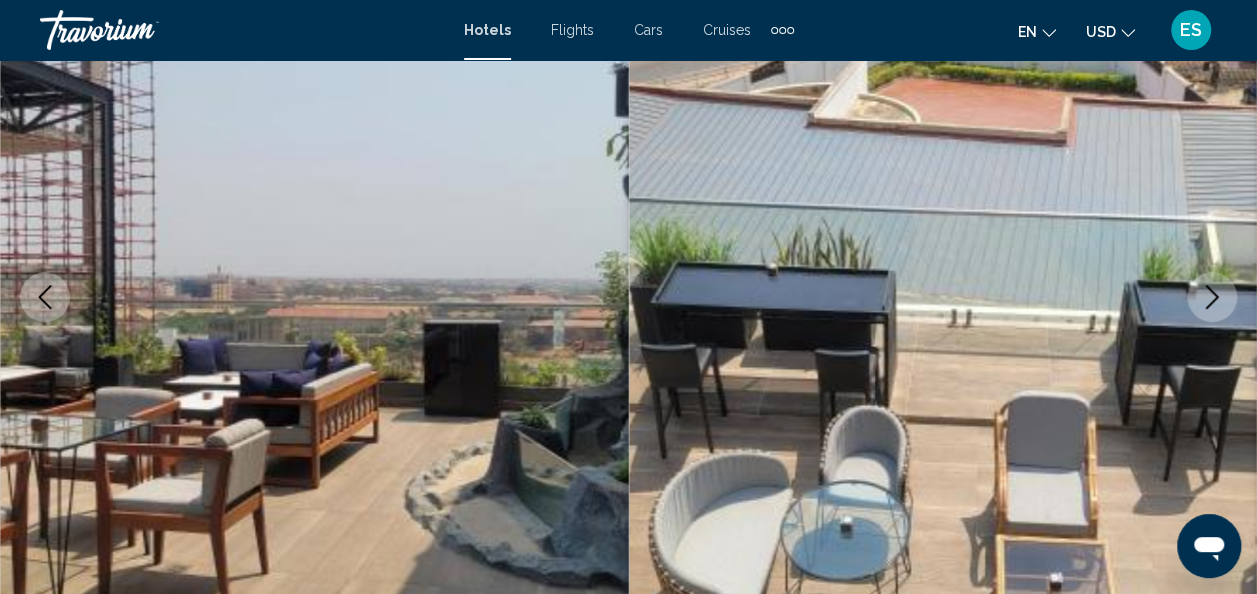 click at bounding box center [1212, 297] 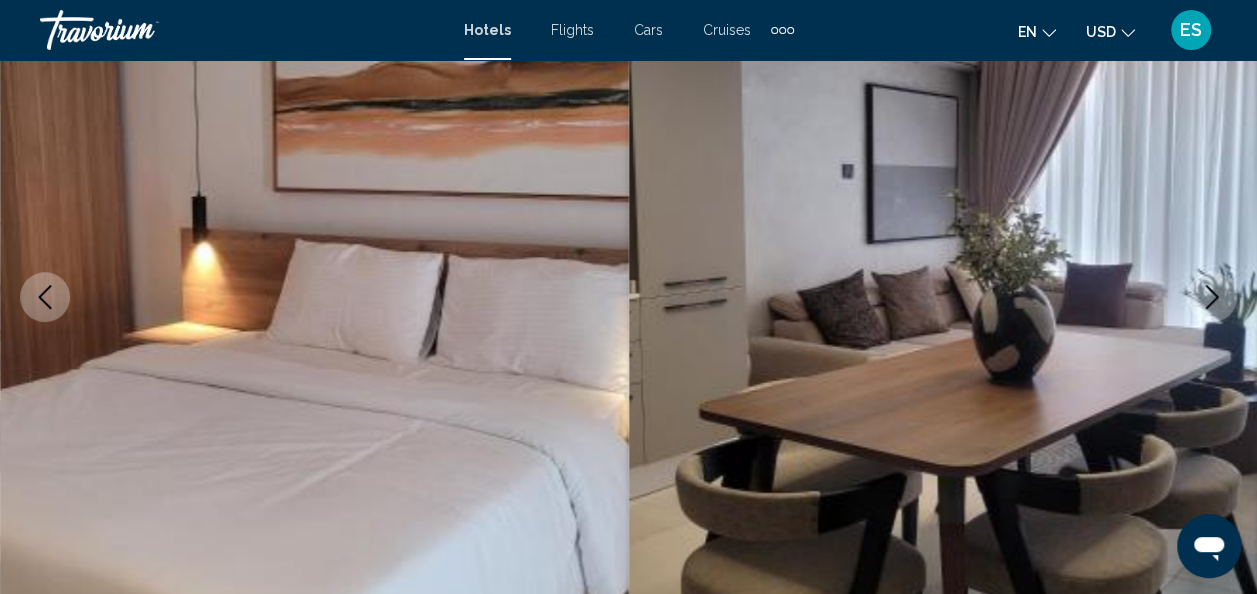 click 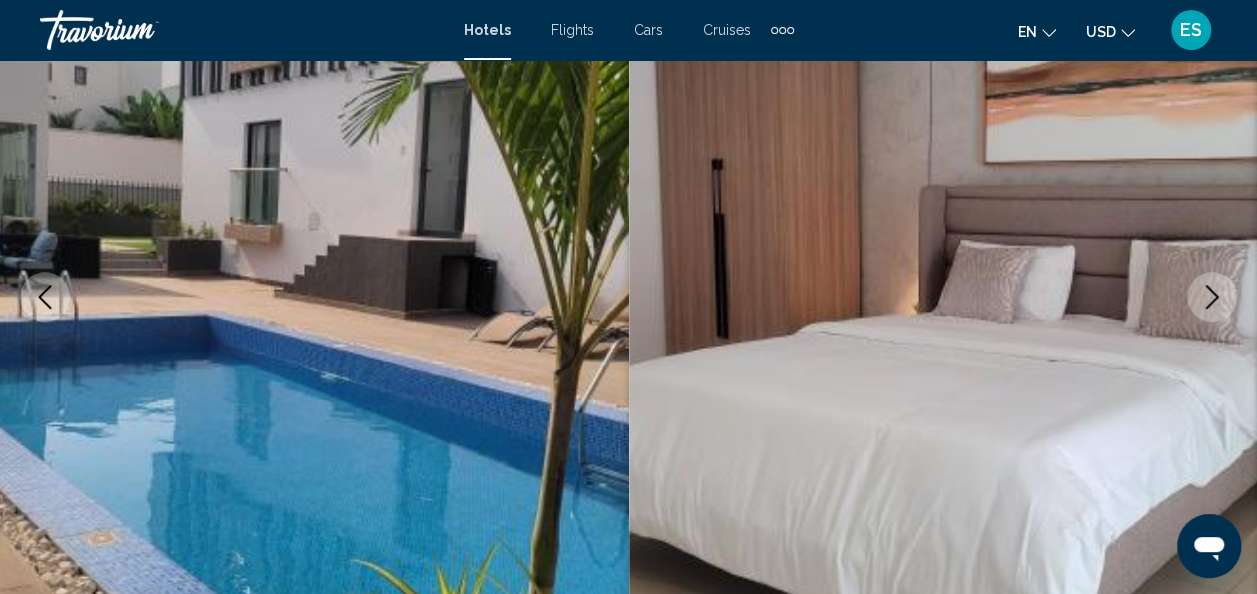 click 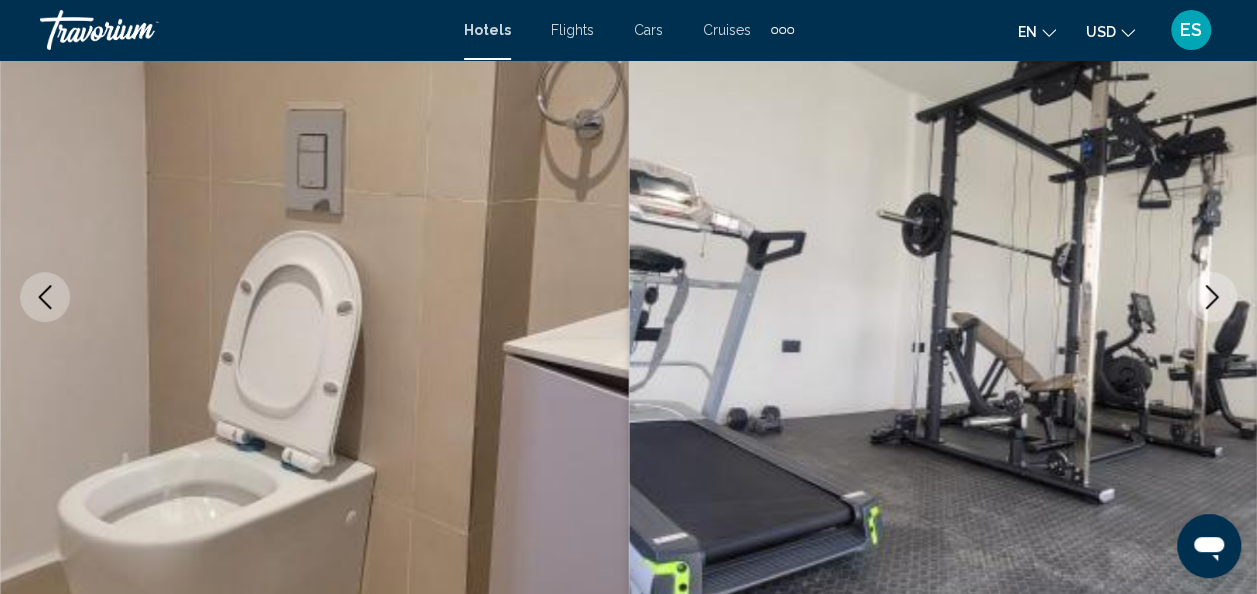 click 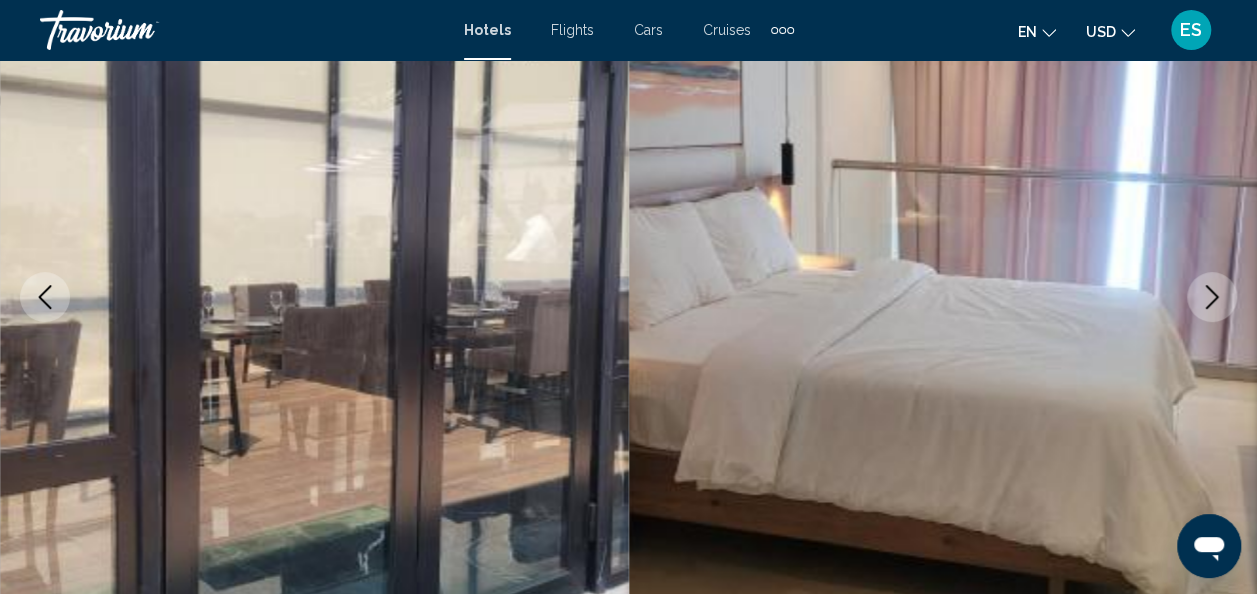 click 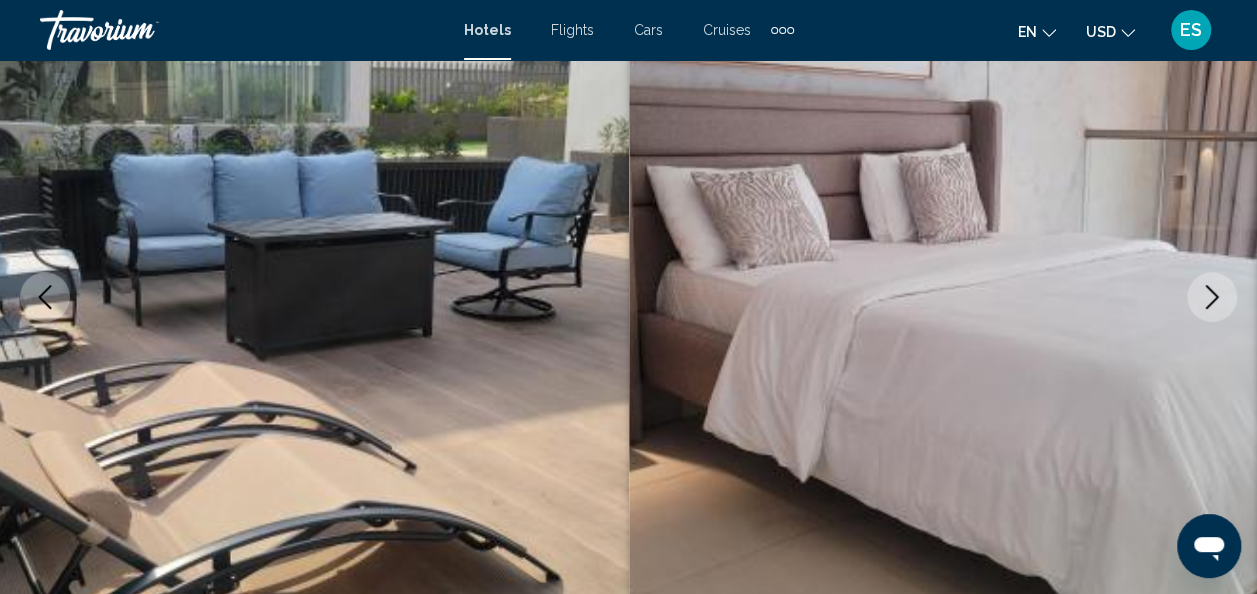 click 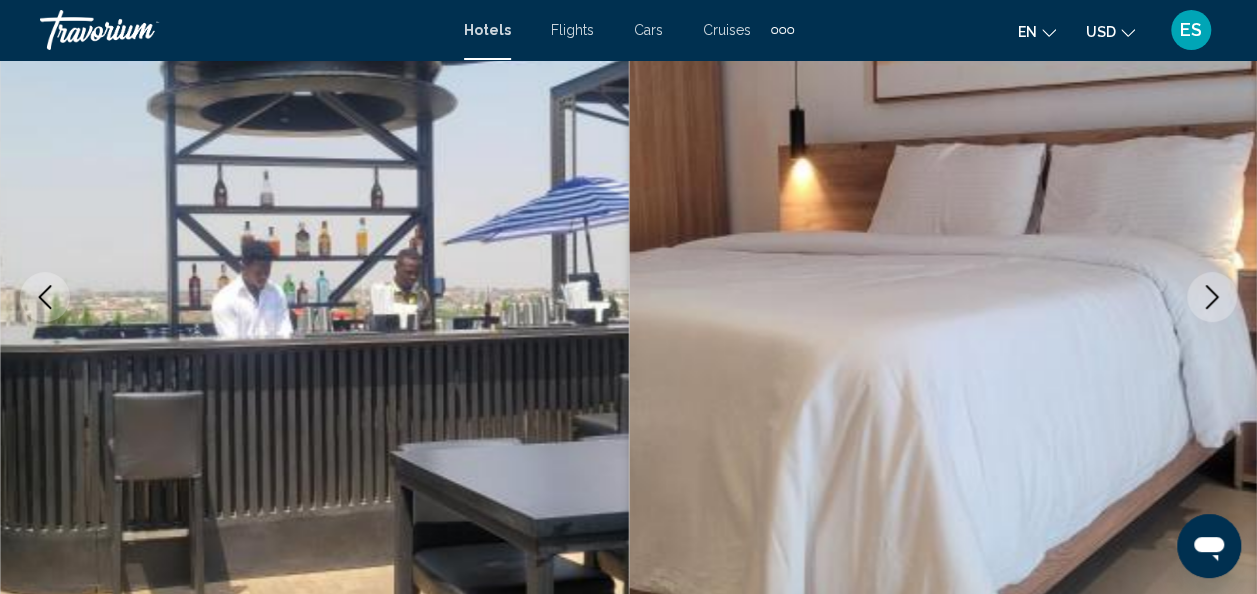 click 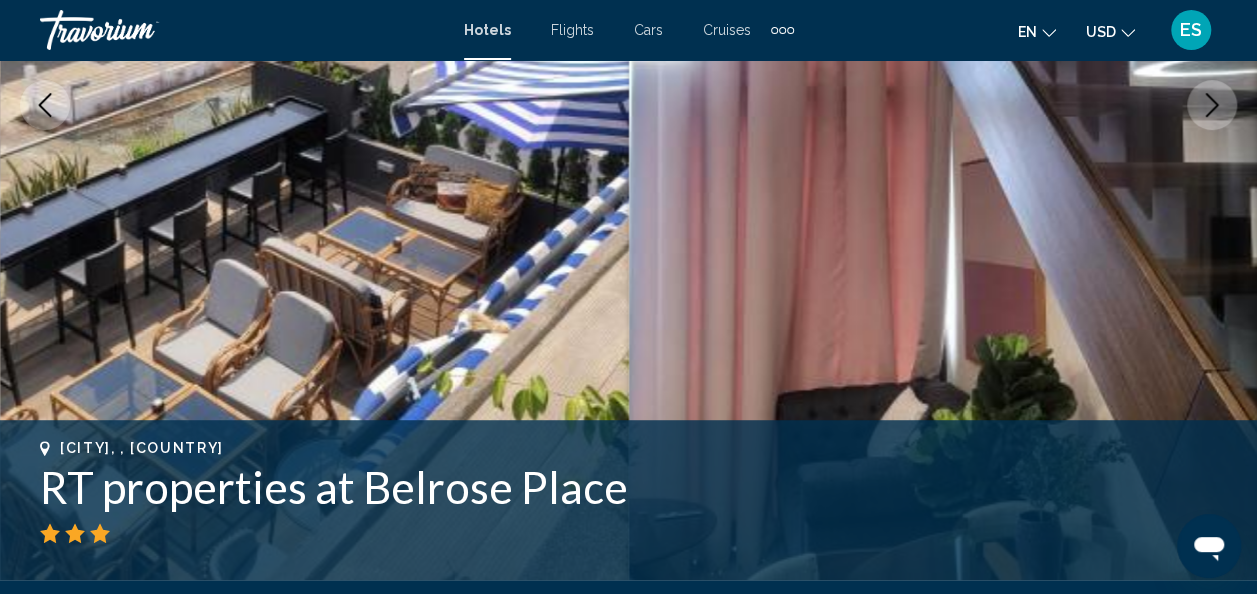 scroll, scrollTop: 350, scrollLeft: 0, axis: vertical 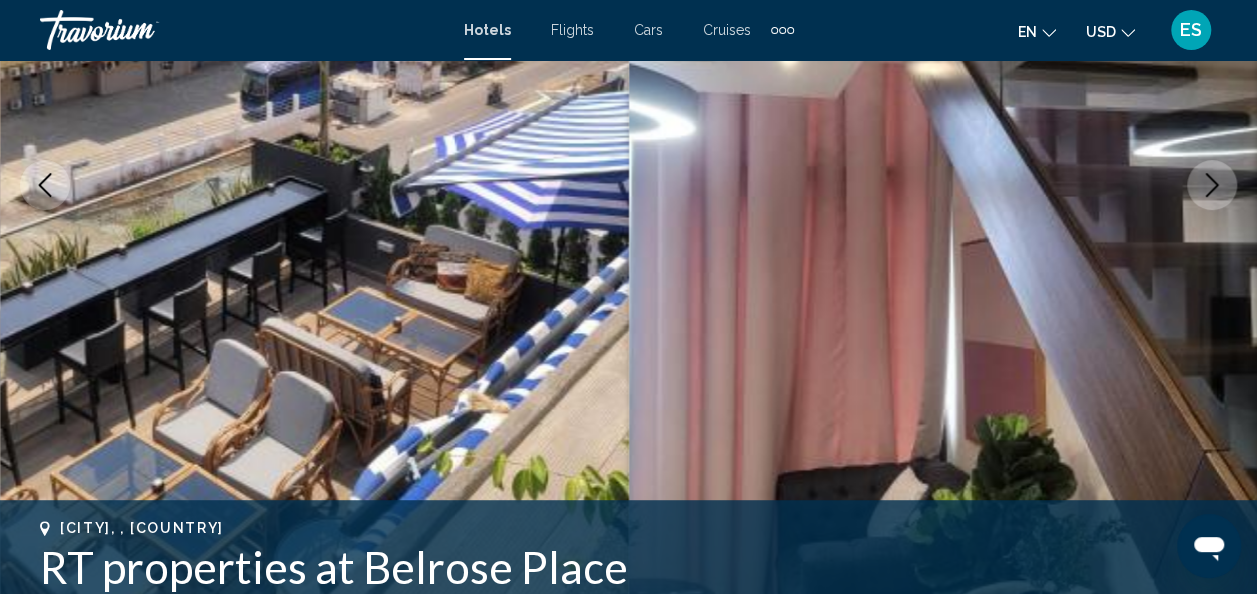 click at bounding box center (1212, 185) 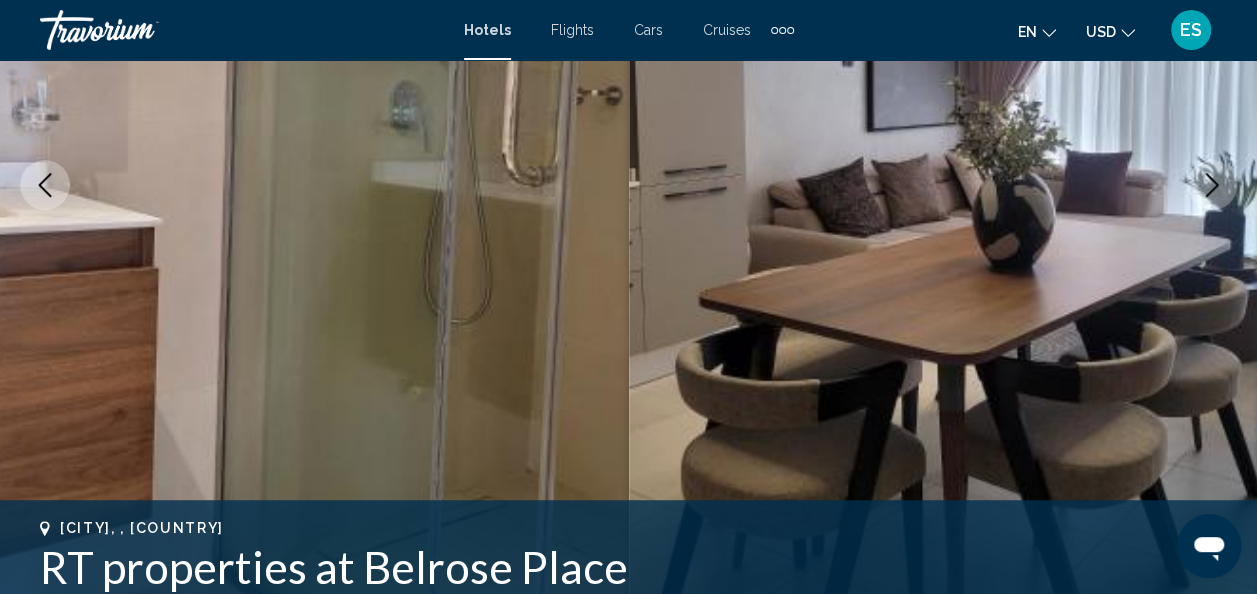 click at bounding box center [1212, 185] 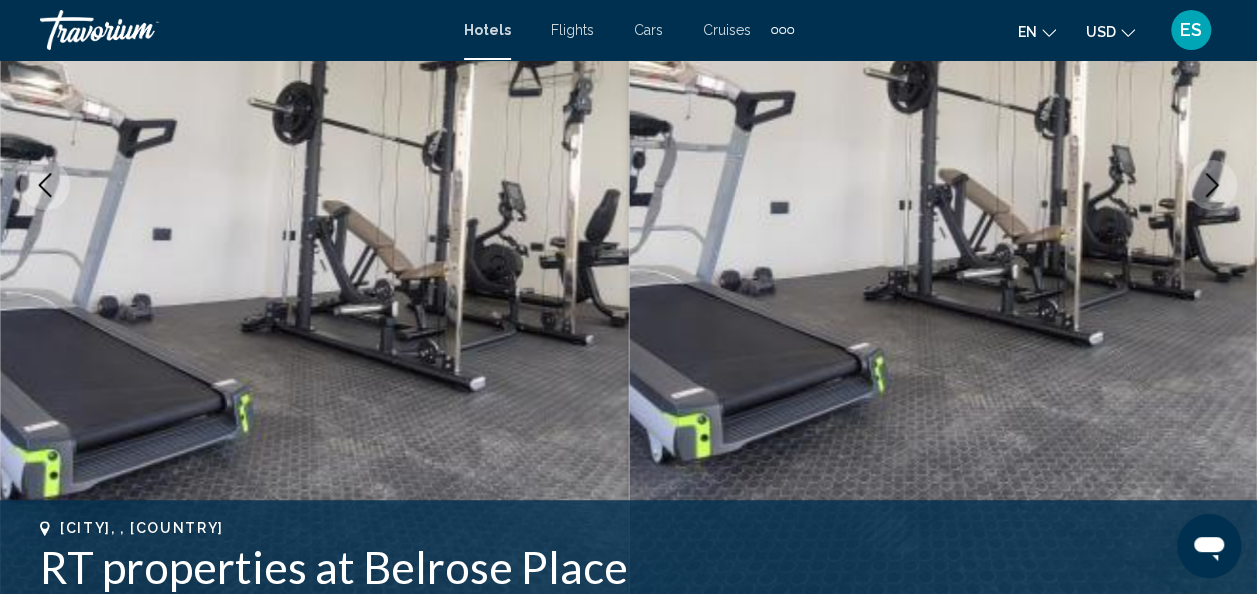 click at bounding box center (1212, 185) 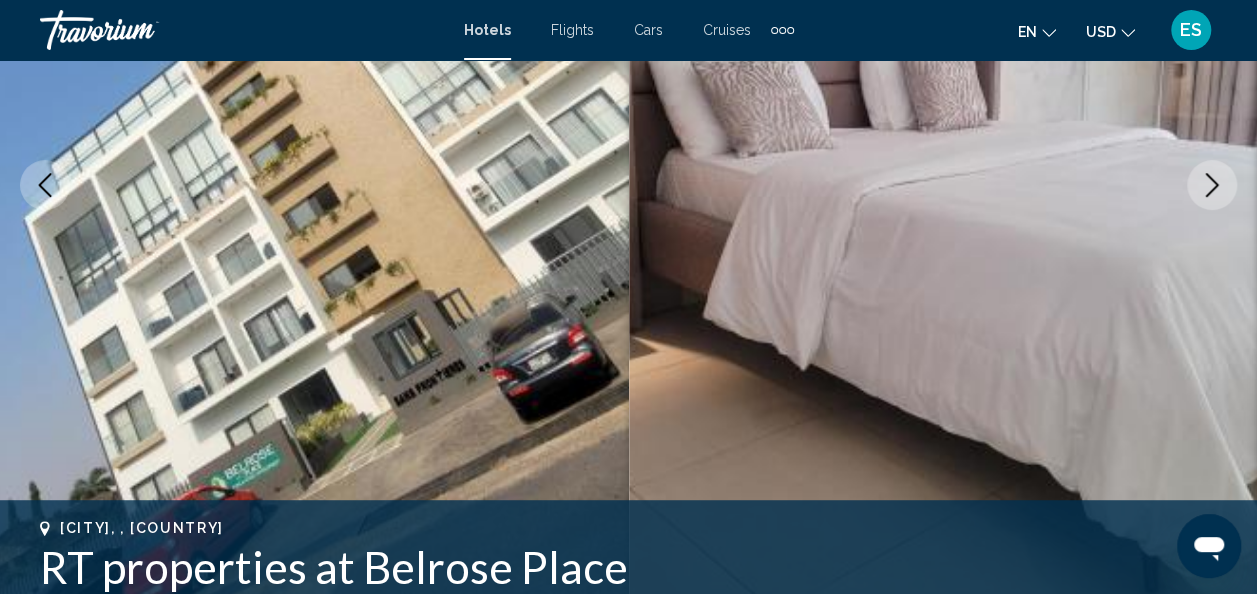 click 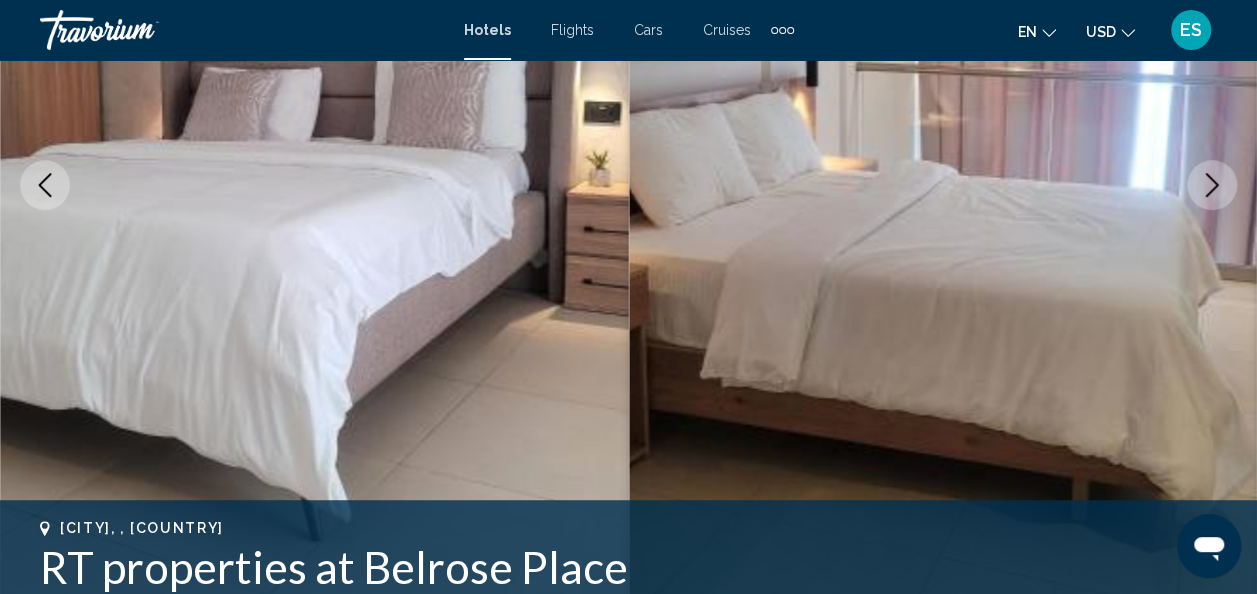 click at bounding box center (1212, 185) 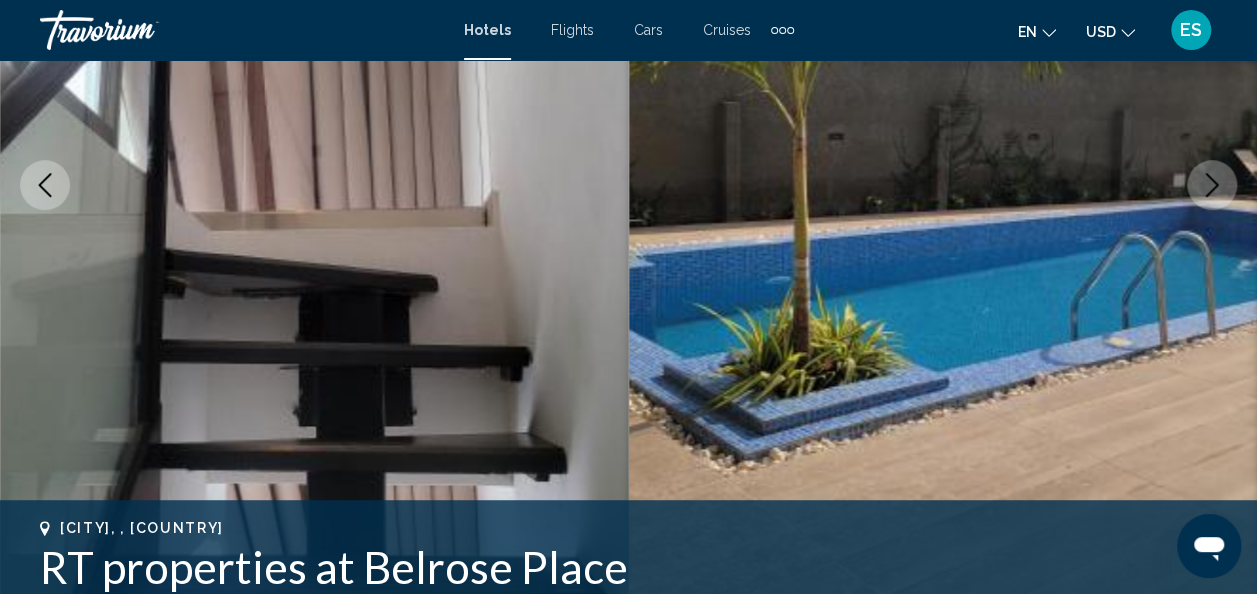 click at bounding box center (1212, 185) 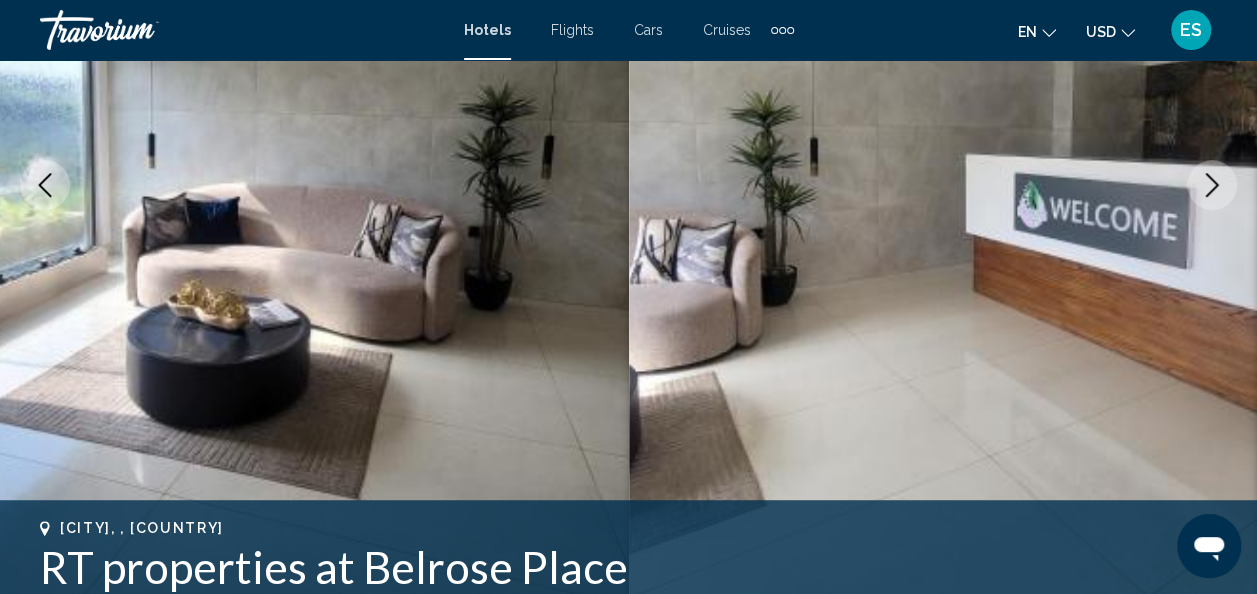 click at bounding box center [1212, 185] 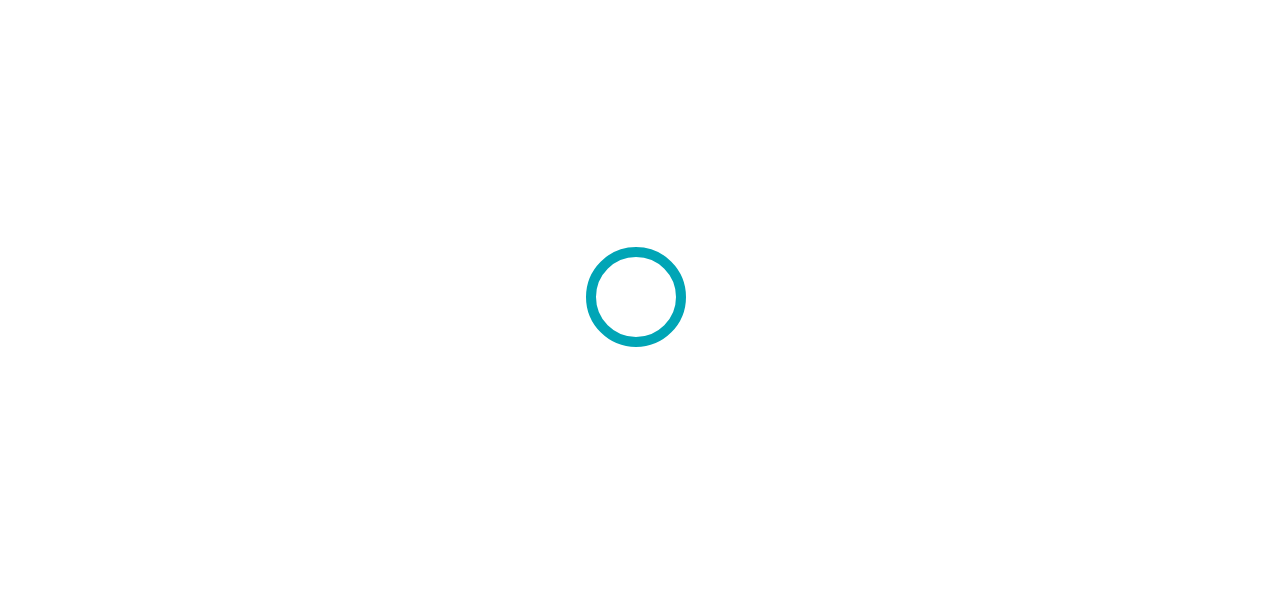 scroll, scrollTop: 0, scrollLeft: 0, axis: both 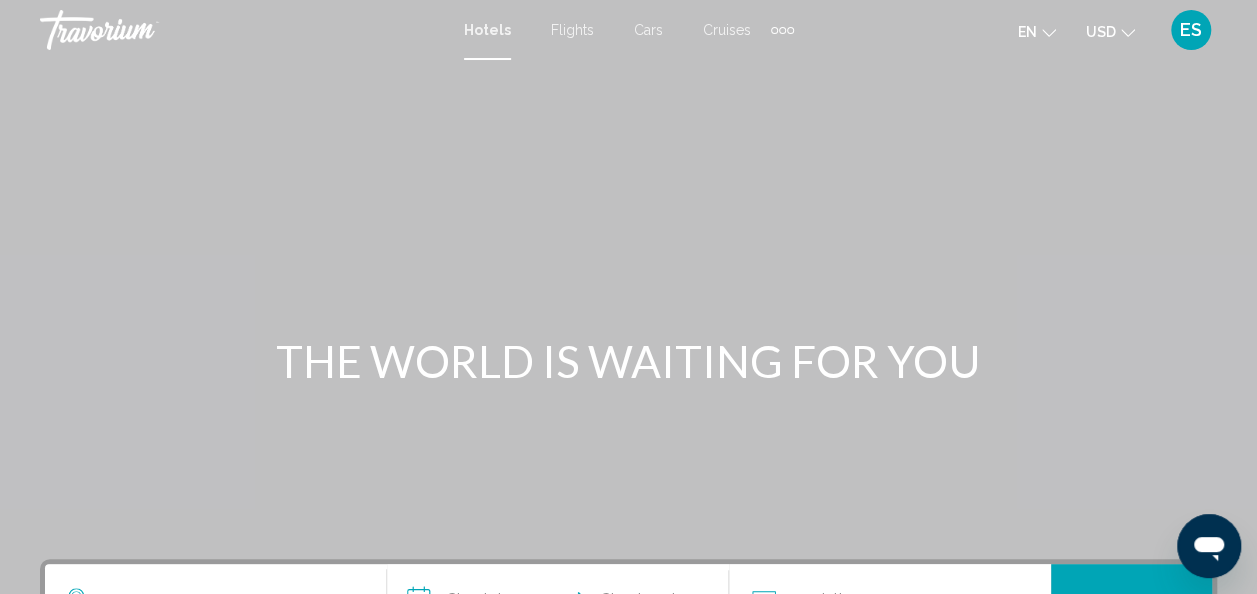 click on "Hotels" at bounding box center (487, 30) 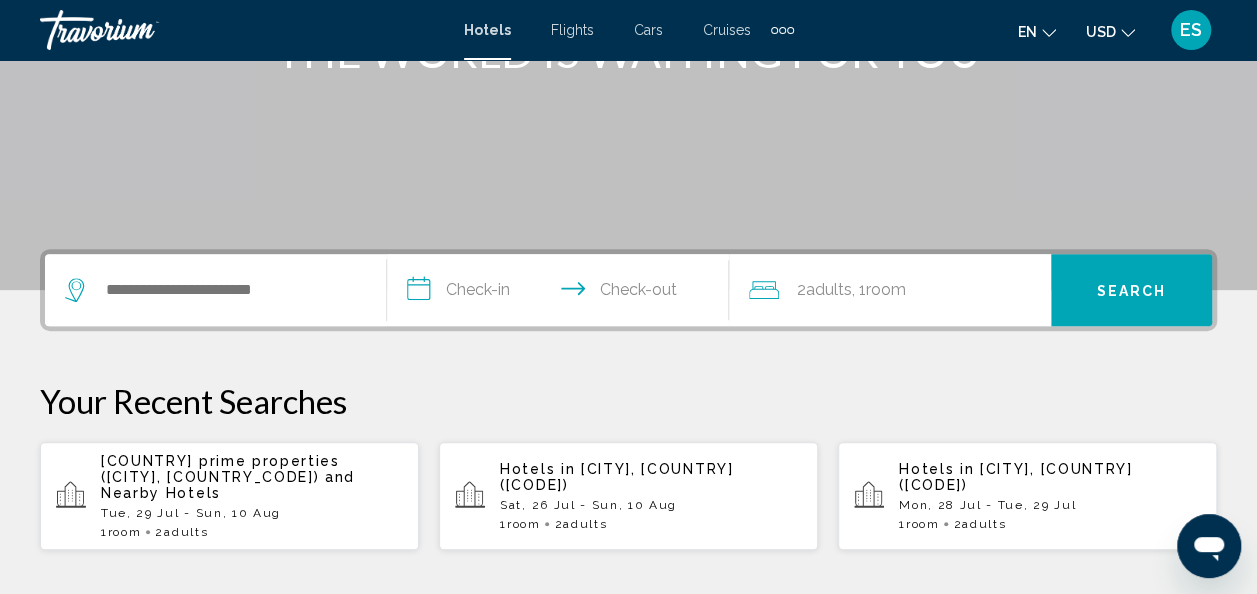 scroll, scrollTop: 313, scrollLeft: 0, axis: vertical 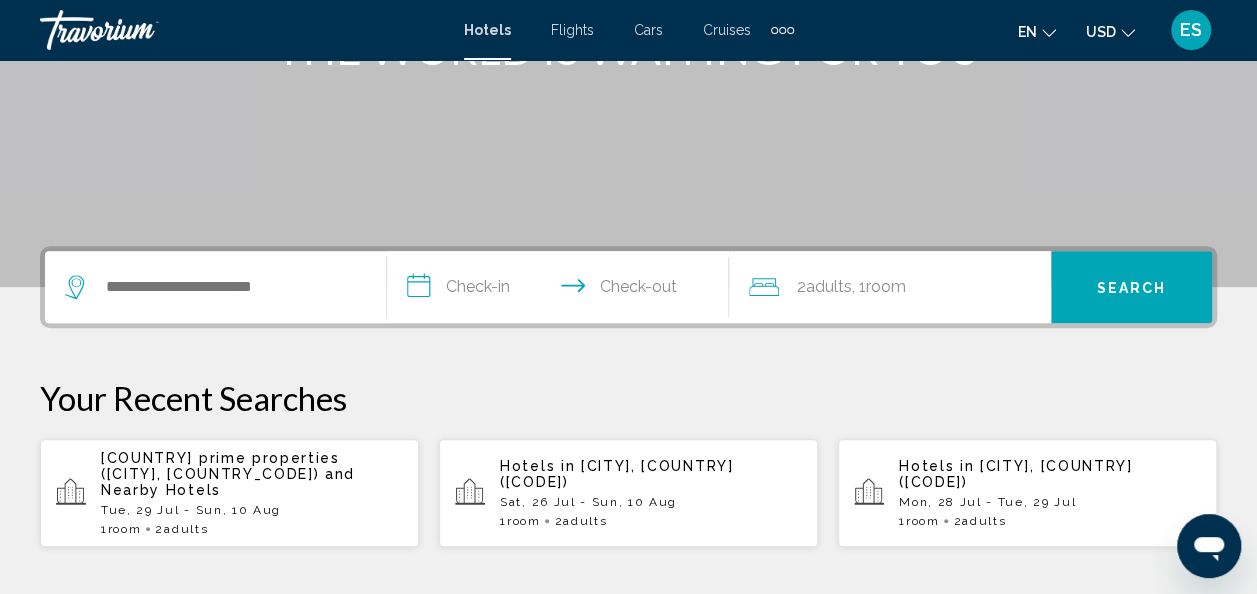 click on "Ghana prime properties (Accra, GH)    and Nearby Hotels  Tue, 29 Jul - Sun, 10 Aug  1  Room rooms 2  Adult Adults" at bounding box center [252, 493] 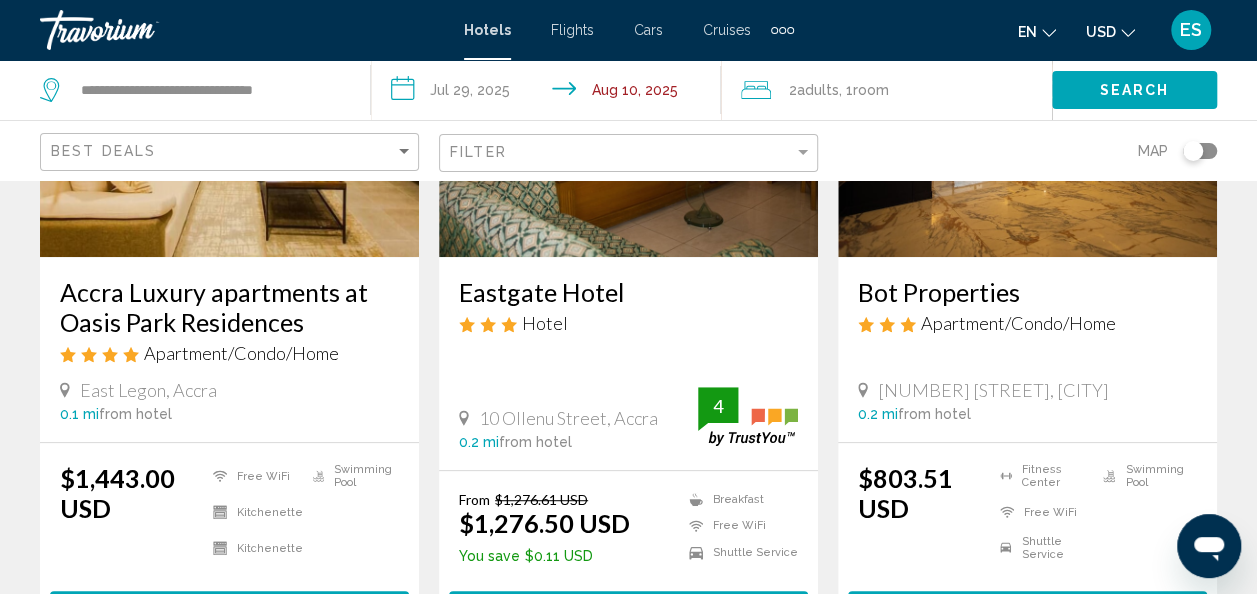 scroll, scrollTop: 0, scrollLeft: 0, axis: both 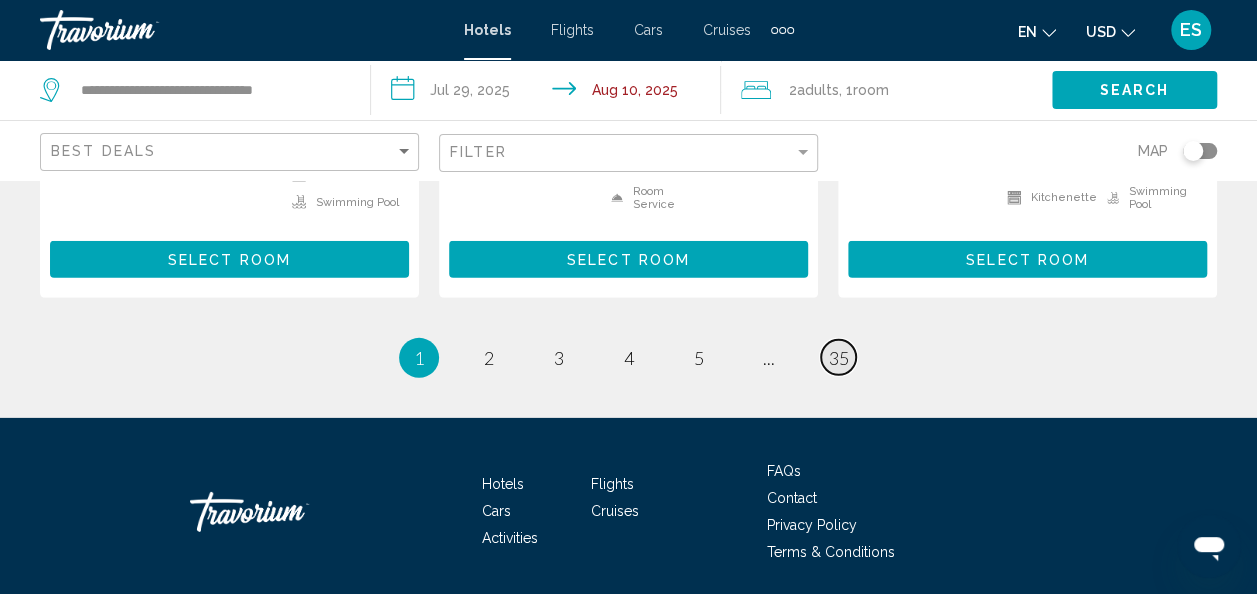 click on "35" at bounding box center [839, 358] 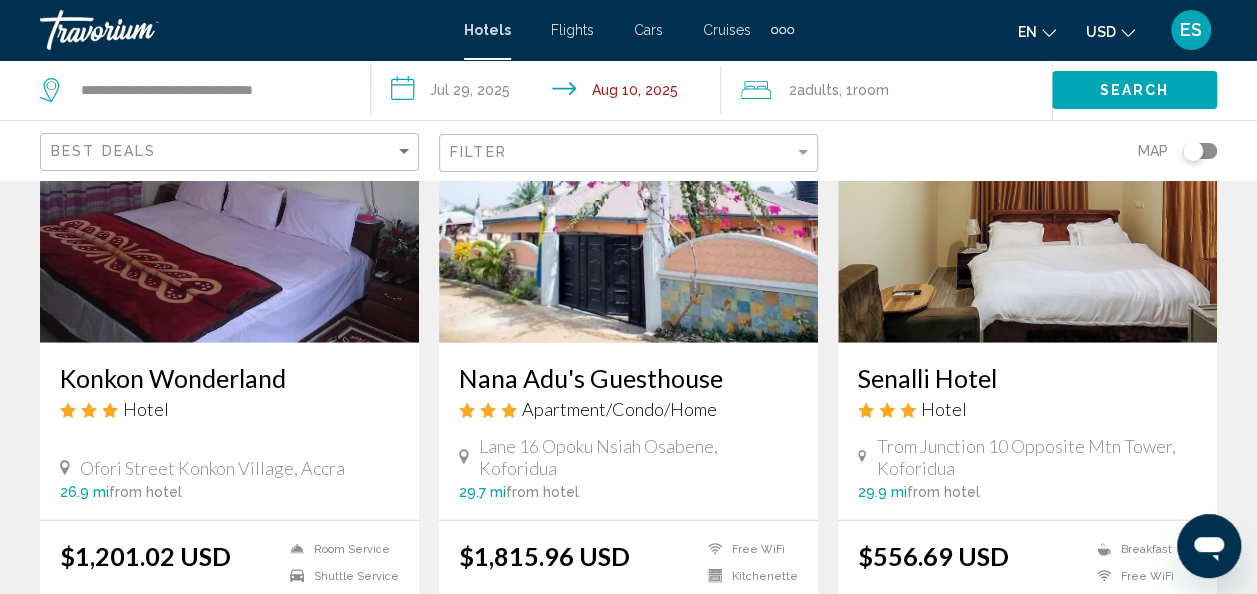 scroll, scrollTop: 2397, scrollLeft: 0, axis: vertical 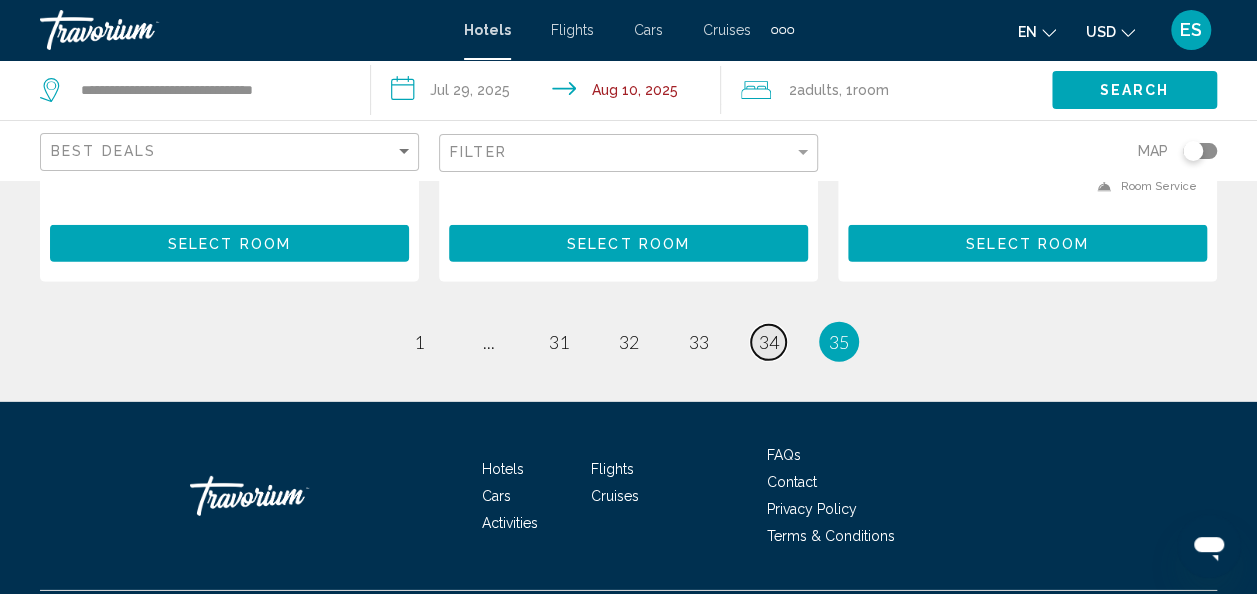 click on "34" at bounding box center [769, 342] 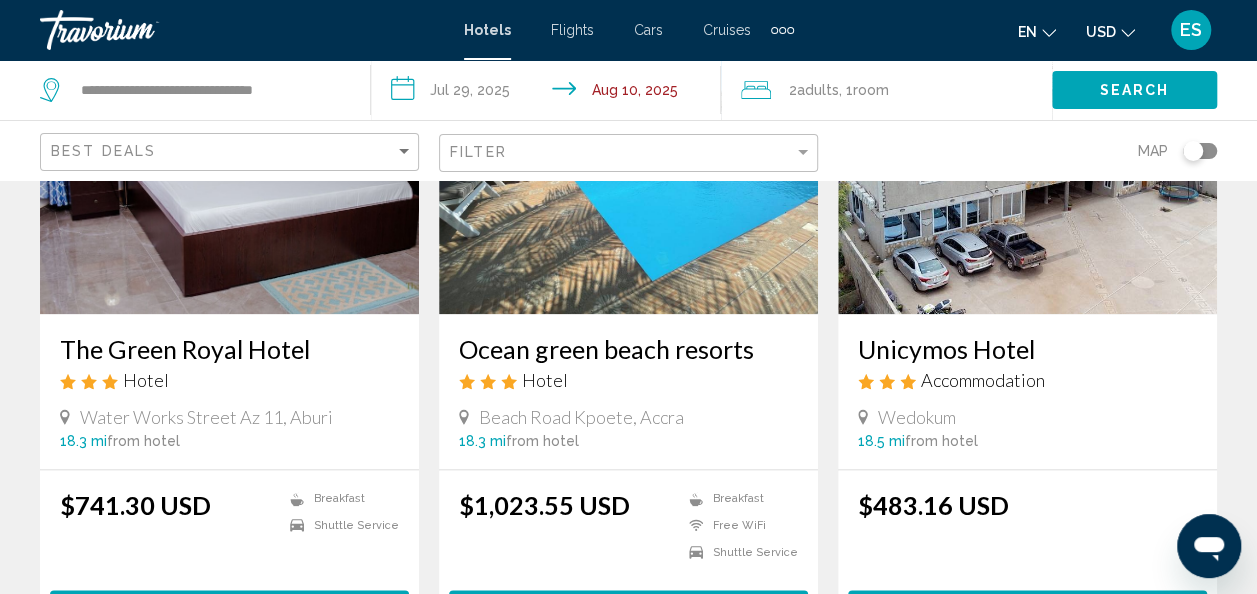 scroll, scrollTop: 974, scrollLeft: 0, axis: vertical 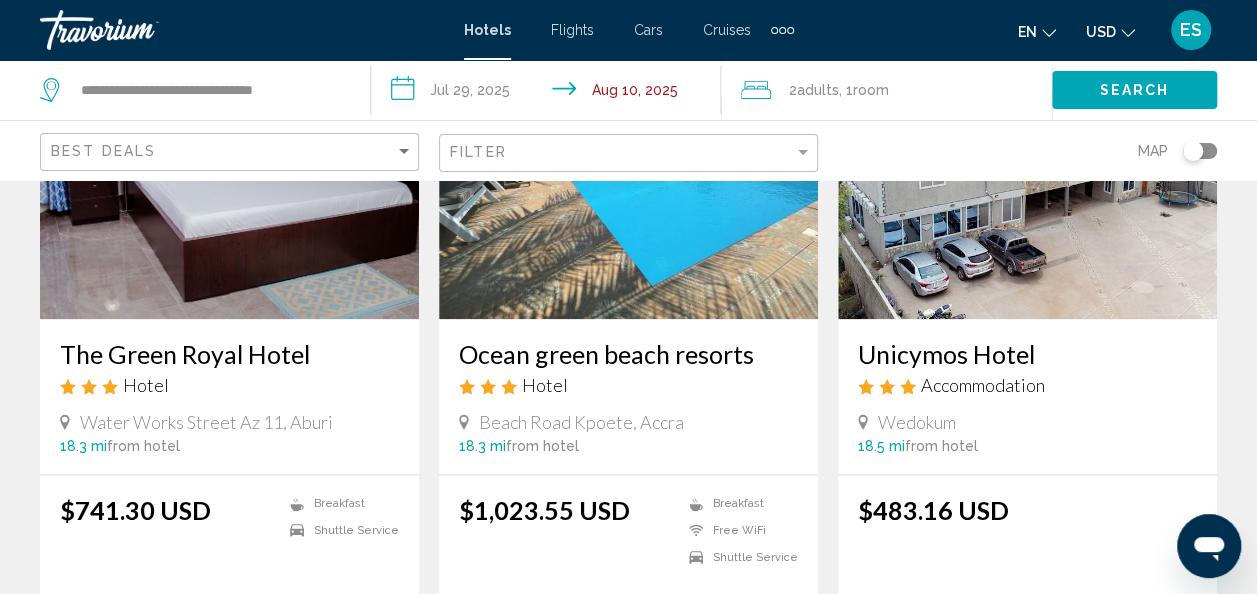 click on "Ocean green beach resorts" at bounding box center (628, 354) 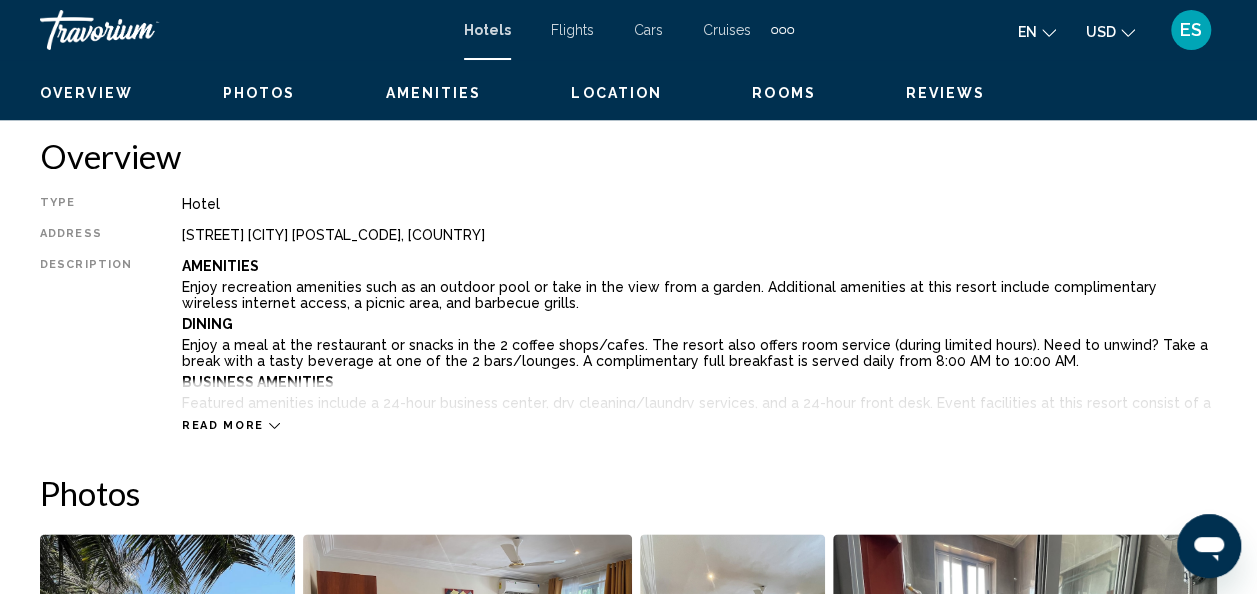 scroll, scrollTop: 238, scrollLeft: 0, axis: vertical 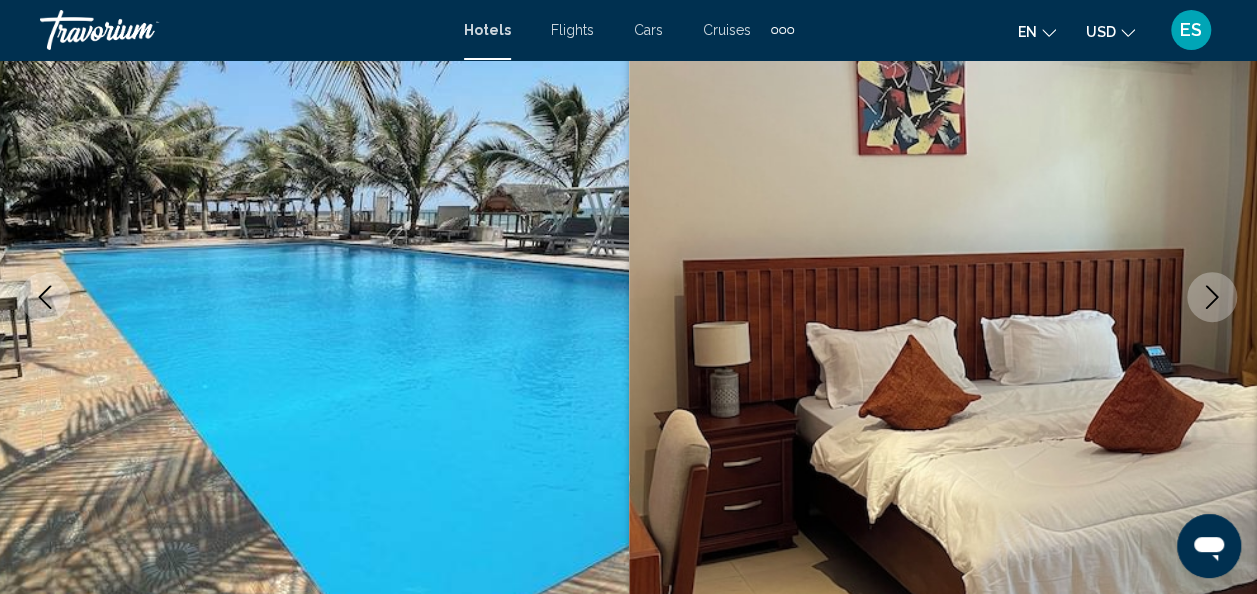 click 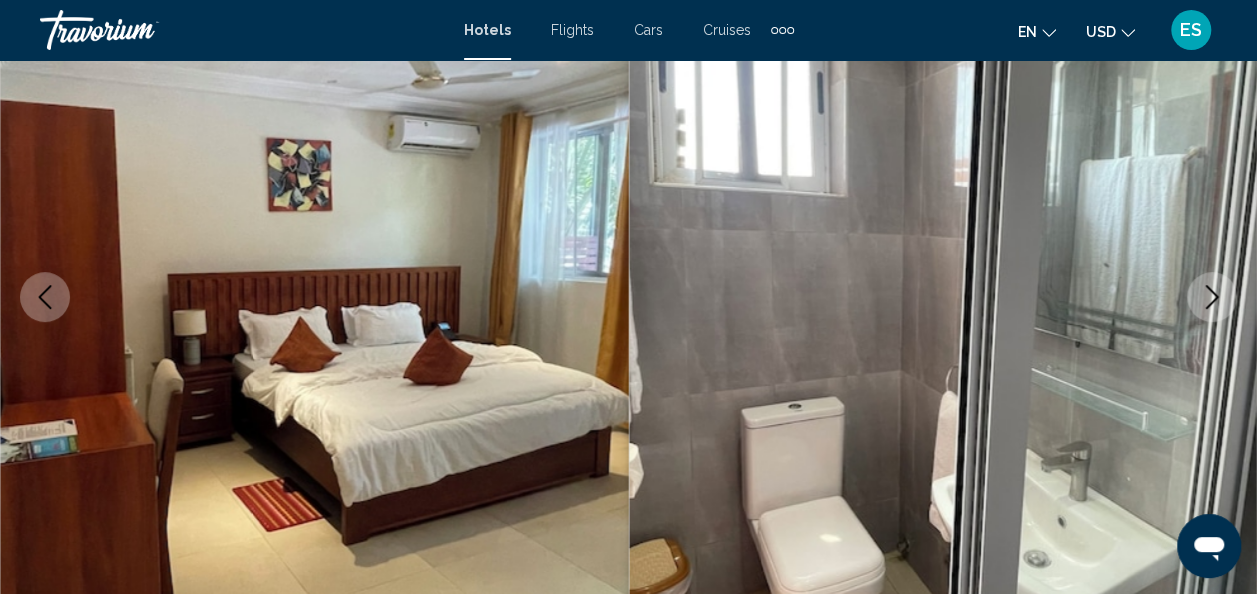 click 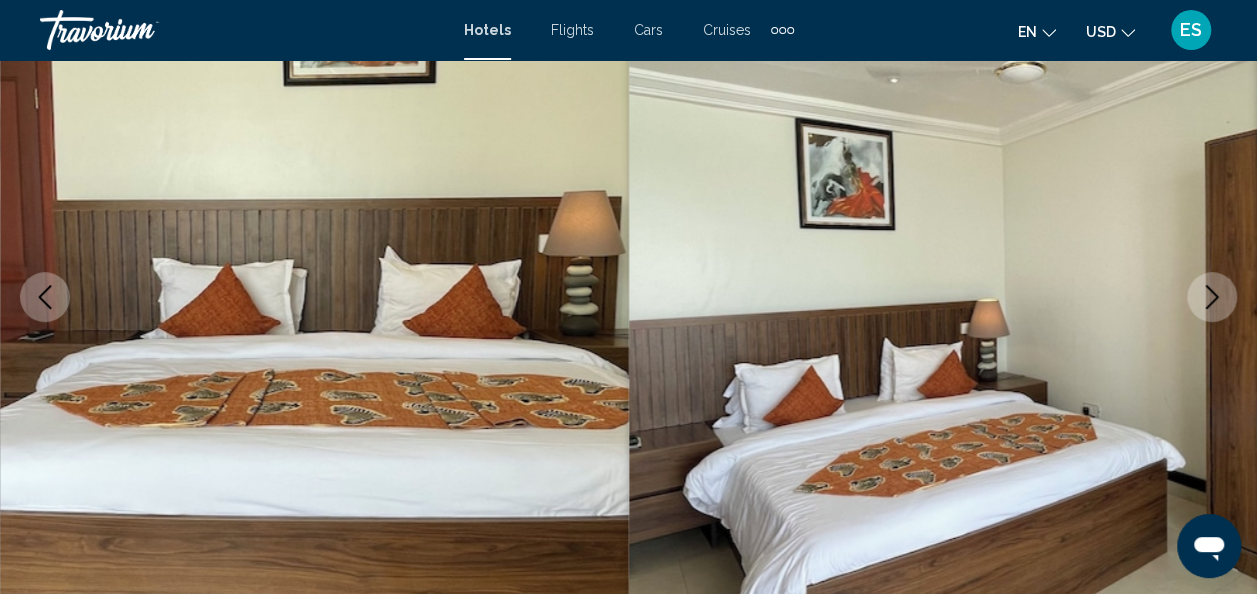 click 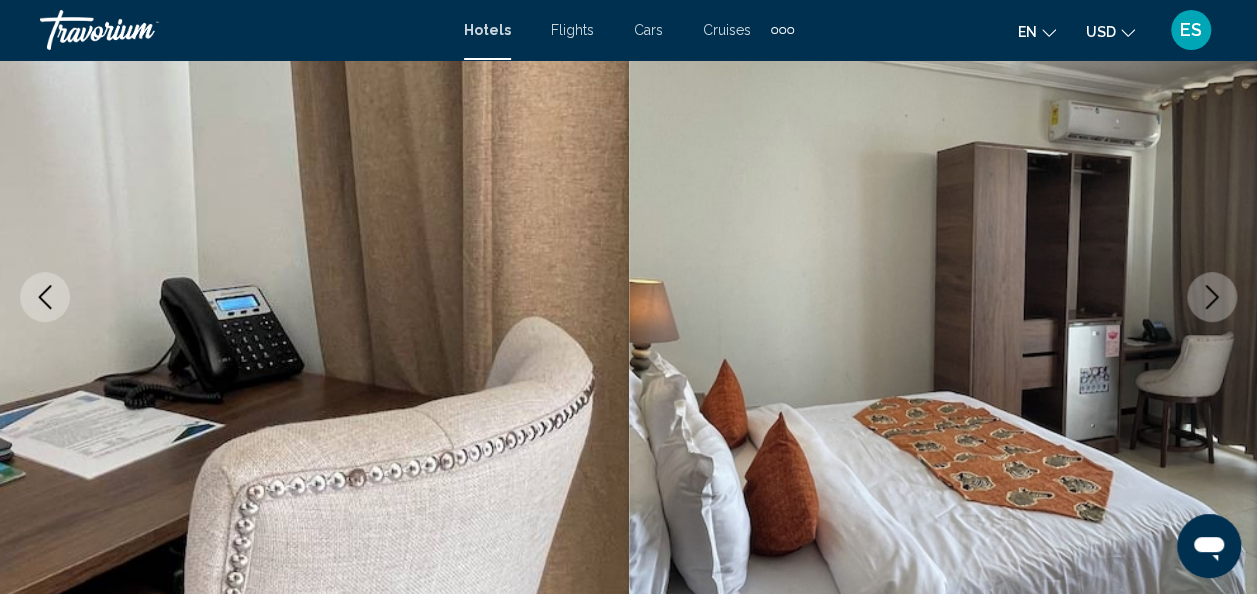 click 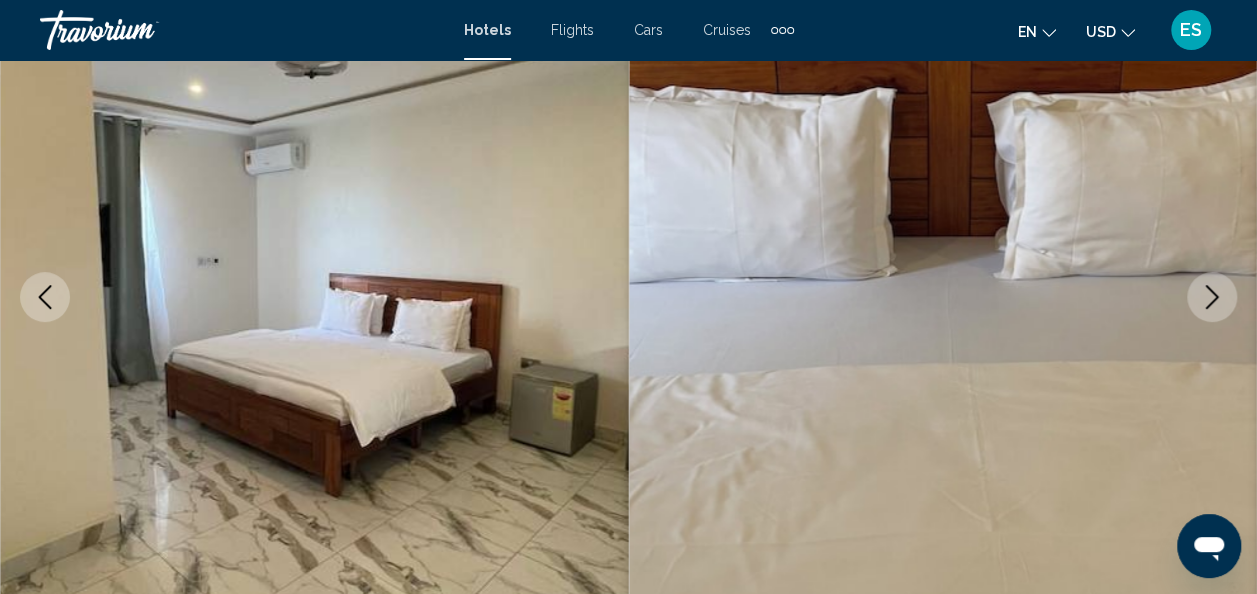click at bounding box center (1212, 297) 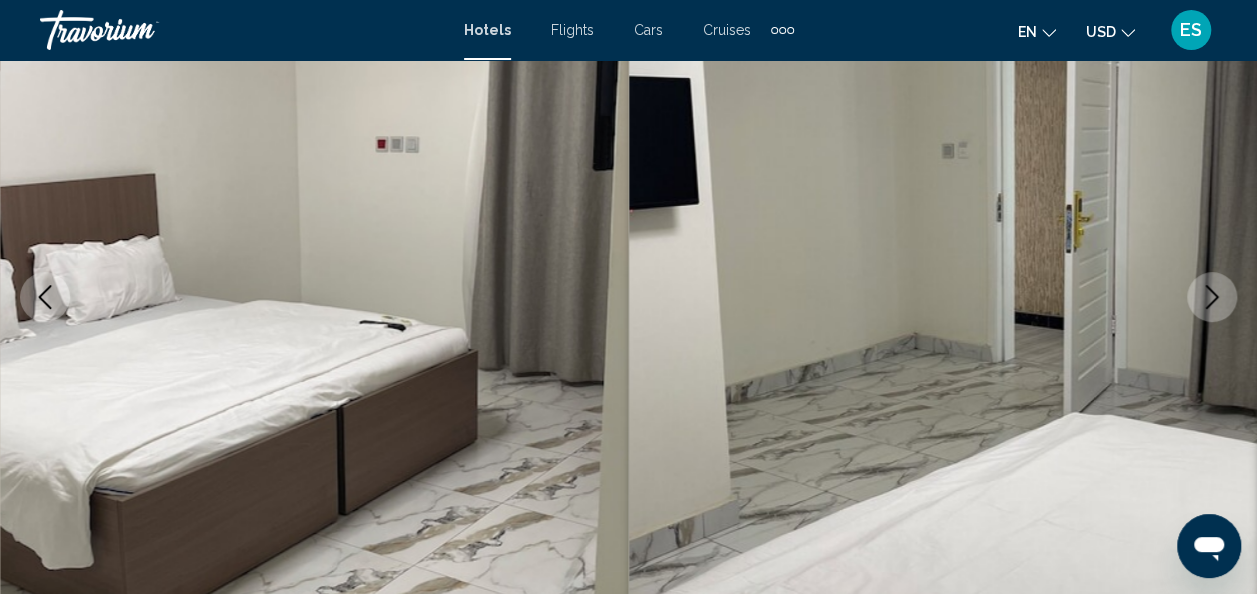 click 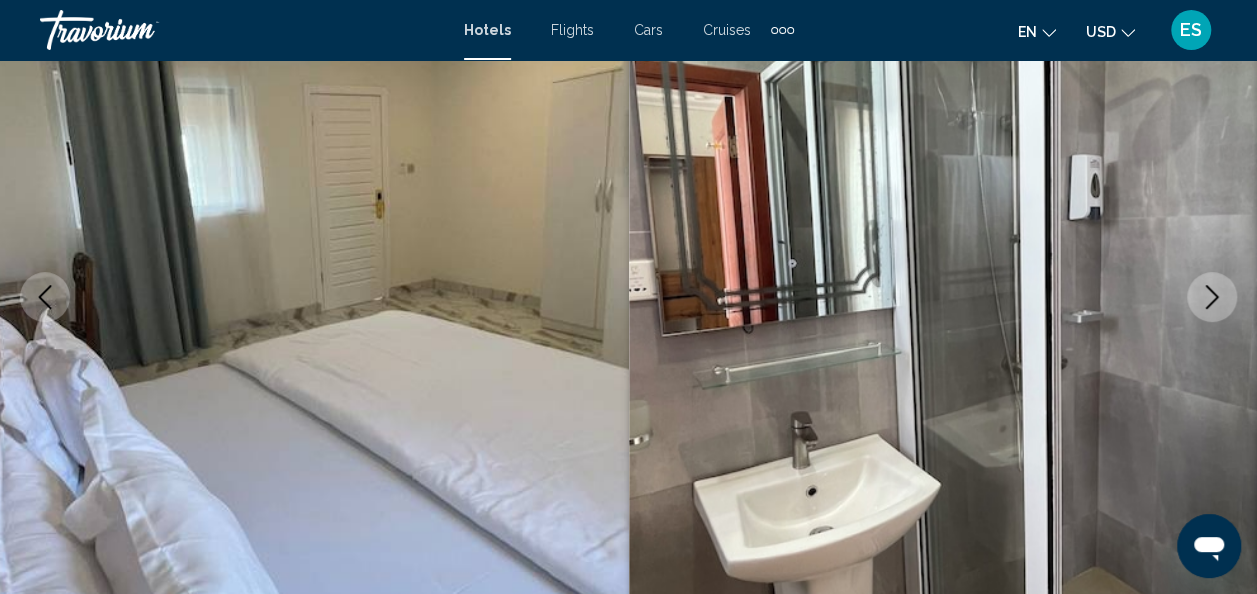 click at bounding box center [1212, 297] 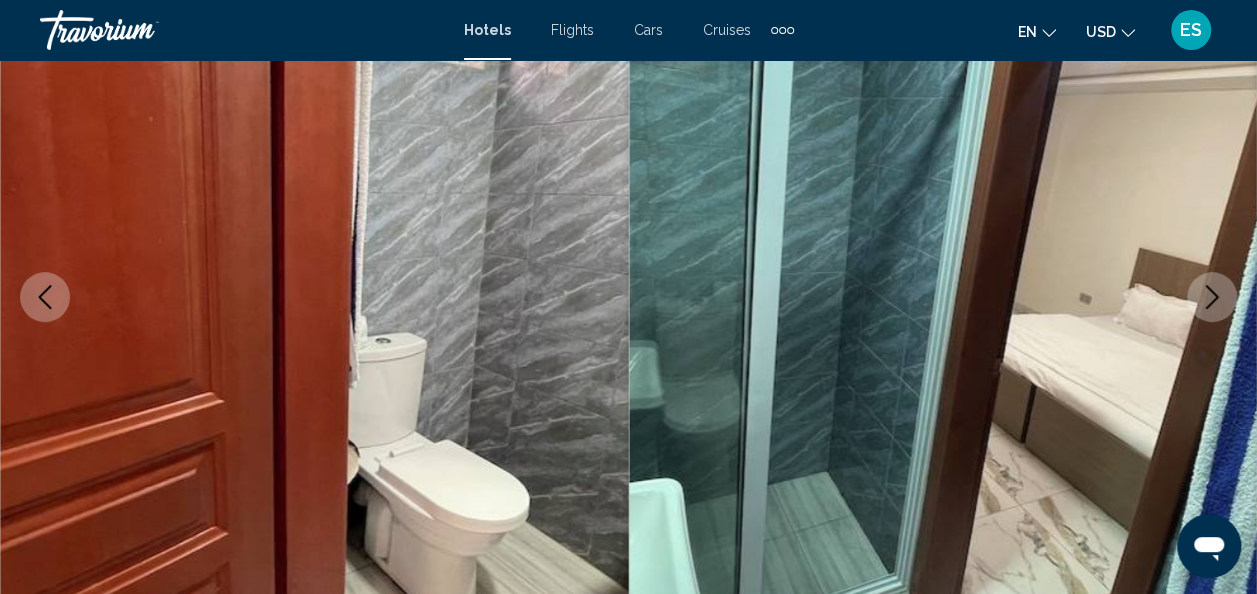 click at bounding box center (1212, 297) 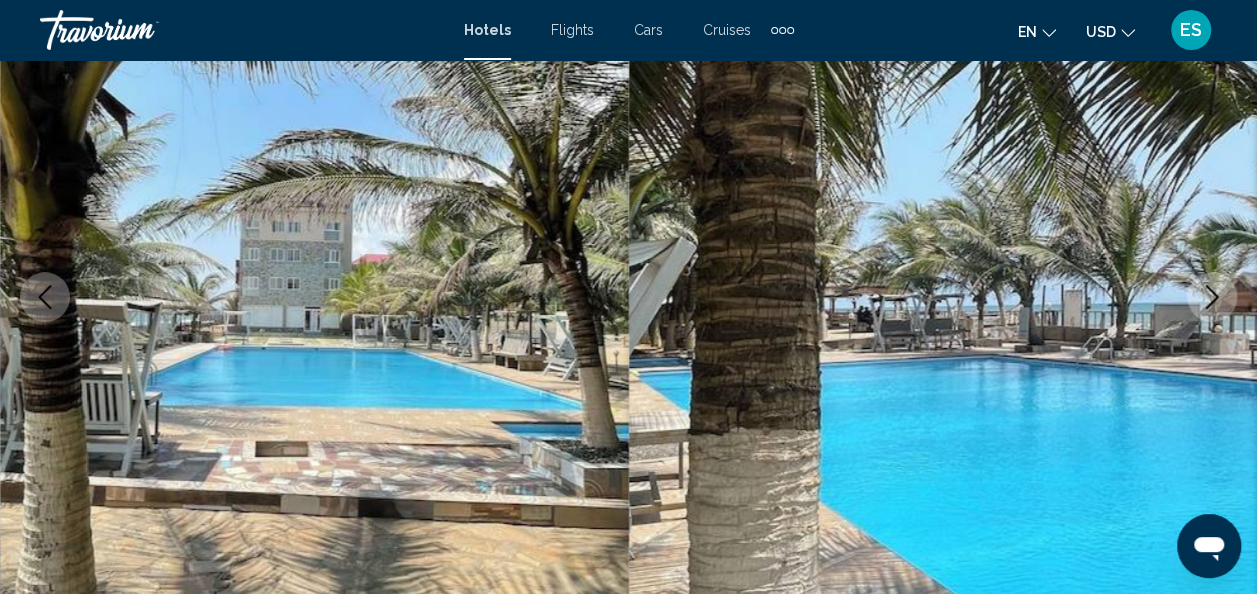 click at bounding box center [943, 297] 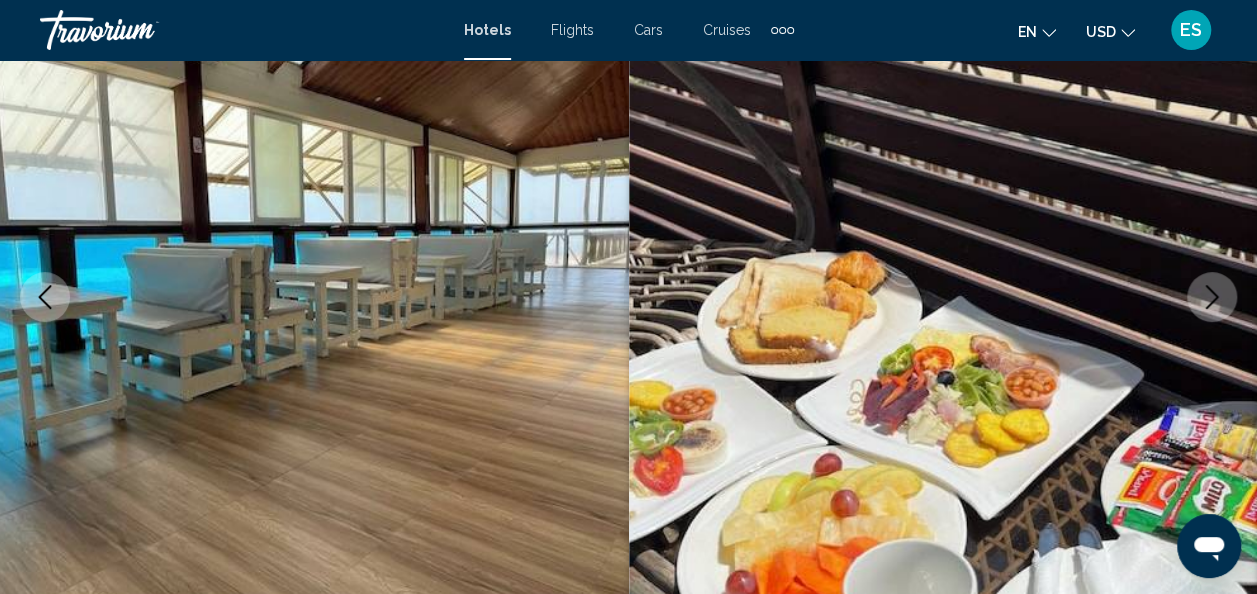 click at bounding box center [943, 297] 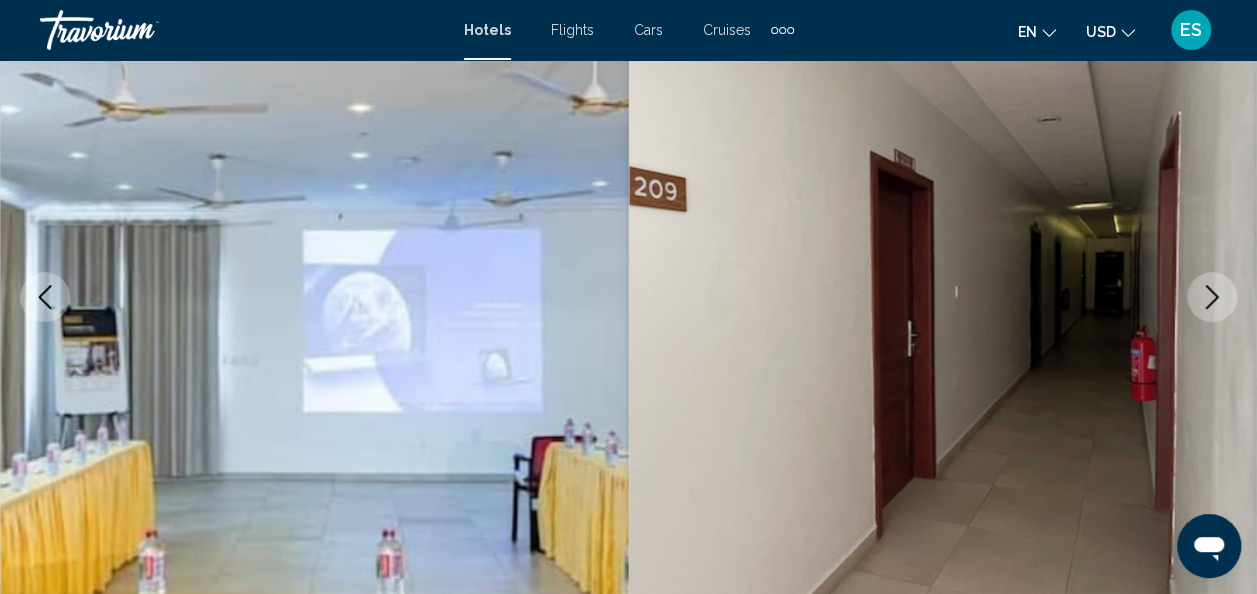 click 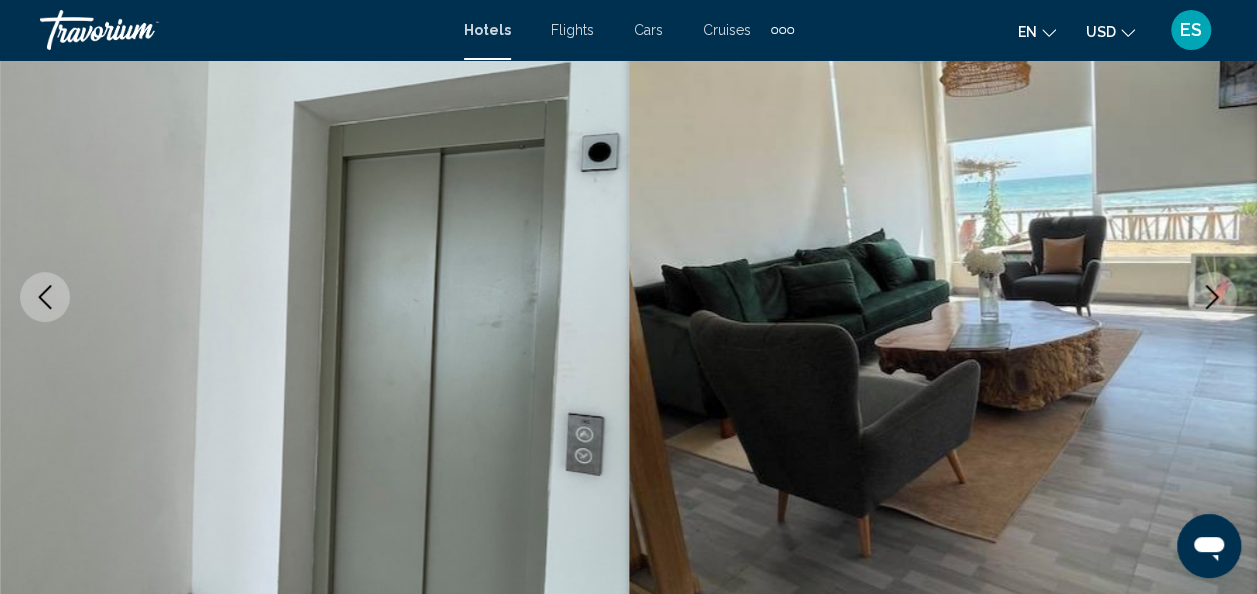 click at bounding box center [1212, 297] 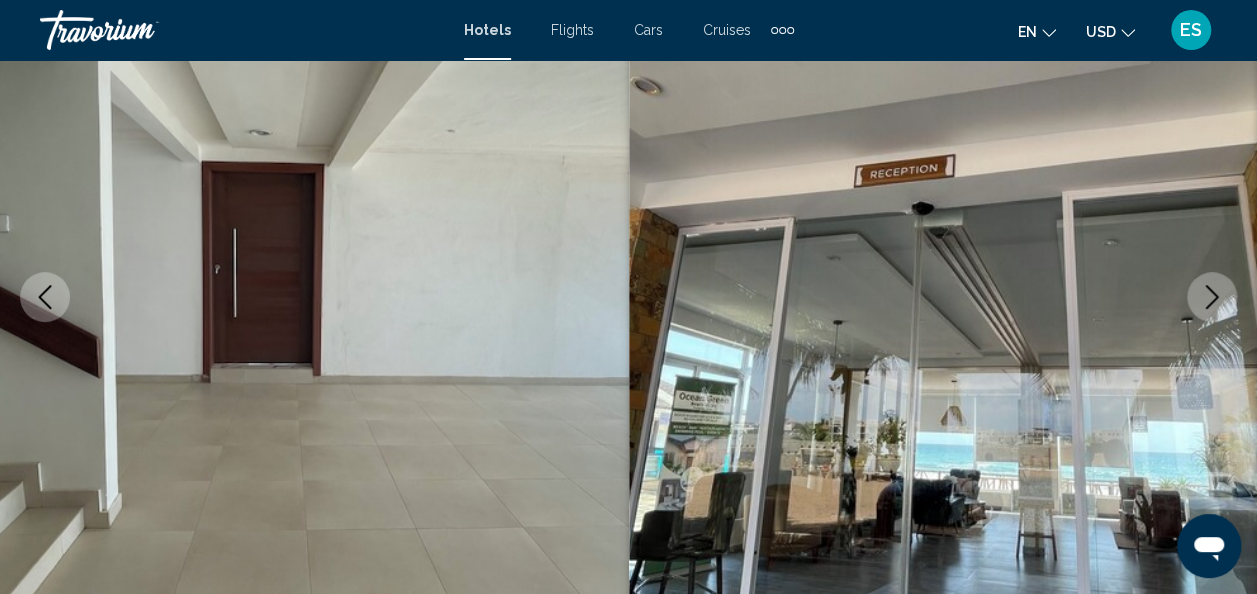 click 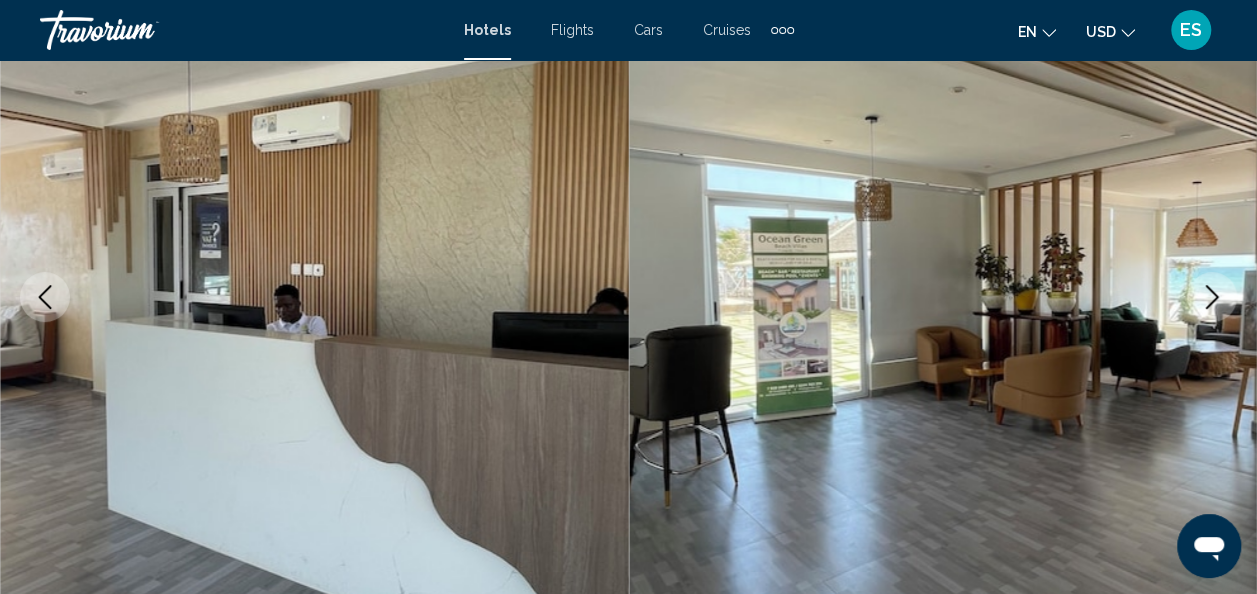 click 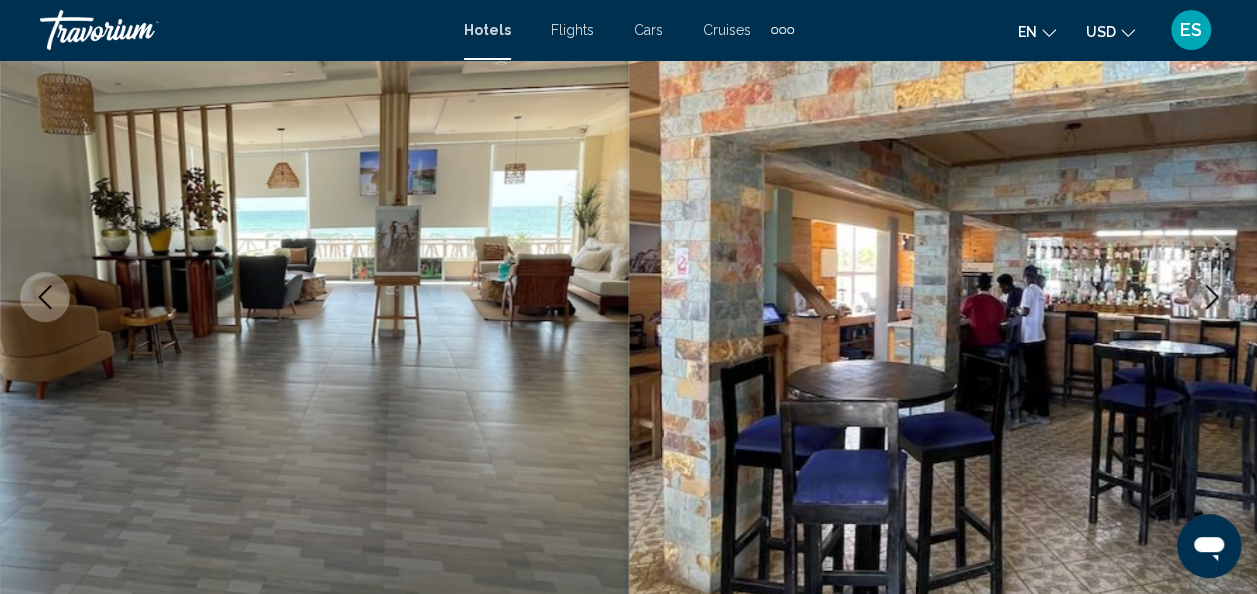 click 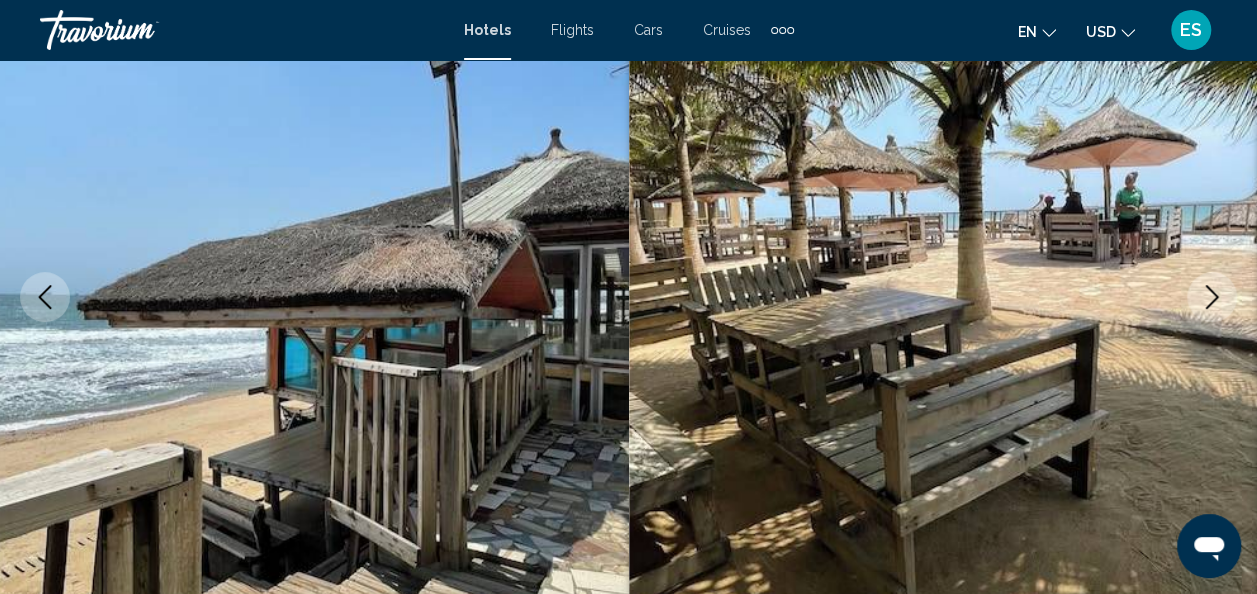click 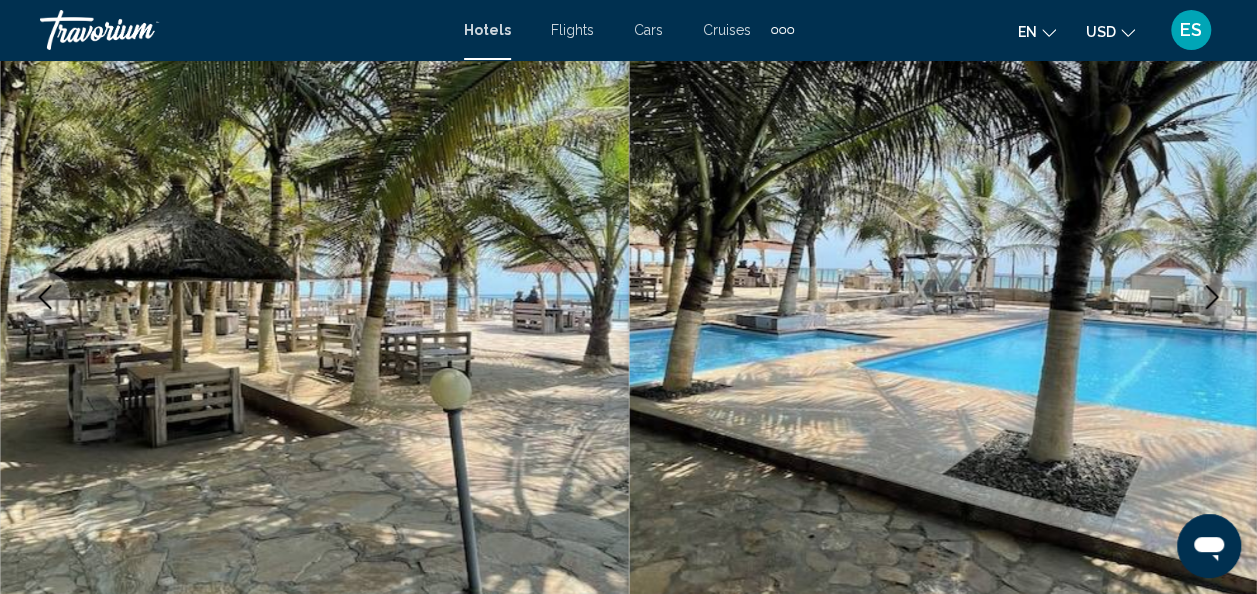 click at bounding box center [1212, 297] 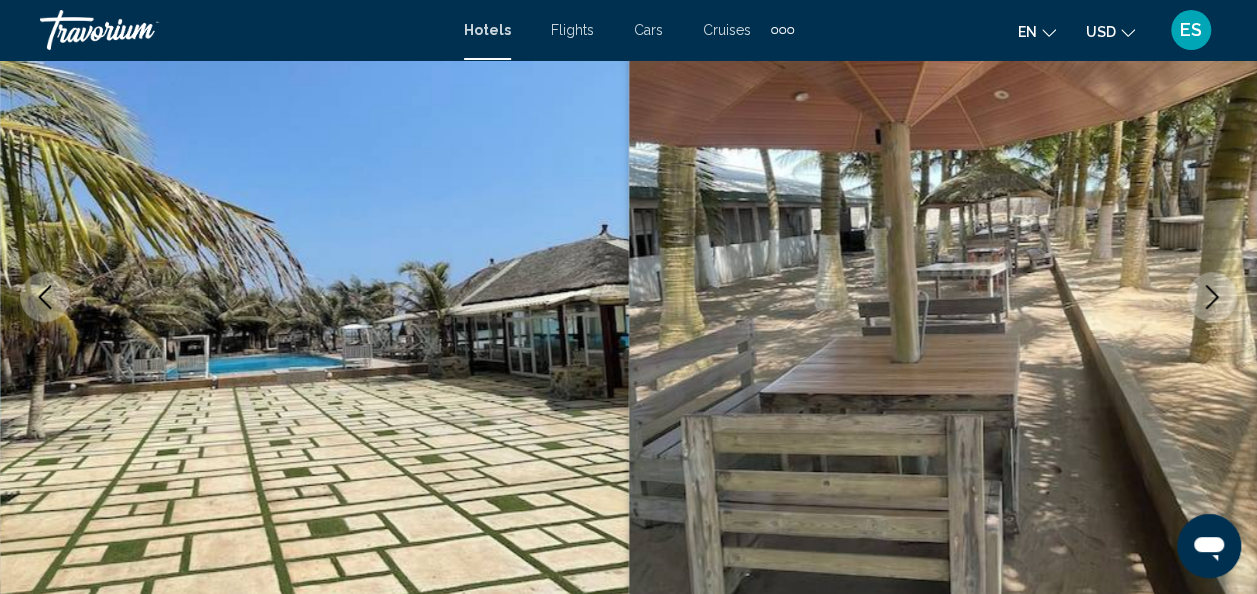 click at bounding box center (1212, 297) 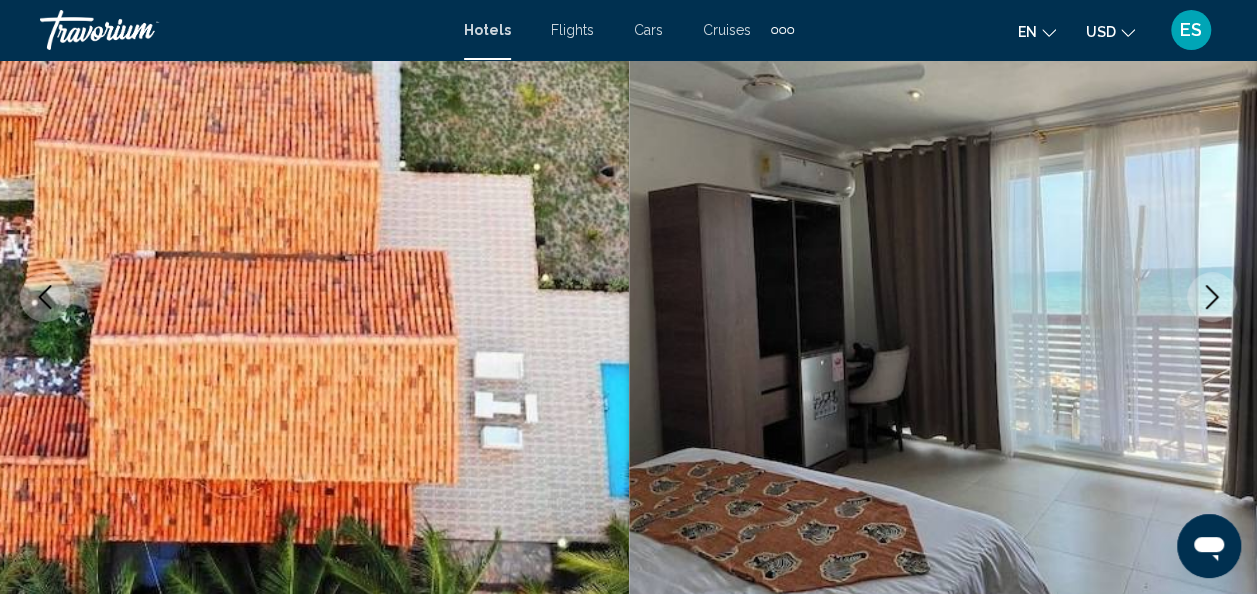 click at bounding box center (943, 297) 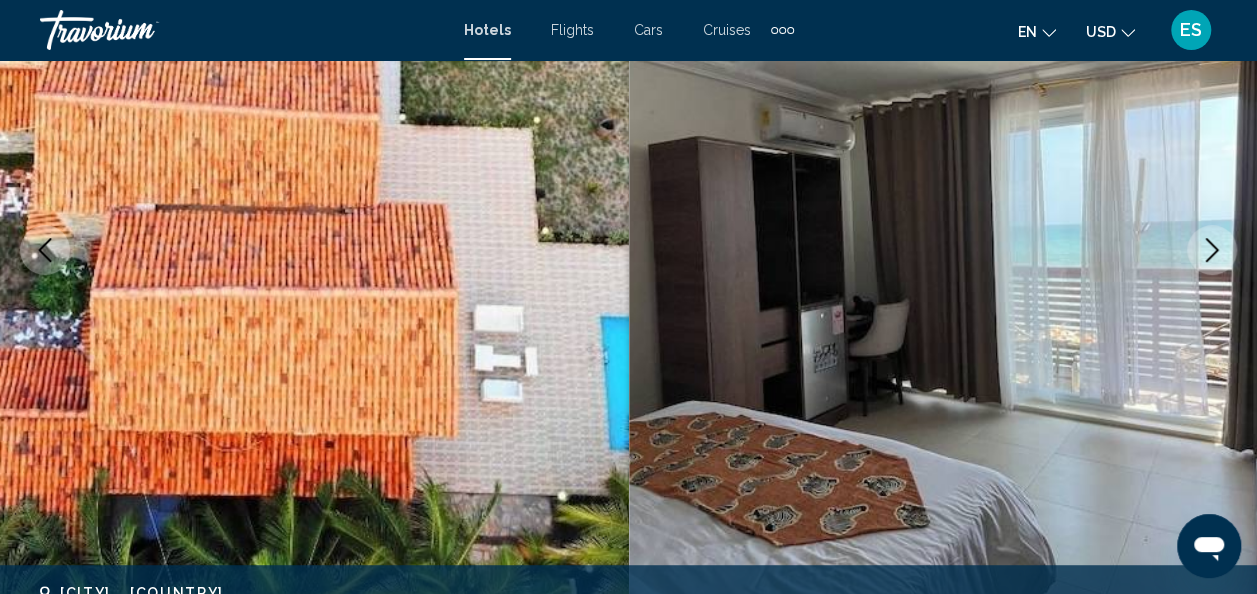 scroll, scrollTop: 286, scrollLeft: 0, axis: vertical 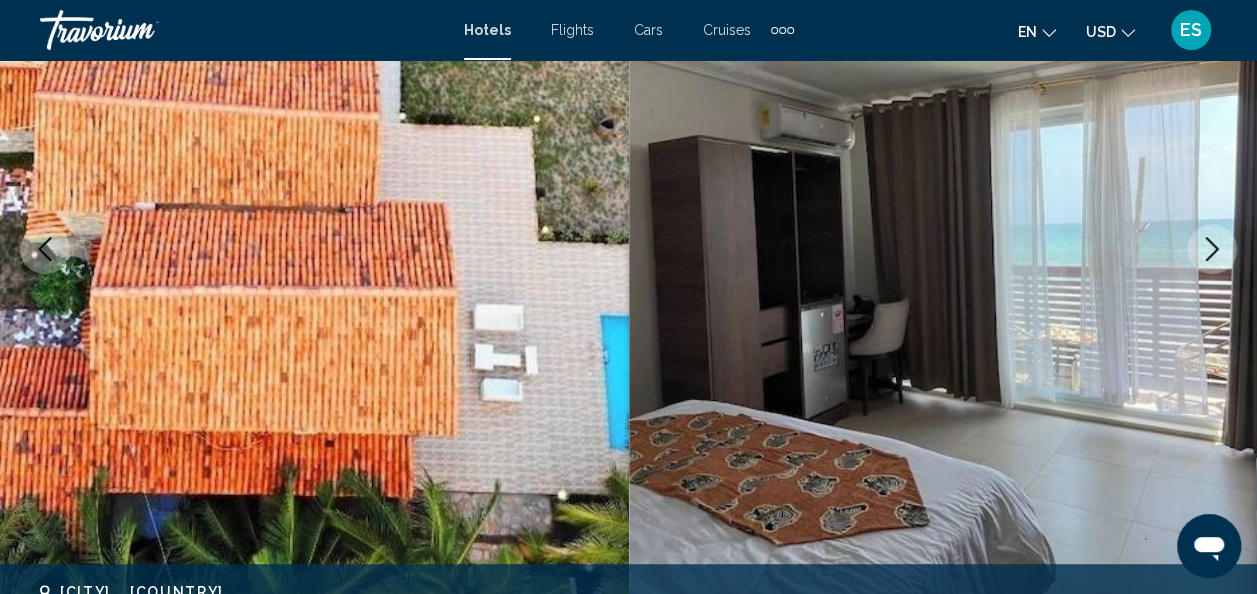 click 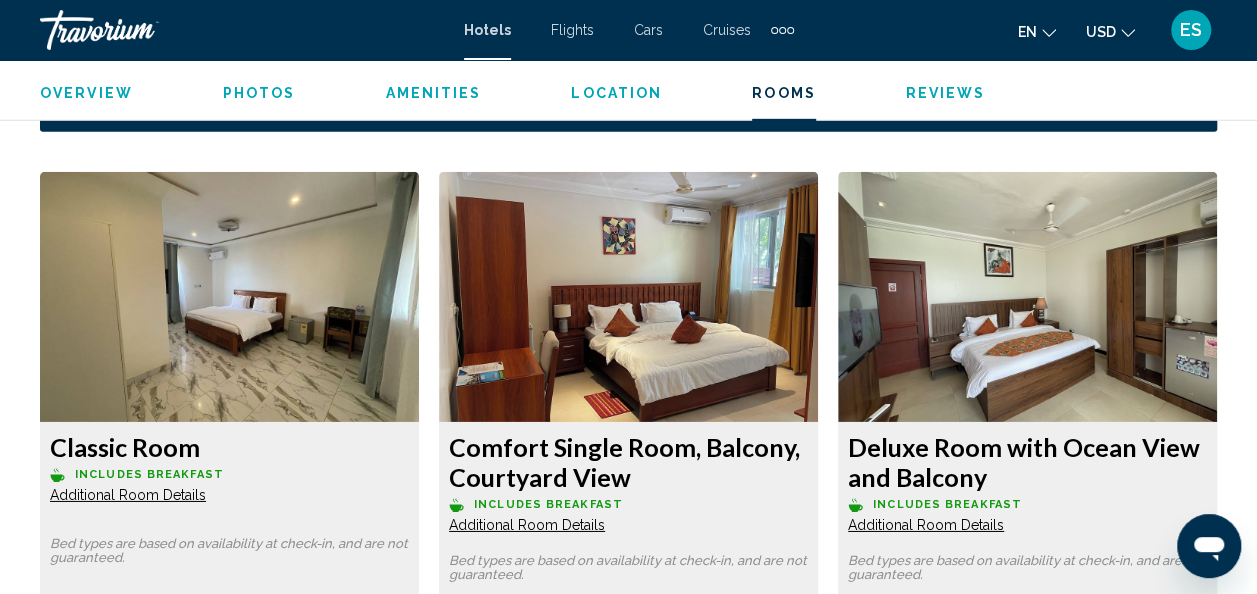scroll, scrollTop: 3010, scrollLeft: 0, axis: vertical 